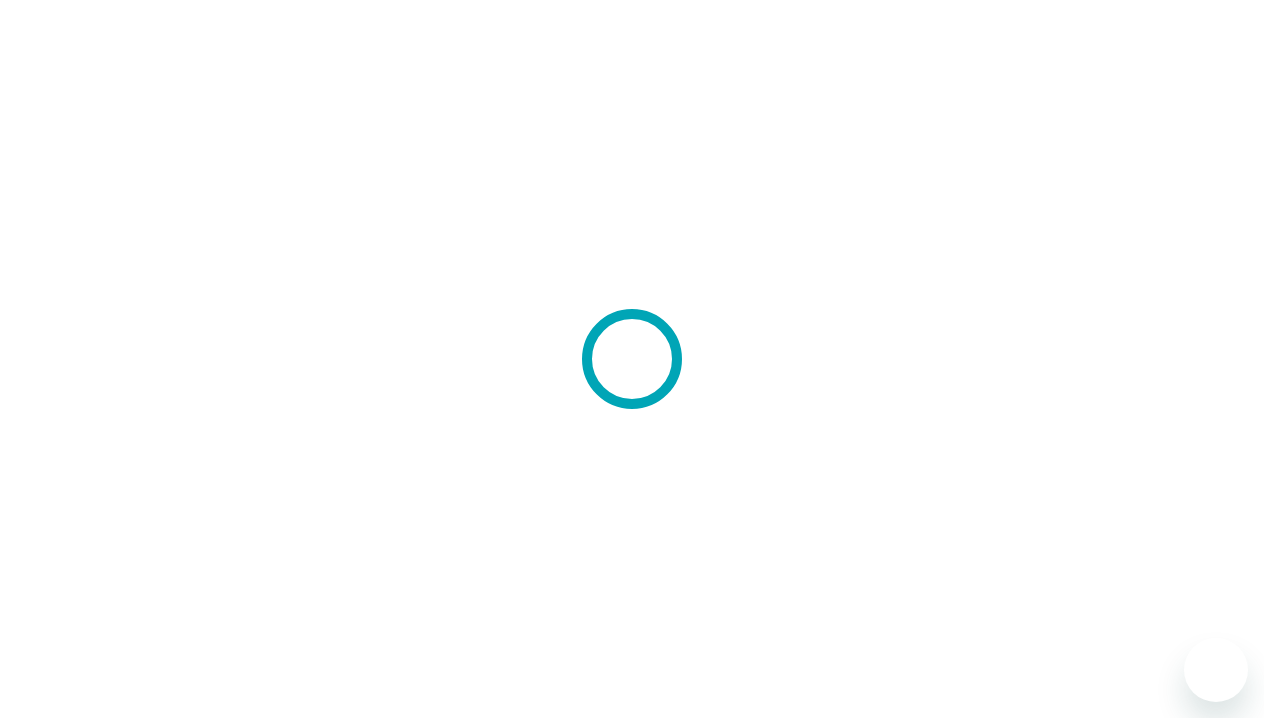 scroll, scrollTop: 0, scrollLeft: 0, axis: both 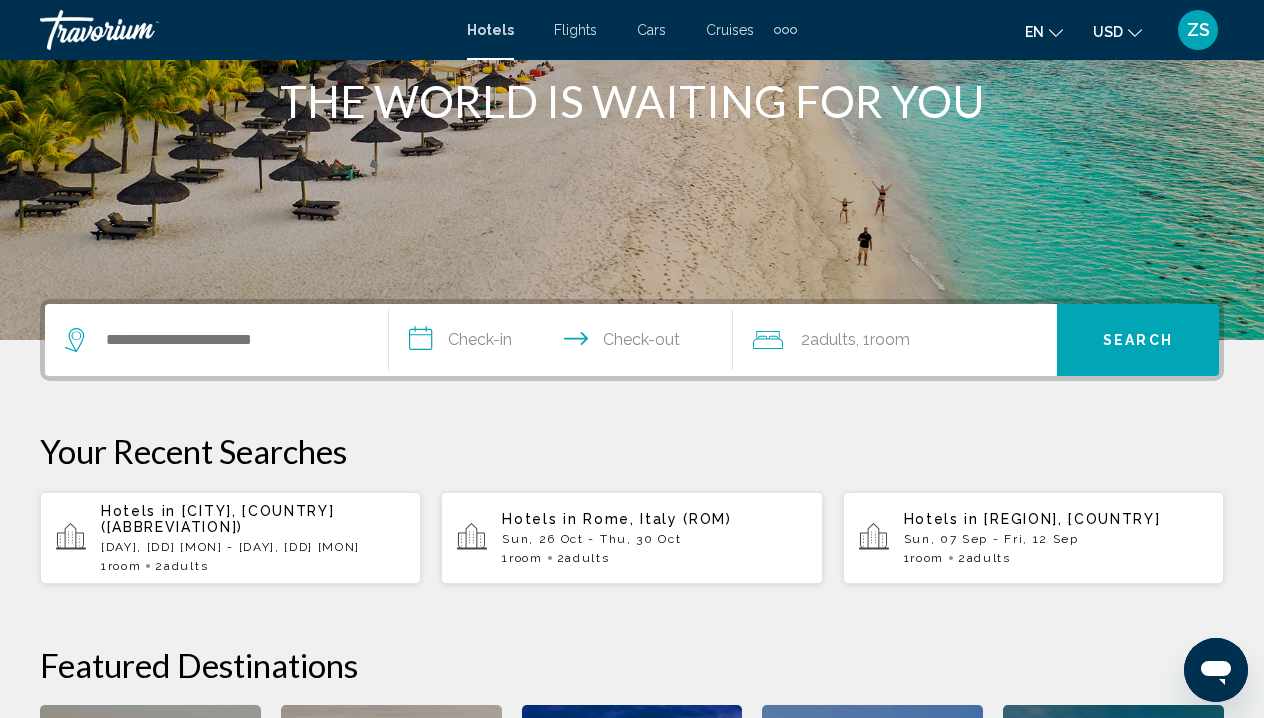 click on "[DAY], [DD] [MON] - [DAY], [DD] [MON]" at bounding box center [253, 547] 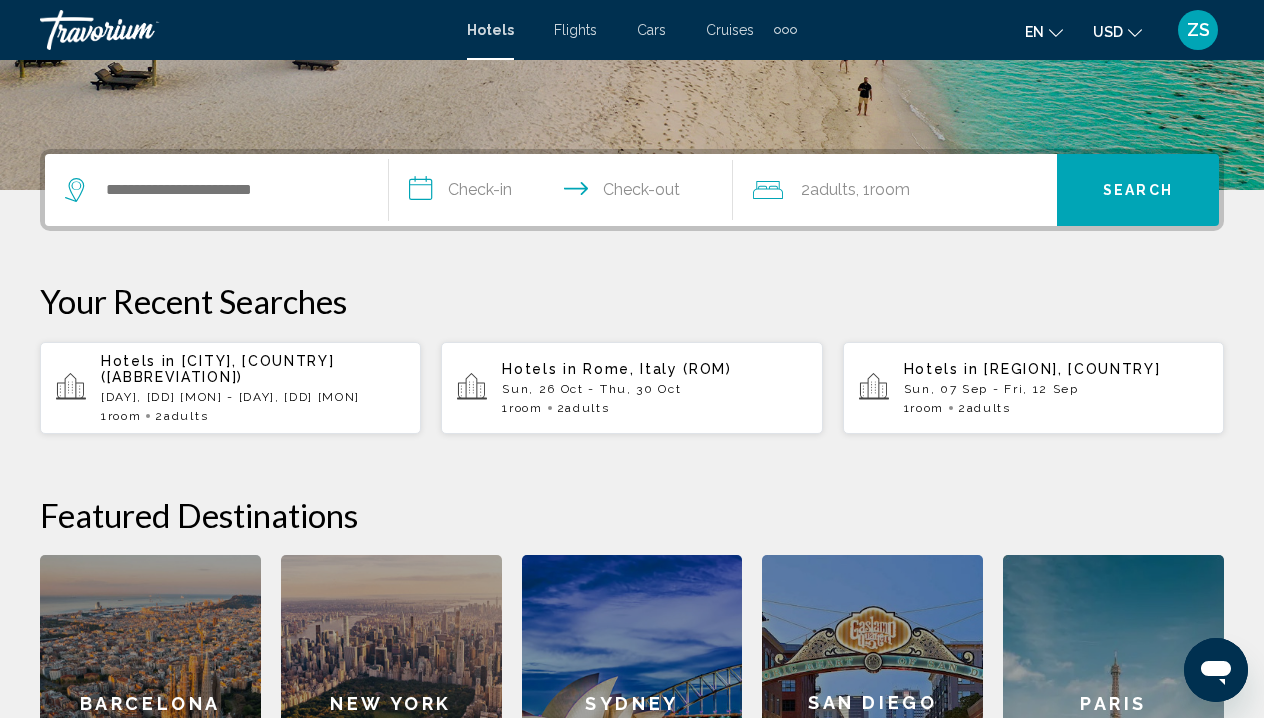 scroll, scrollTop: 315, scrollLeft: 0, axis: vertical 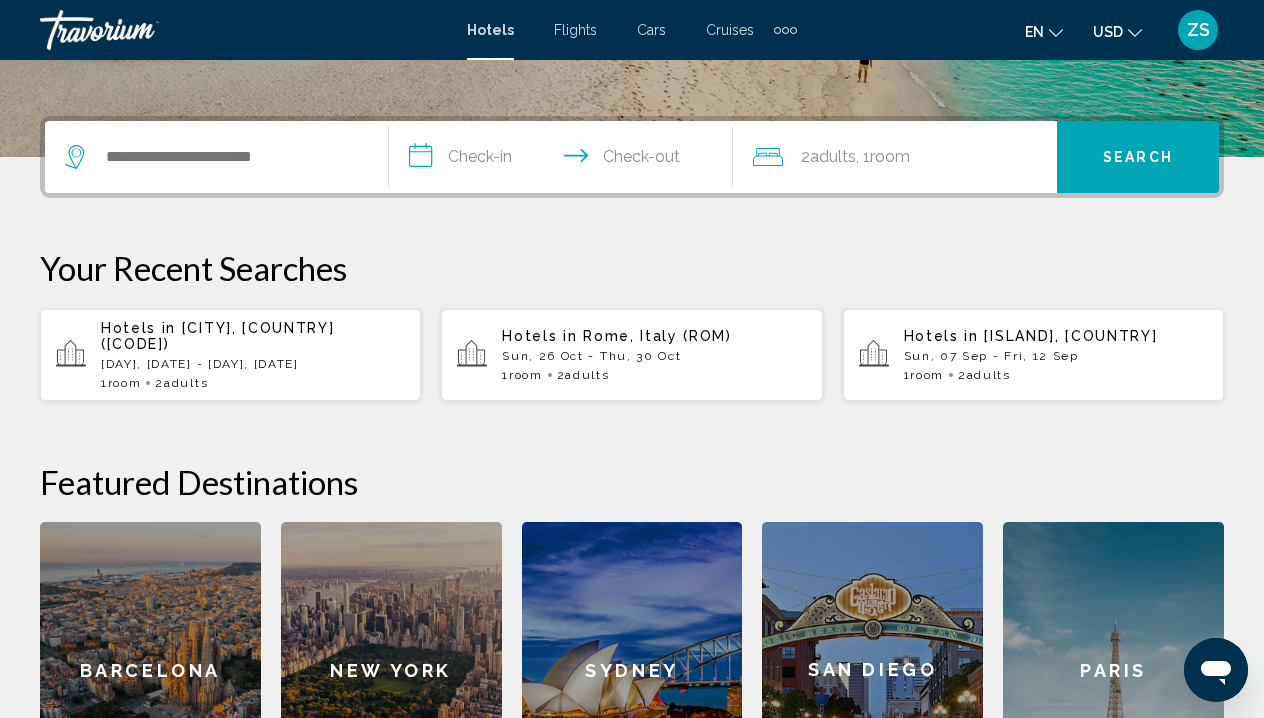 click on "[CITY], [COUNTRY] ([ABBREVIATION])" at bounding box center (217, 336) 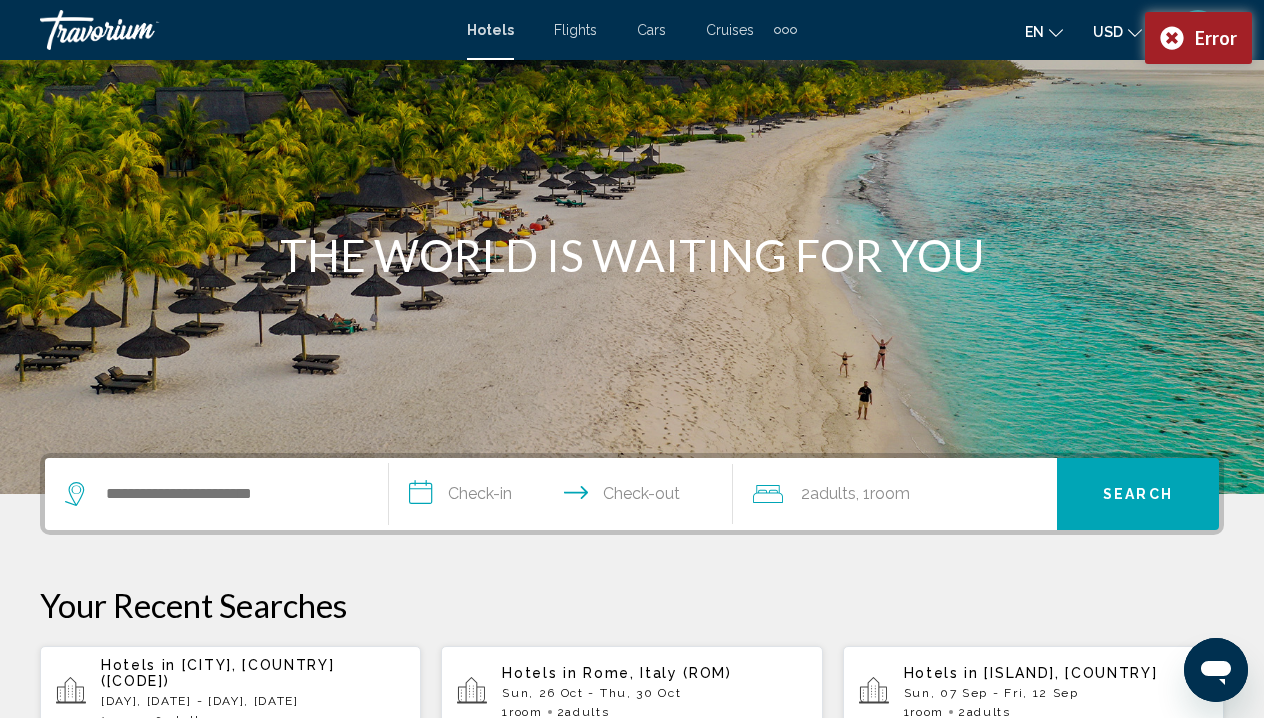 scroll, scrollTop: 111, scrollLeft: 0, axis: vertical 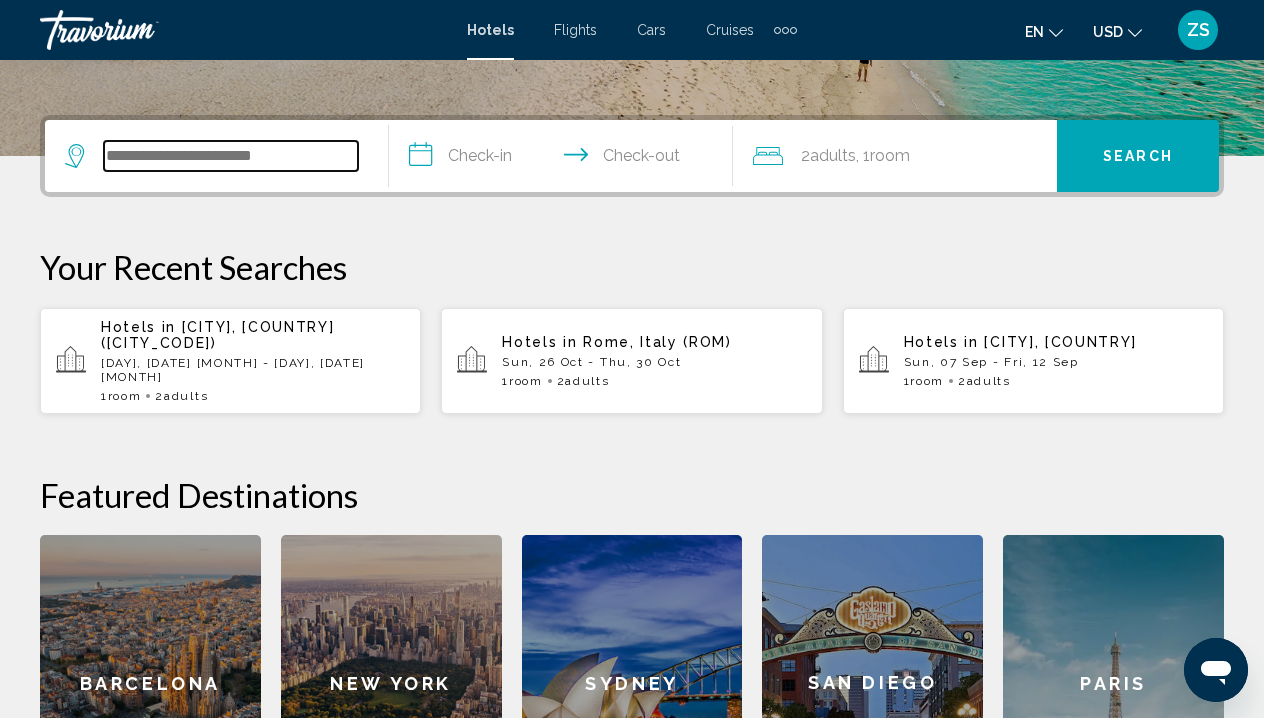 click at bounding box center [231, 156] 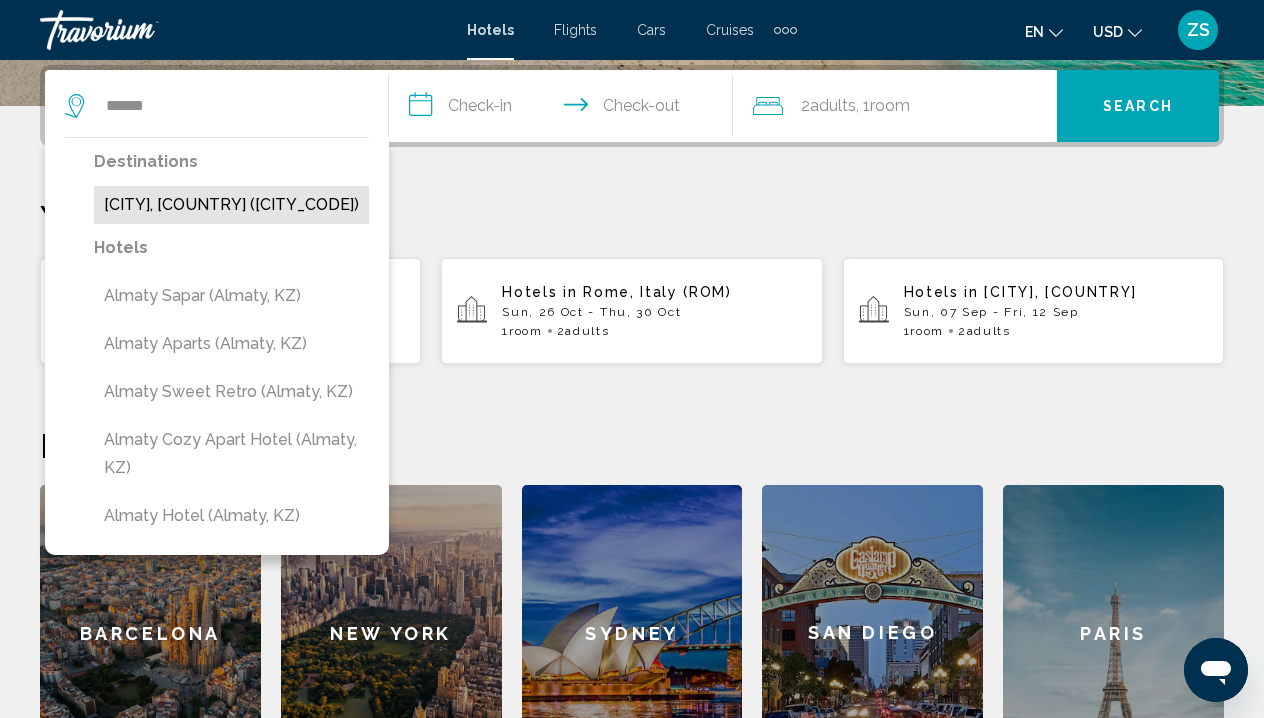 drag, startPoint x: 247, startPoint y: 151, endPoint x: 244, endPoint y: 205, distance: 54.08327 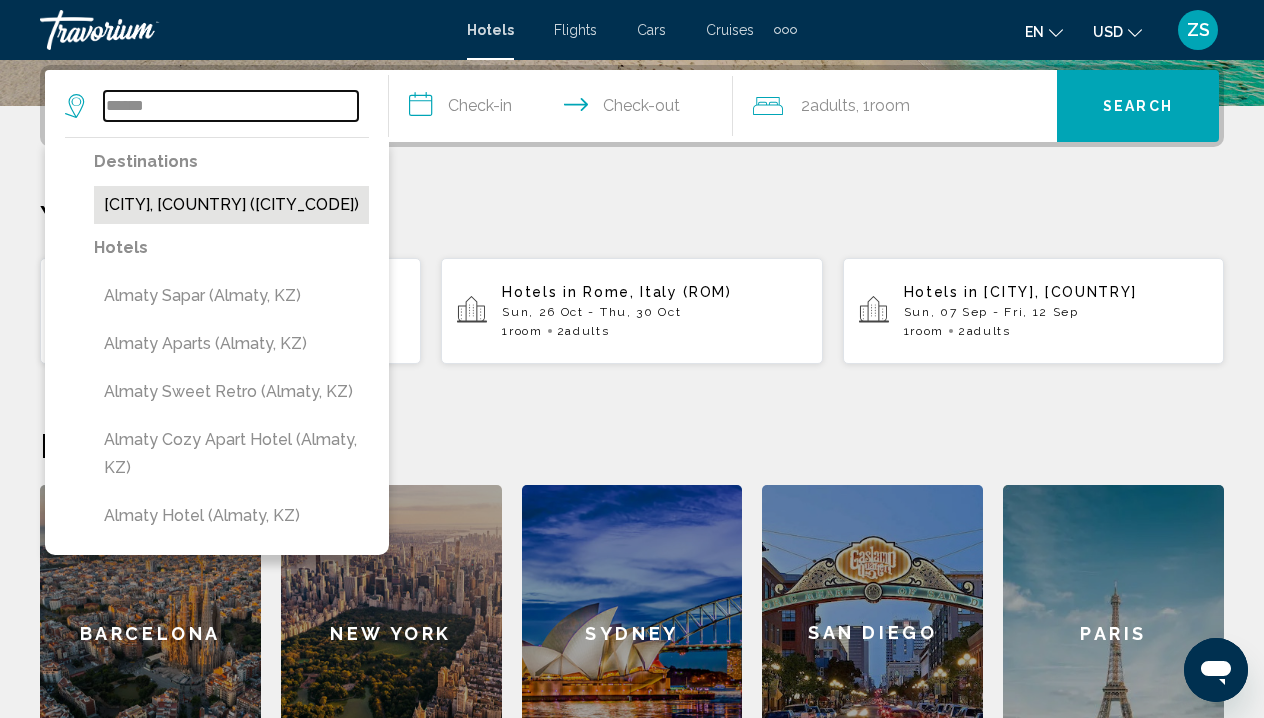 type on "**********" 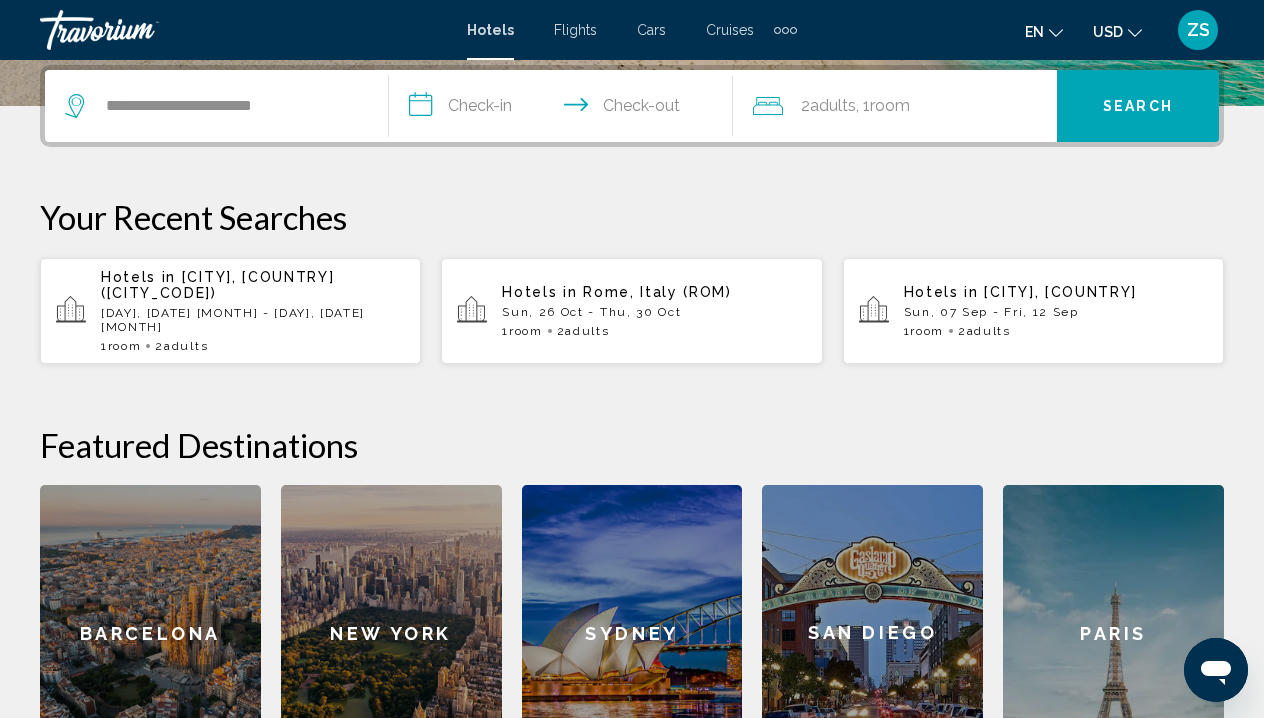 click on "**********" at bounding box center [565, 109] 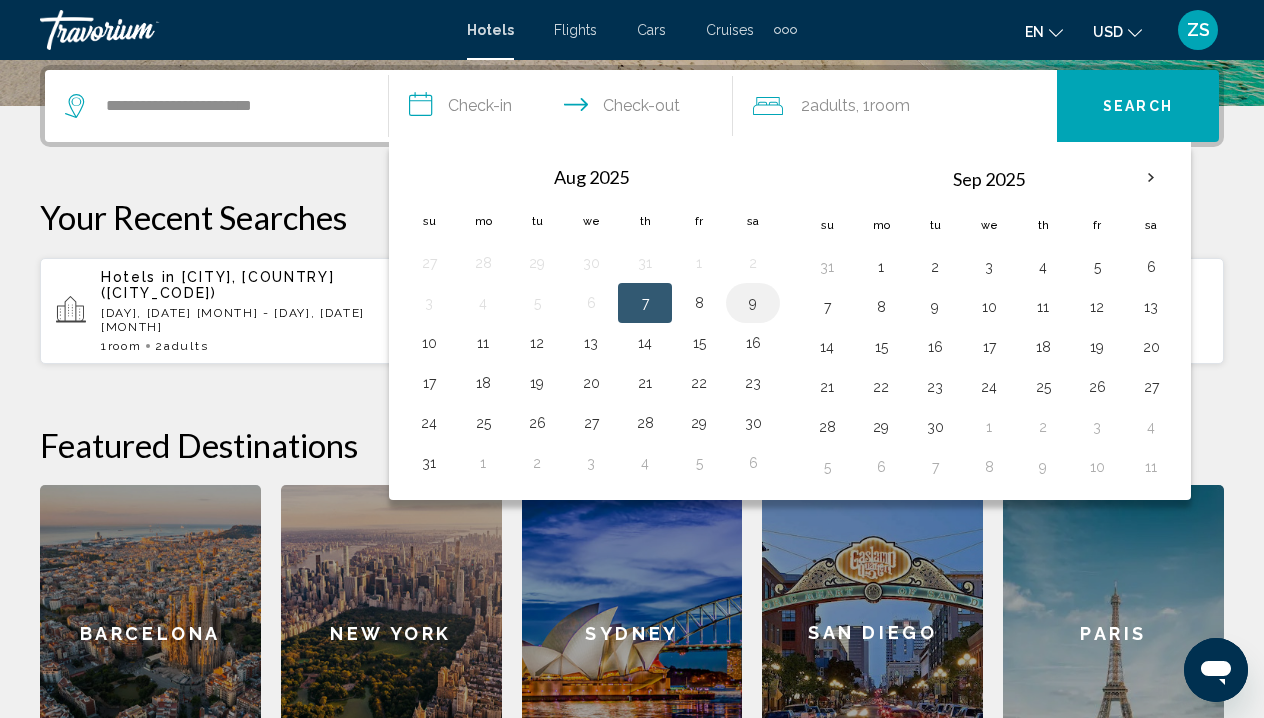 click on "9" at bounding box center [753, 303] 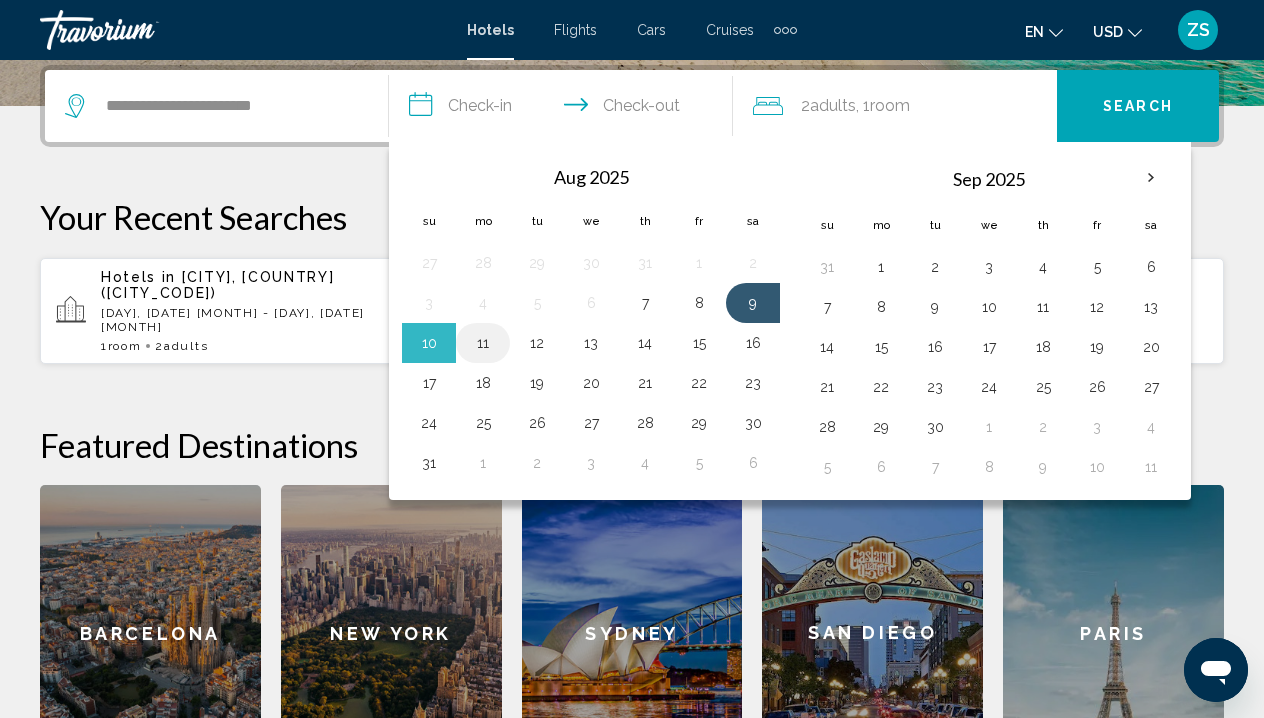 click on "11" at bounding box center [483, 343] 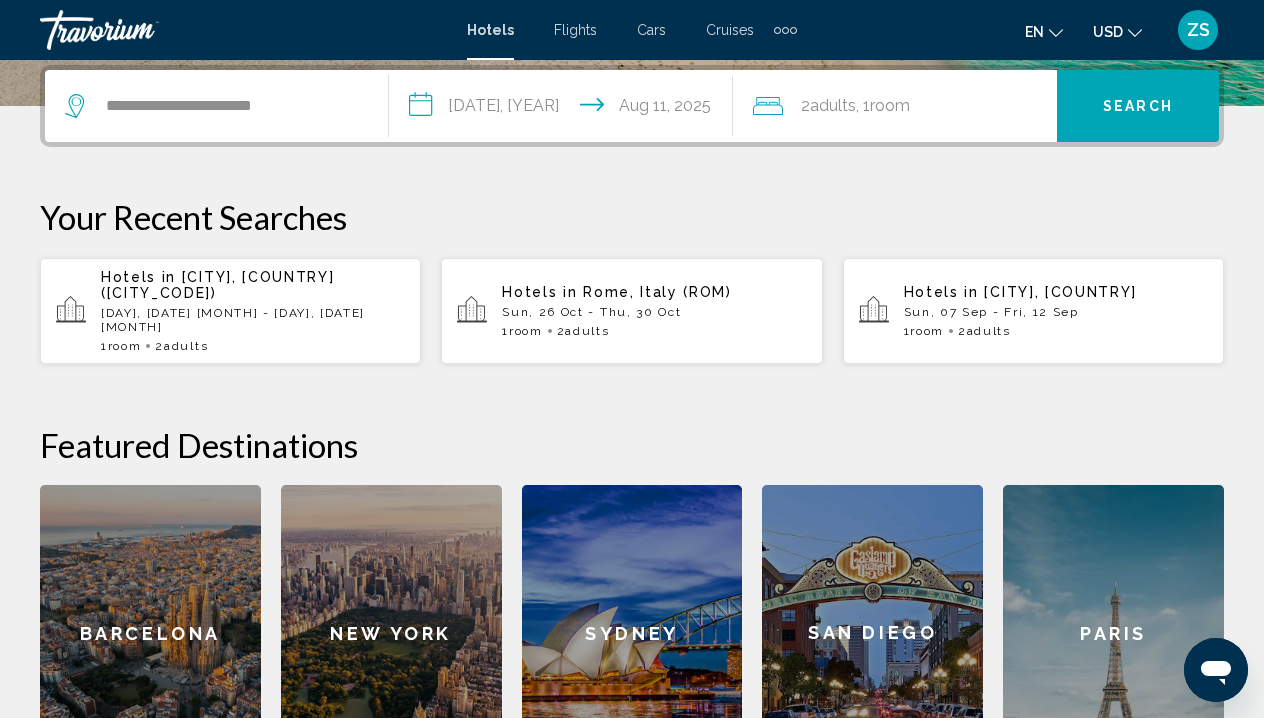 click on "Search" at bounding box center (1138, 106) 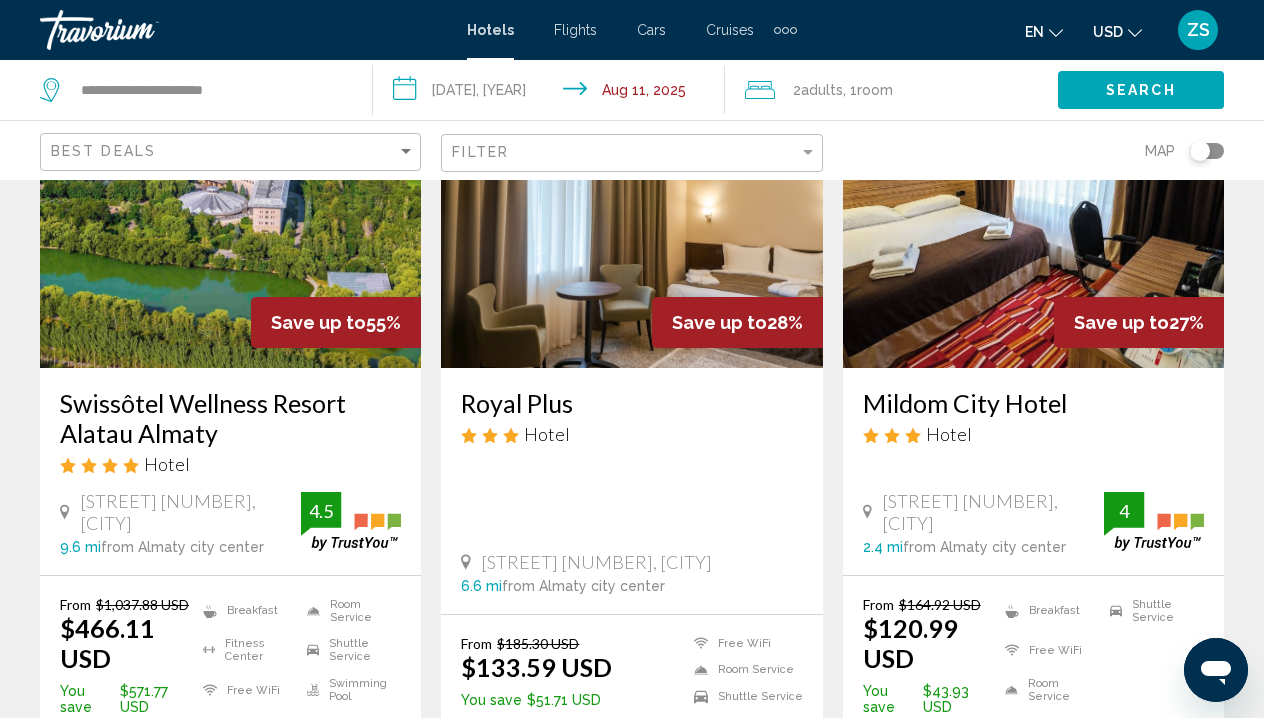 scroll, scrollTop: 201, scrollLeft: 0, axis: vertical 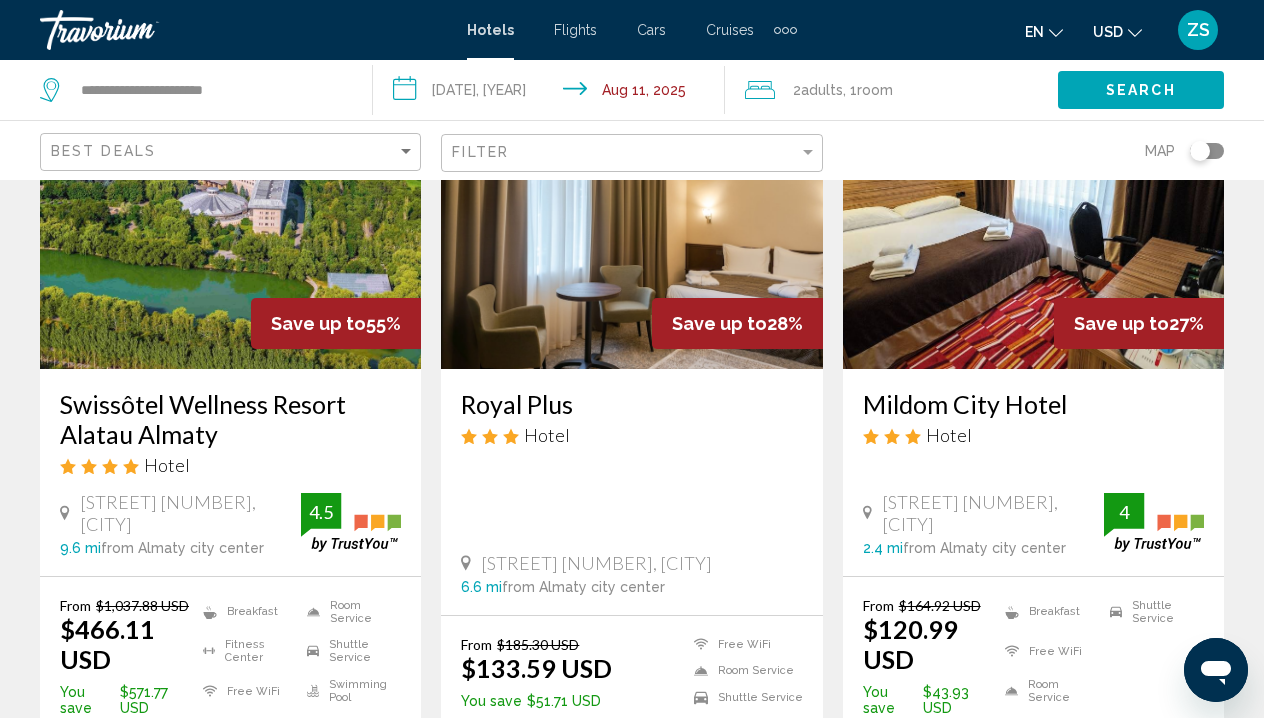 click at bounding box center (631, 209) 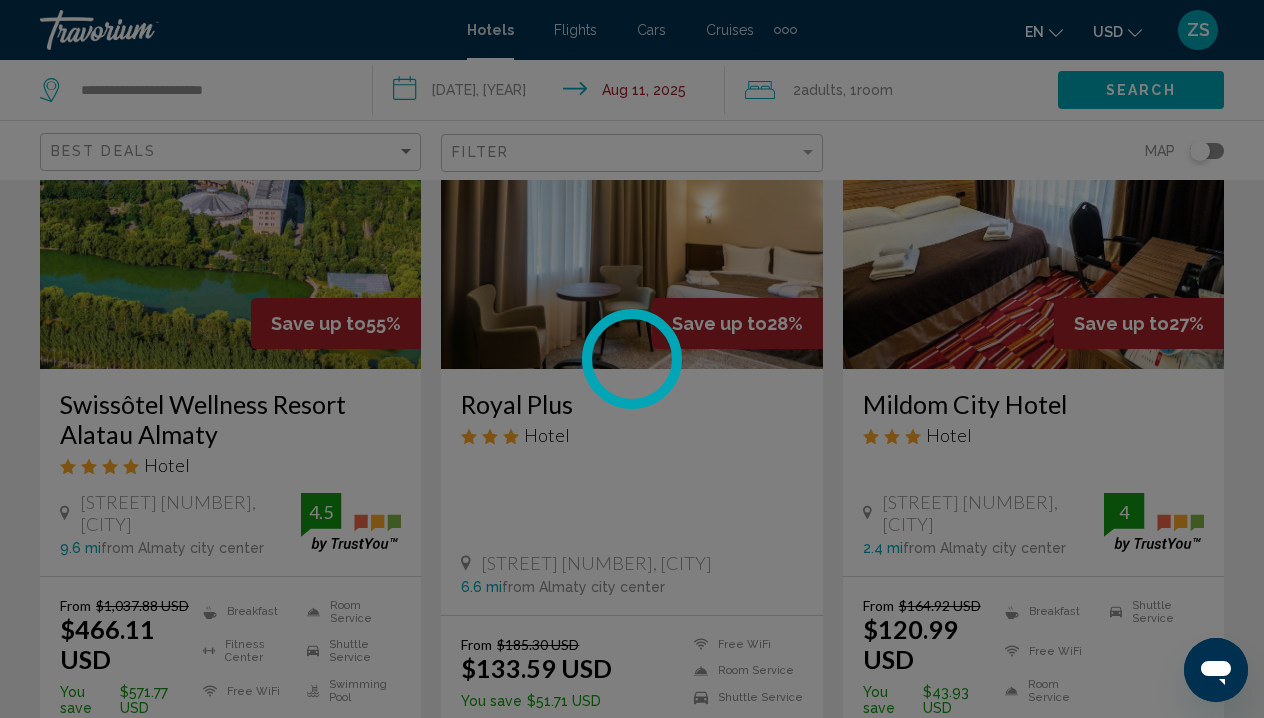 click at bounding box center (632, 359) 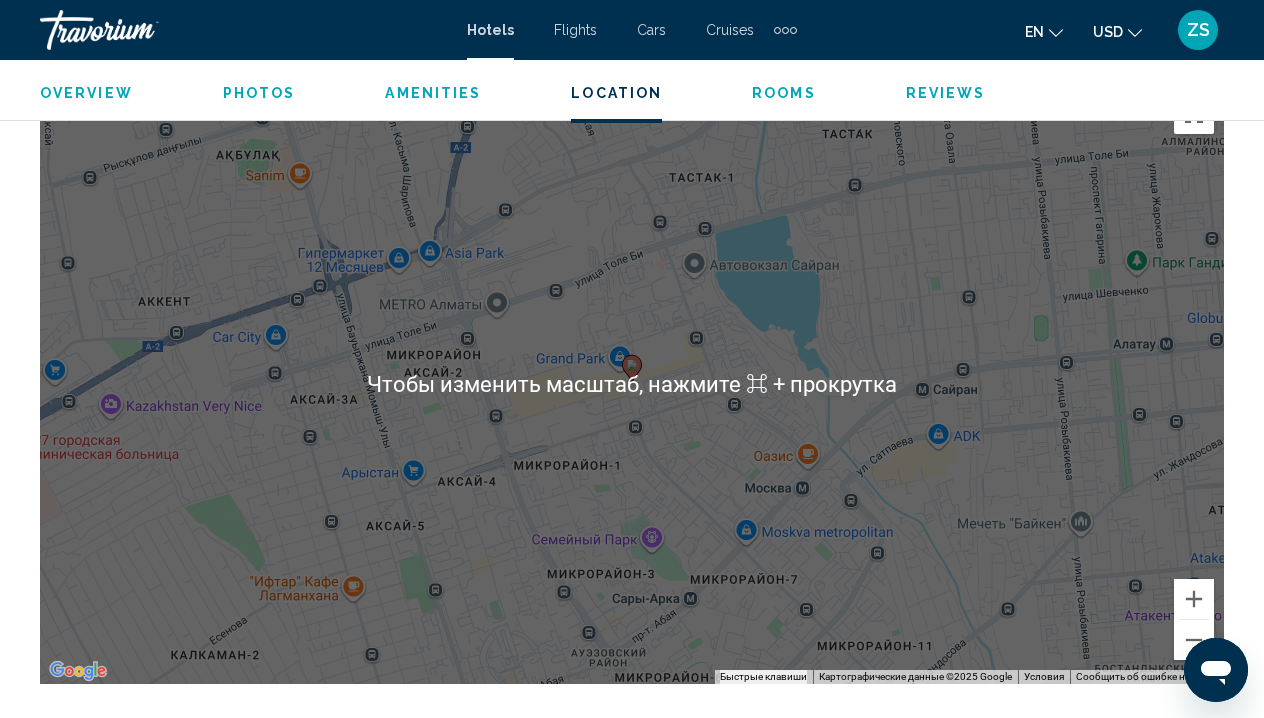 scroll, scrollTop: 2216, scrollLeft: 0, axis: vertical 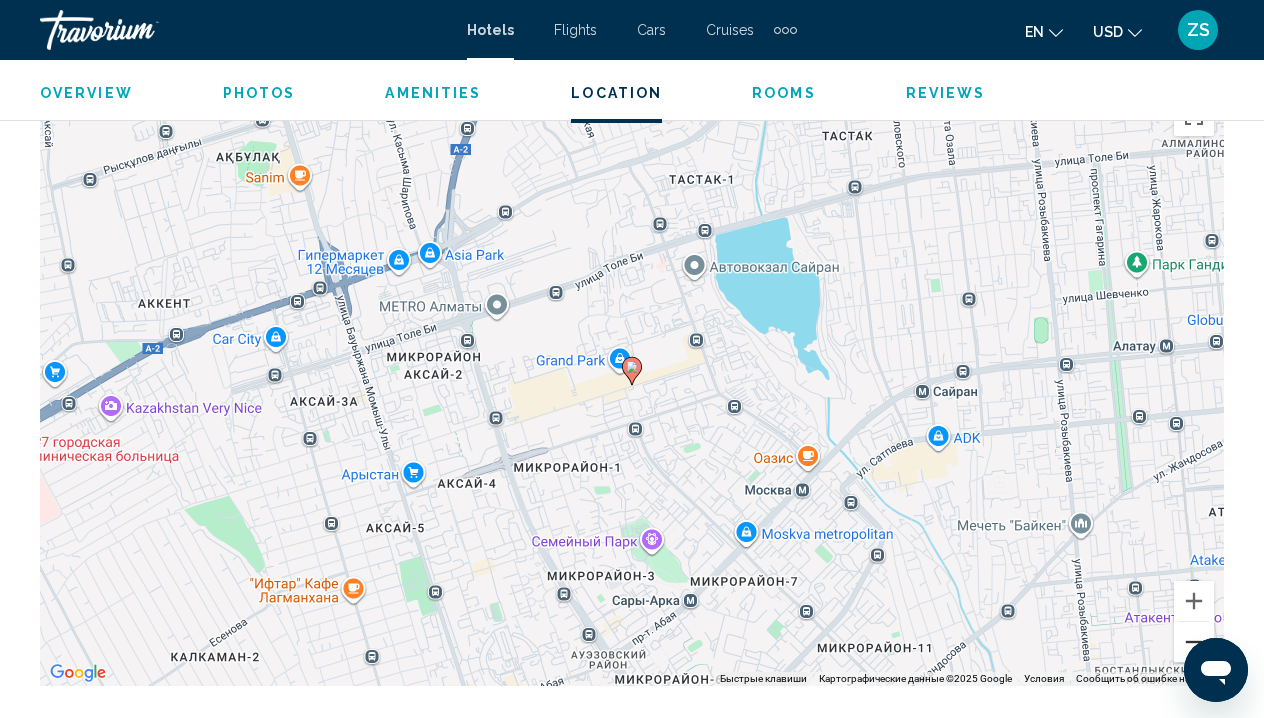 click at bounding box center [1194, 642] 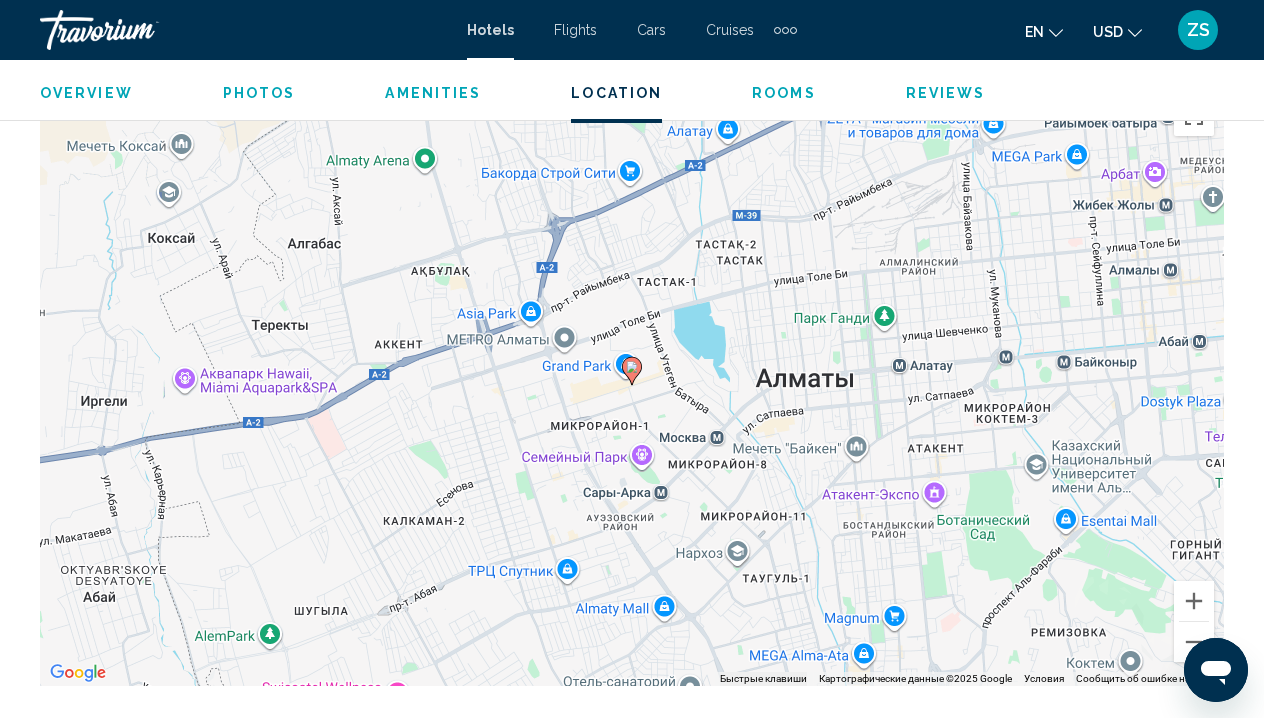 click on "Photos" at bounding box center [259, 93] 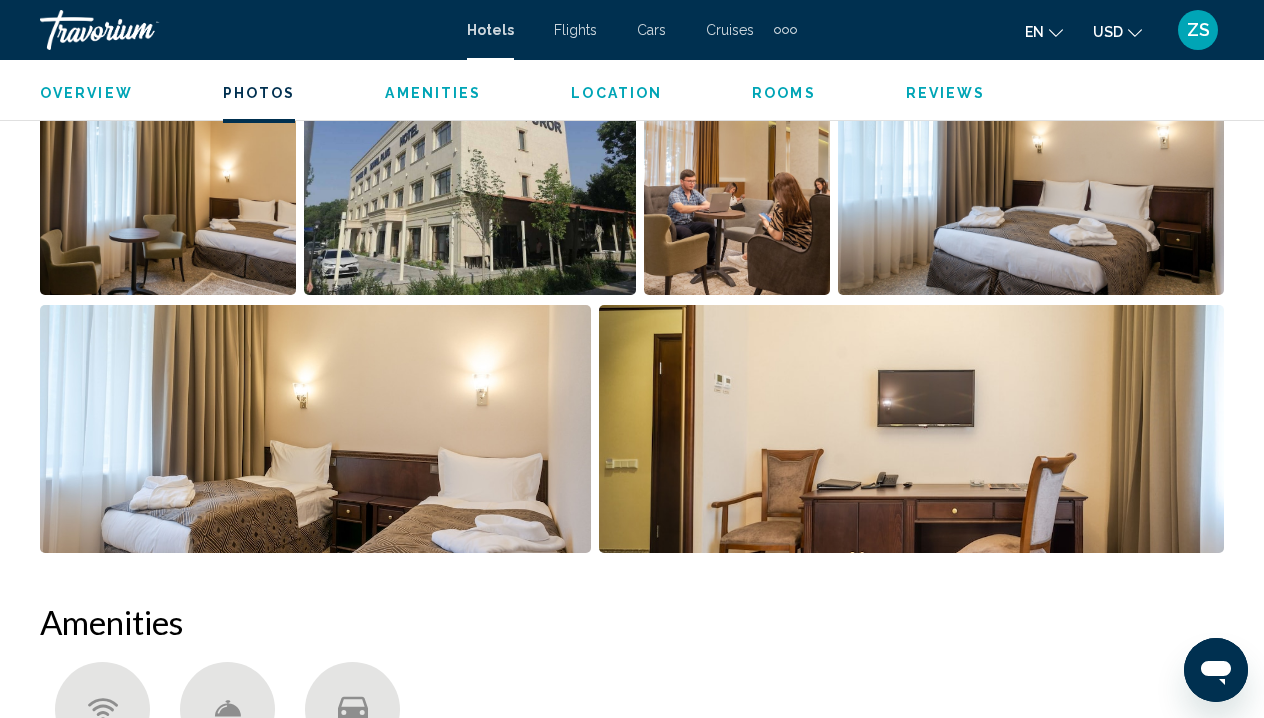 scroll, scrollTop: 1268, scrollLeft: 0, axis: vertical 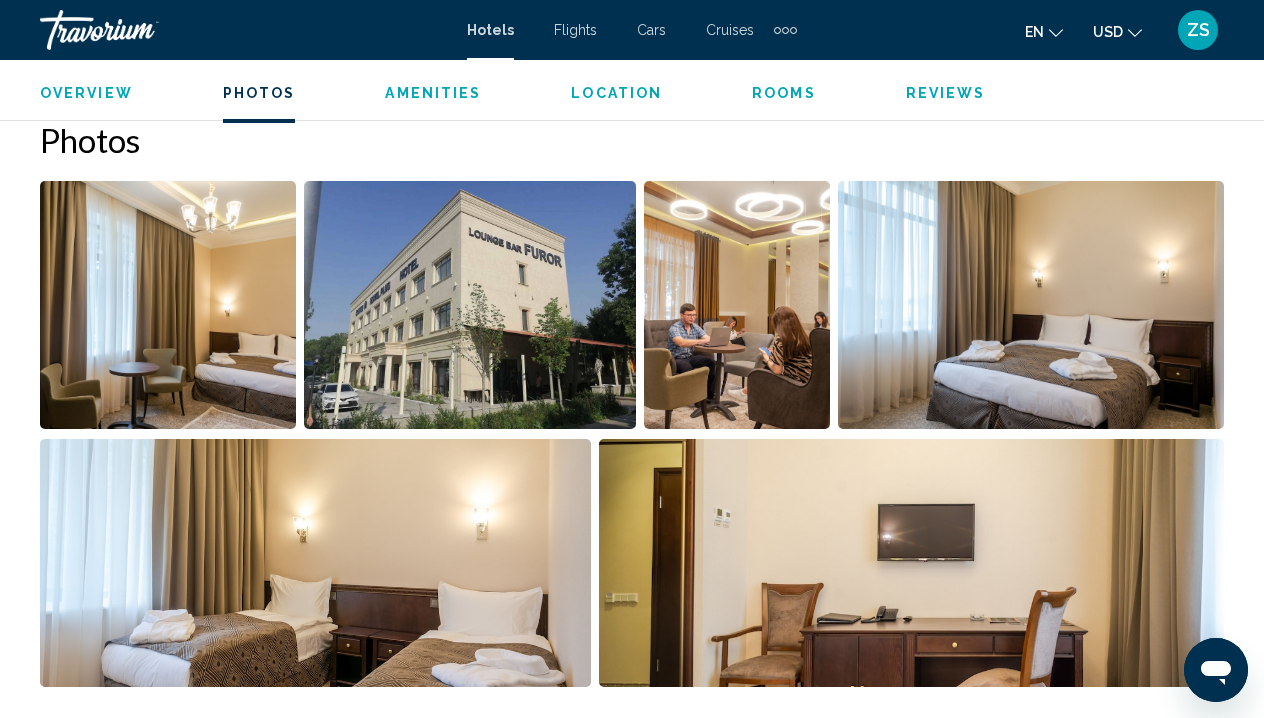 click on "Rooms" at bounding box center [784, 93] 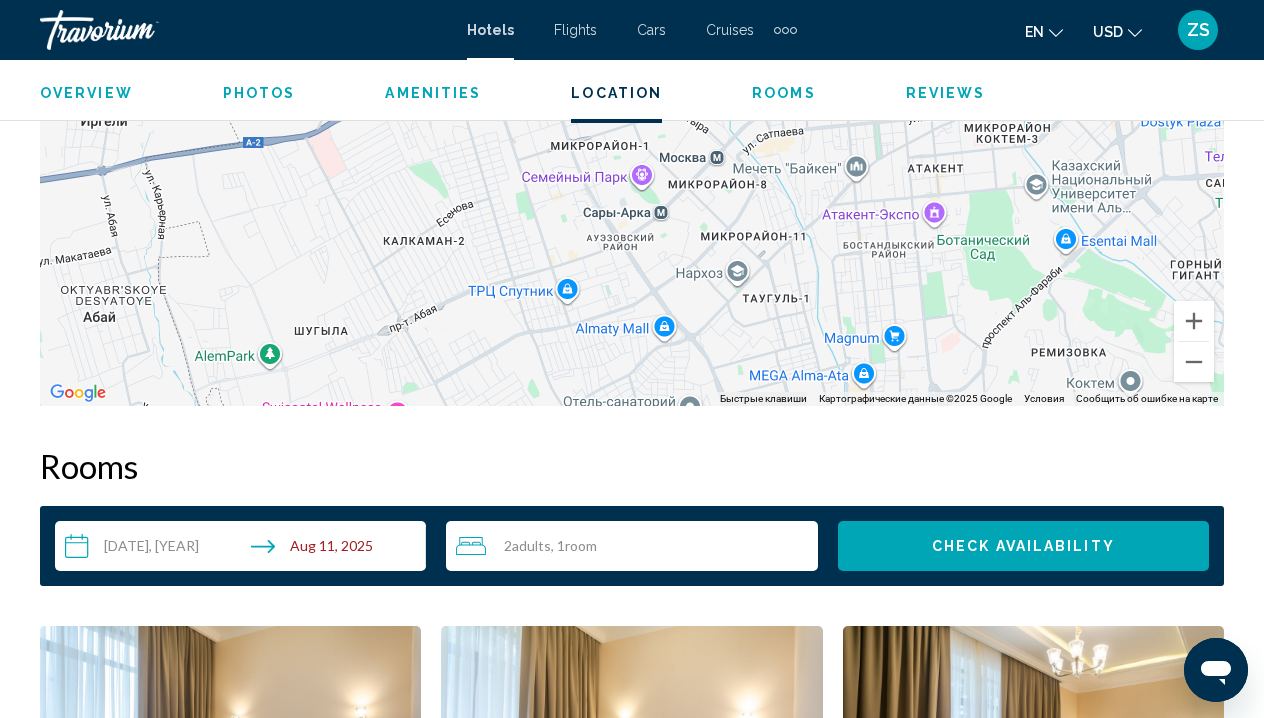 scroll, scrollTop: 2501, scrollLeft: 0, axis: vertical 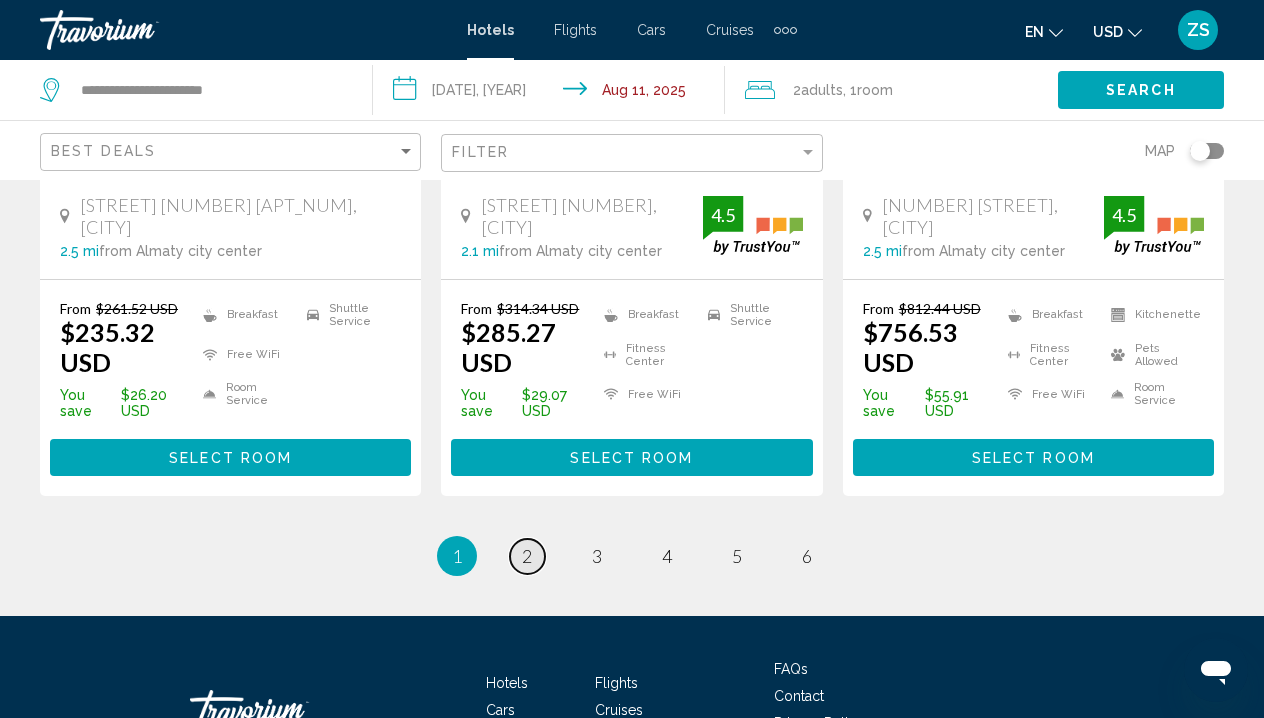 click on "2" at bounding box center (527, 556) 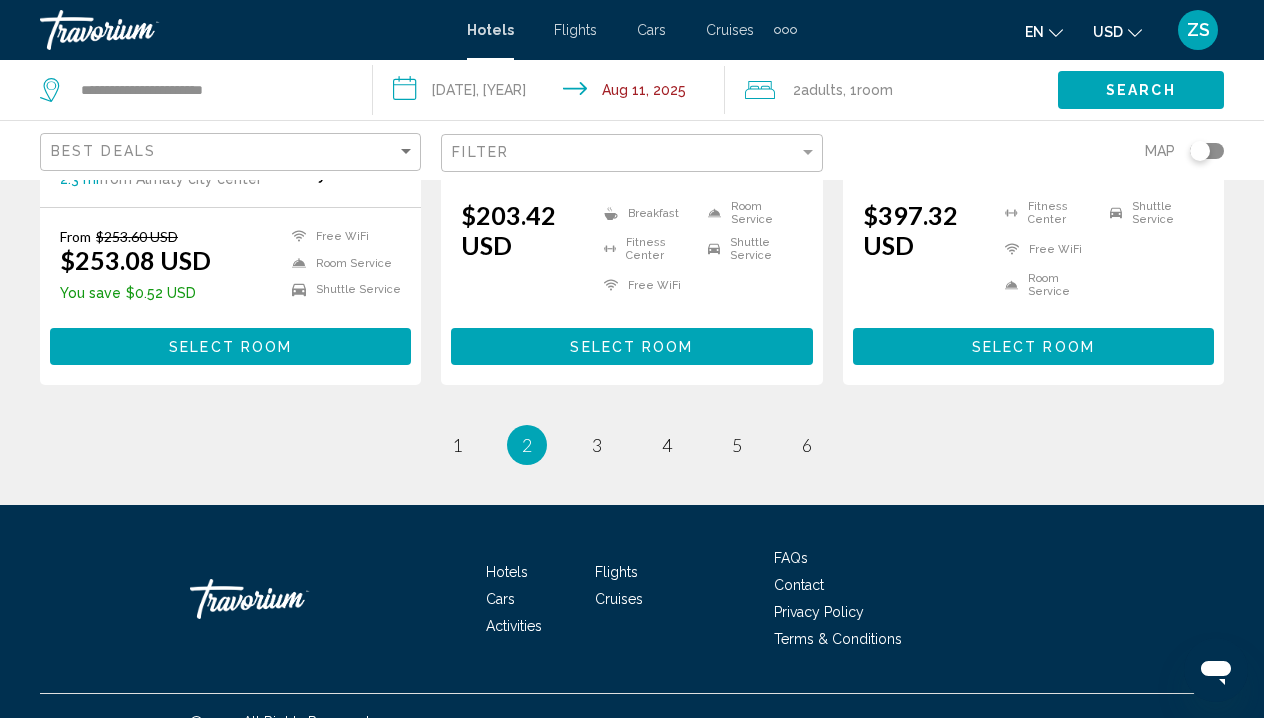 scroll, scrollTop: 2882, scrollLeft: 0, axis: vertical 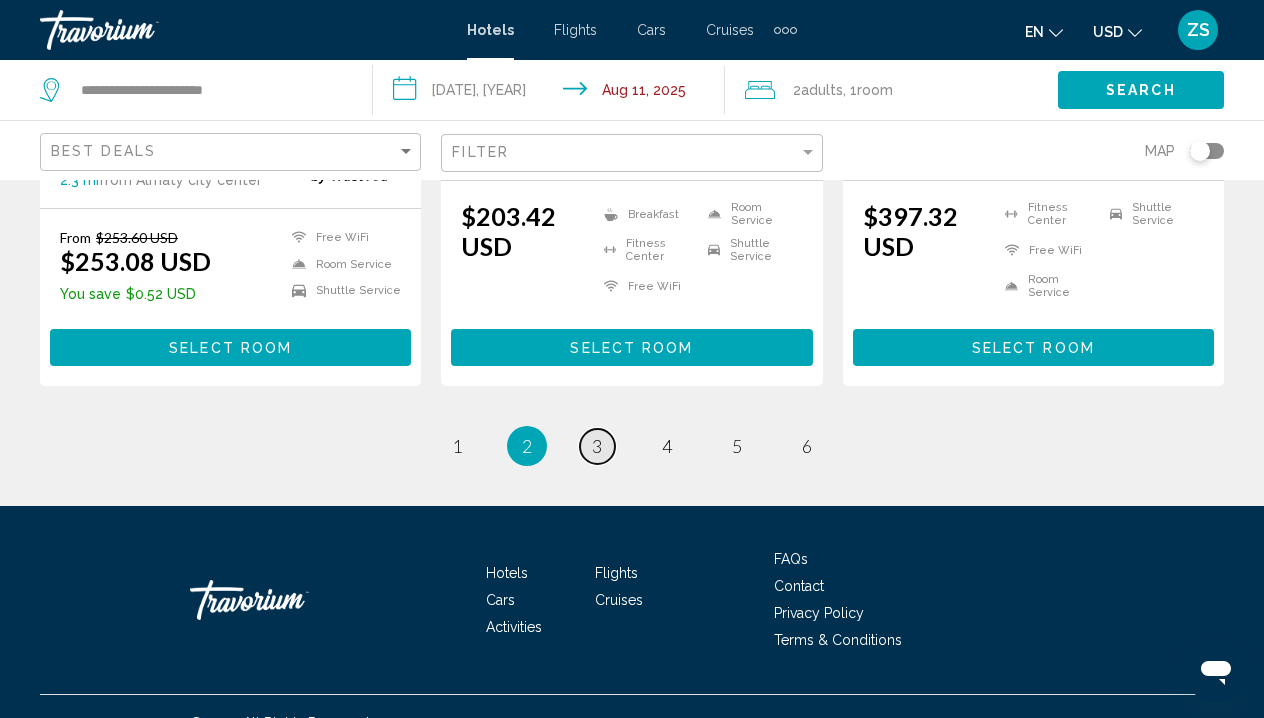 click on "3" at bounding box center [597, 446] 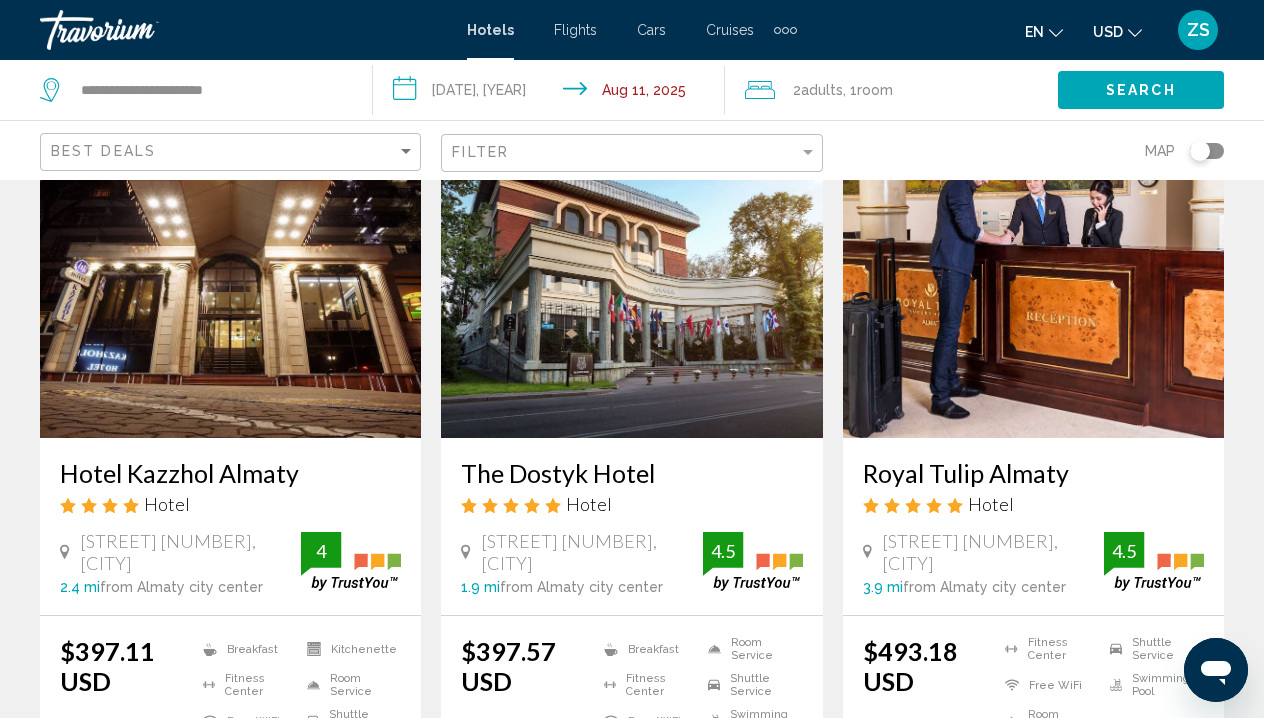 scroll, scrollTop: 2404, scrollLeft: 0, axis: vertical 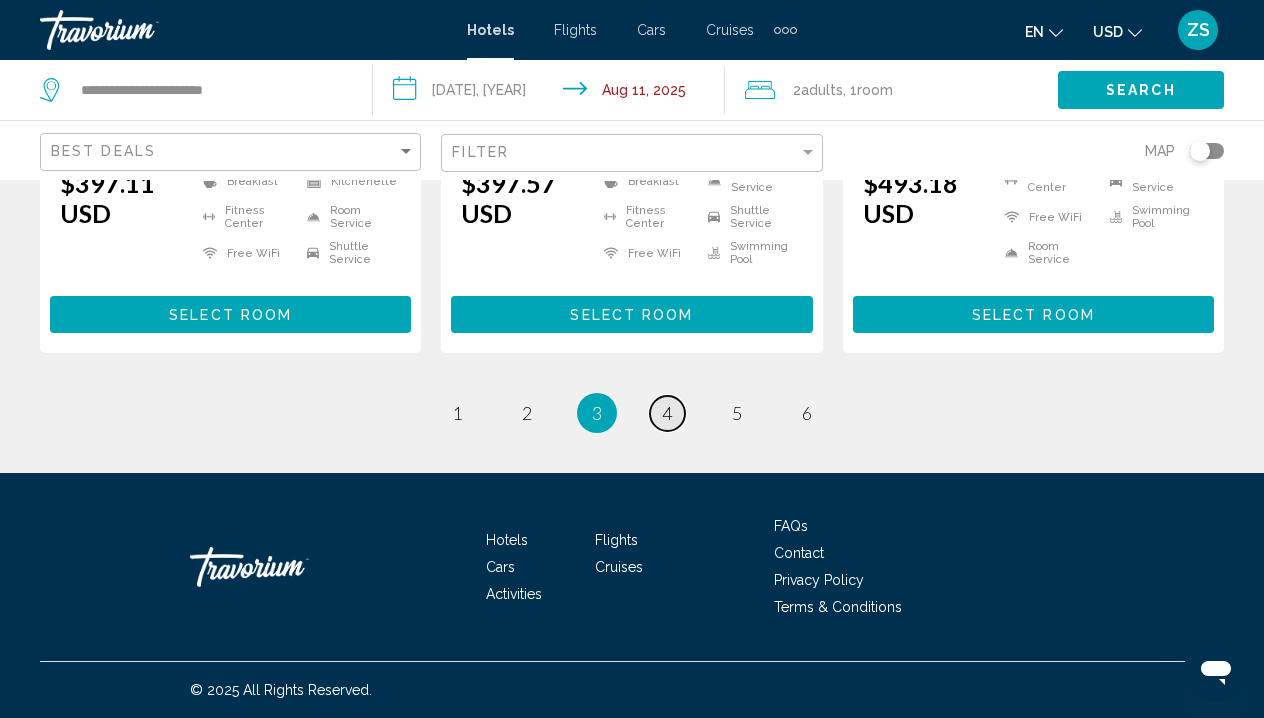 click on "4" at bounding box center [667, 413] 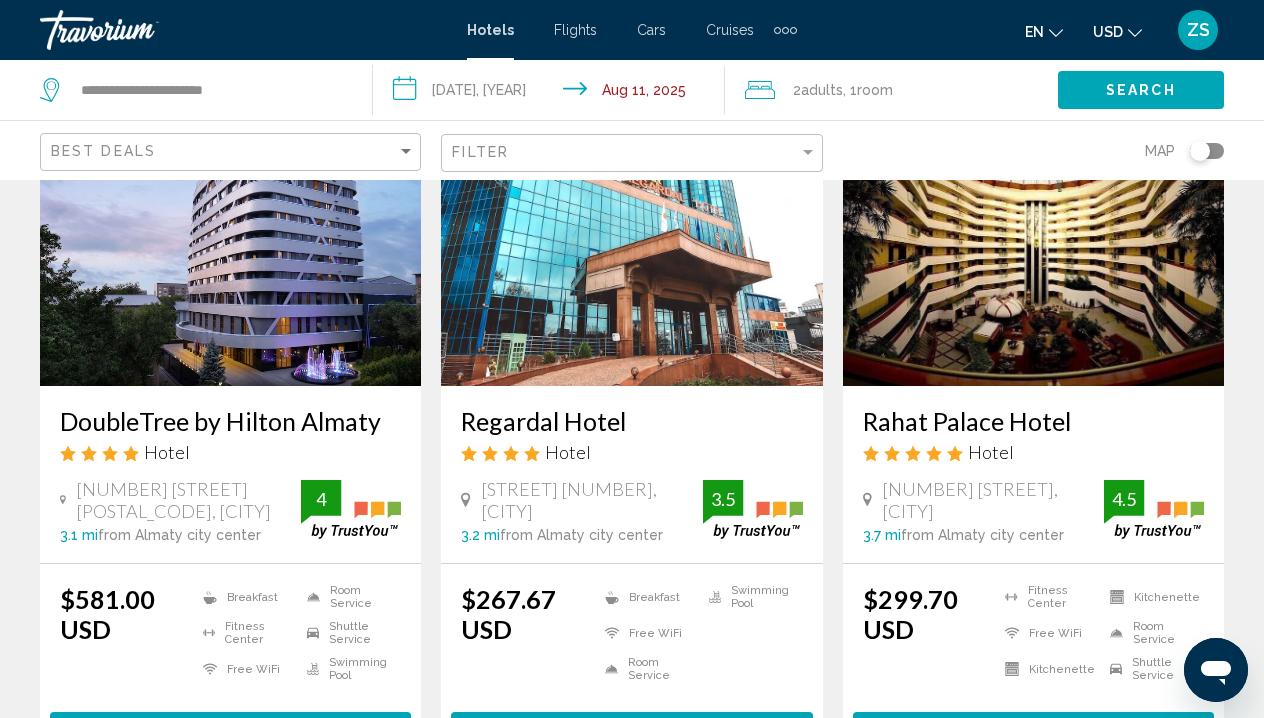 scroll, scrollTop: 141, scrollLeft: 0, axis: vertical 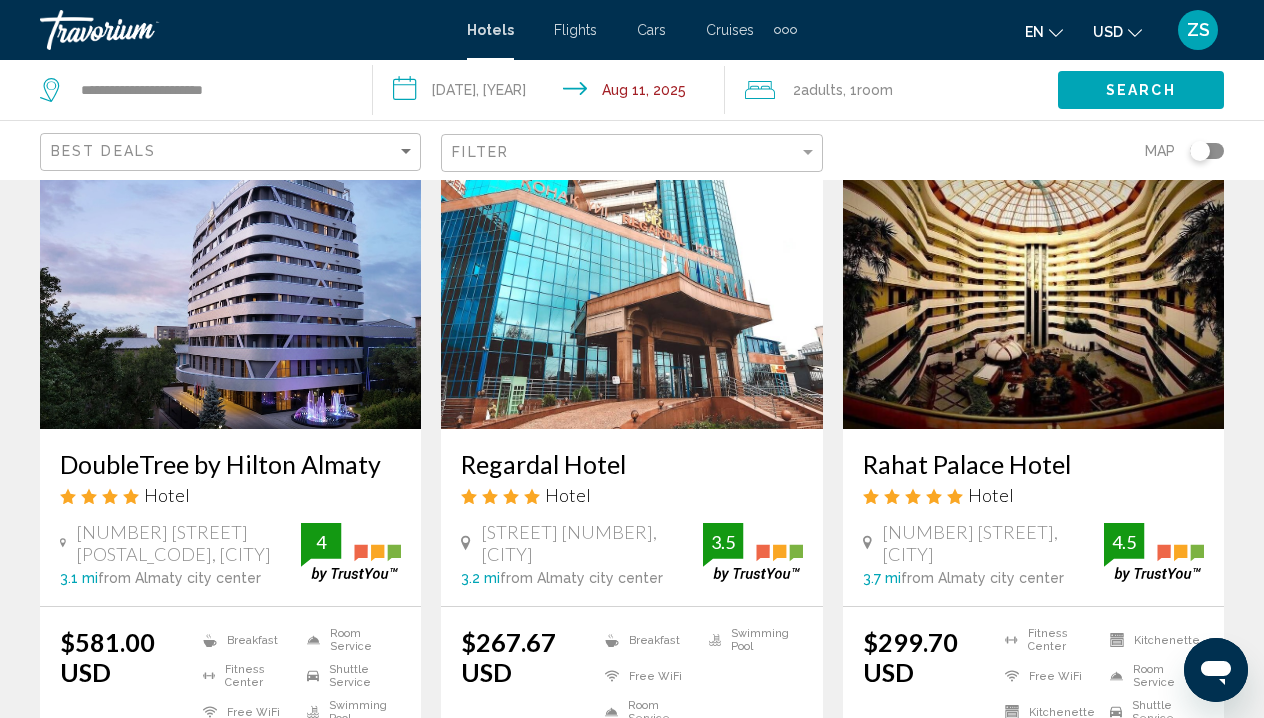 click on "Filter" 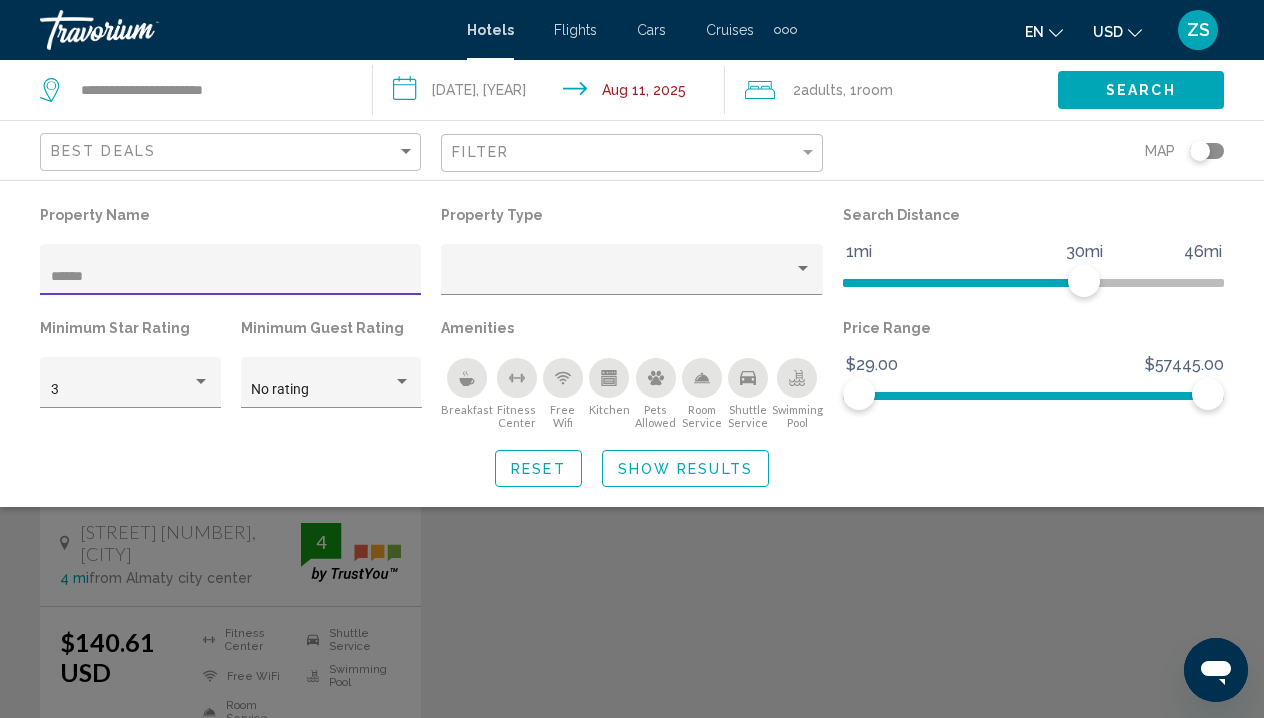 type on "******" 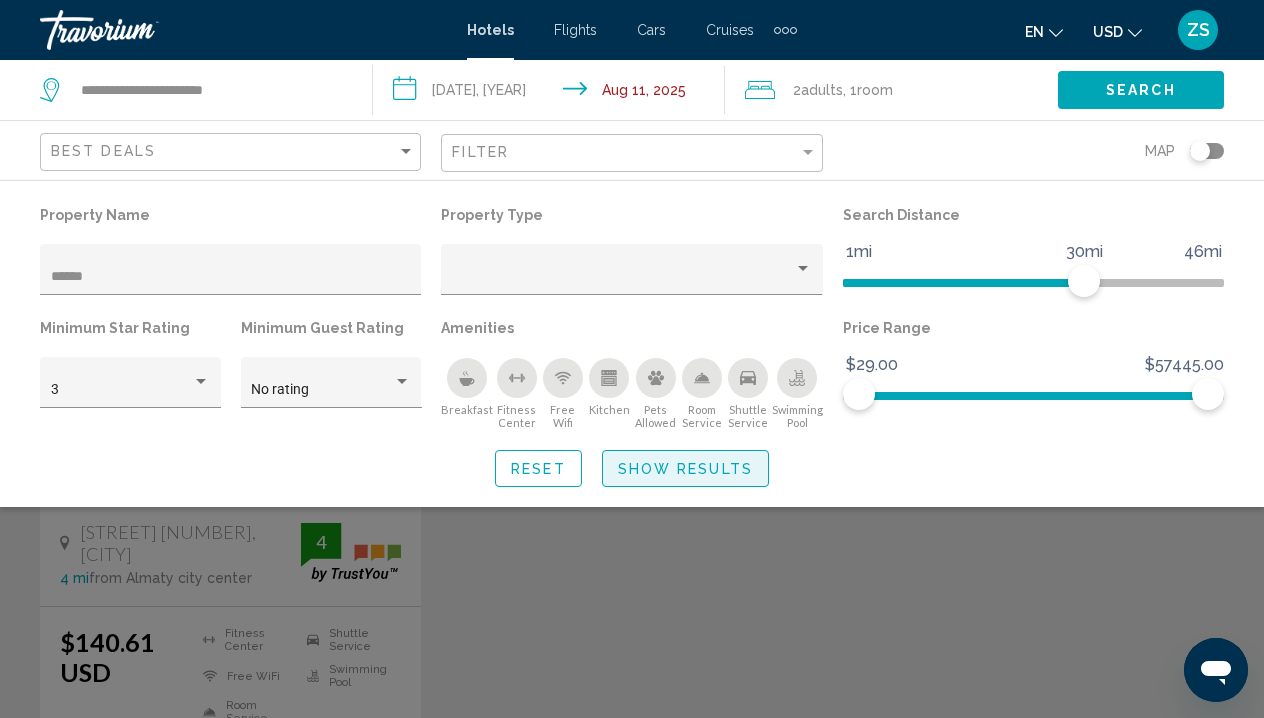click on "Show Results" 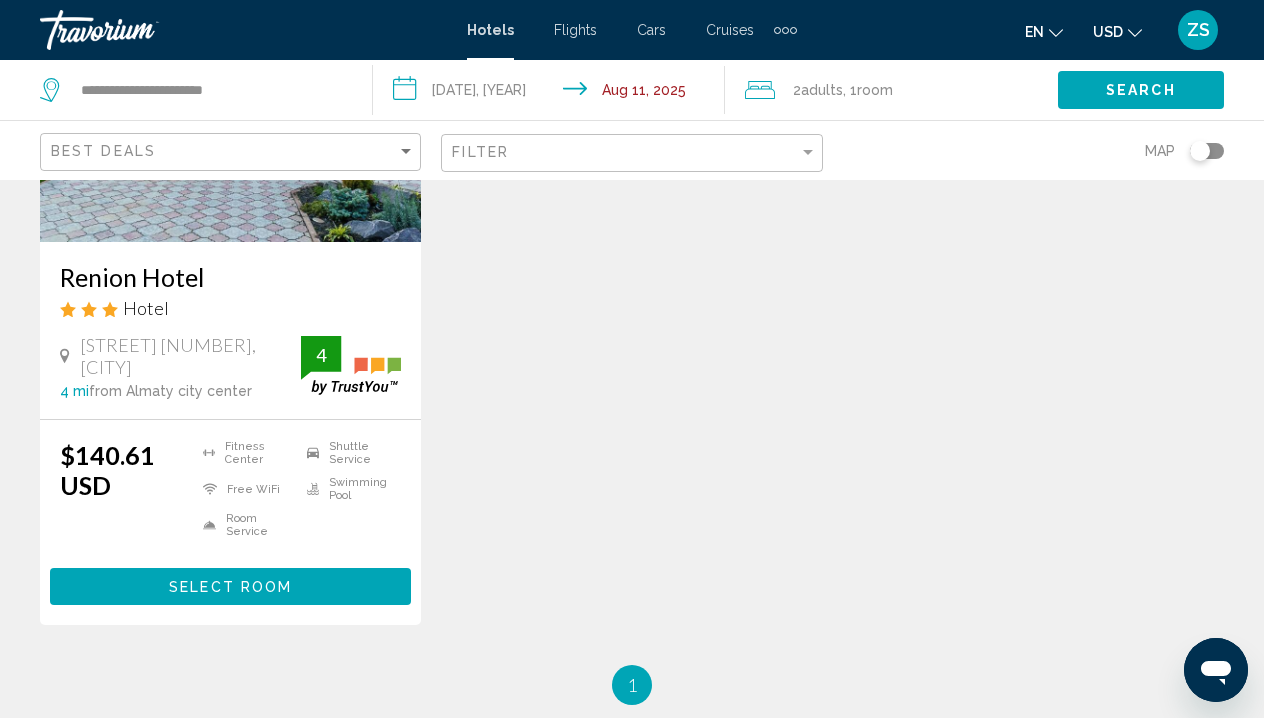 scroll, scrollTop: 328, scrollLeft: 0, axis: vertical 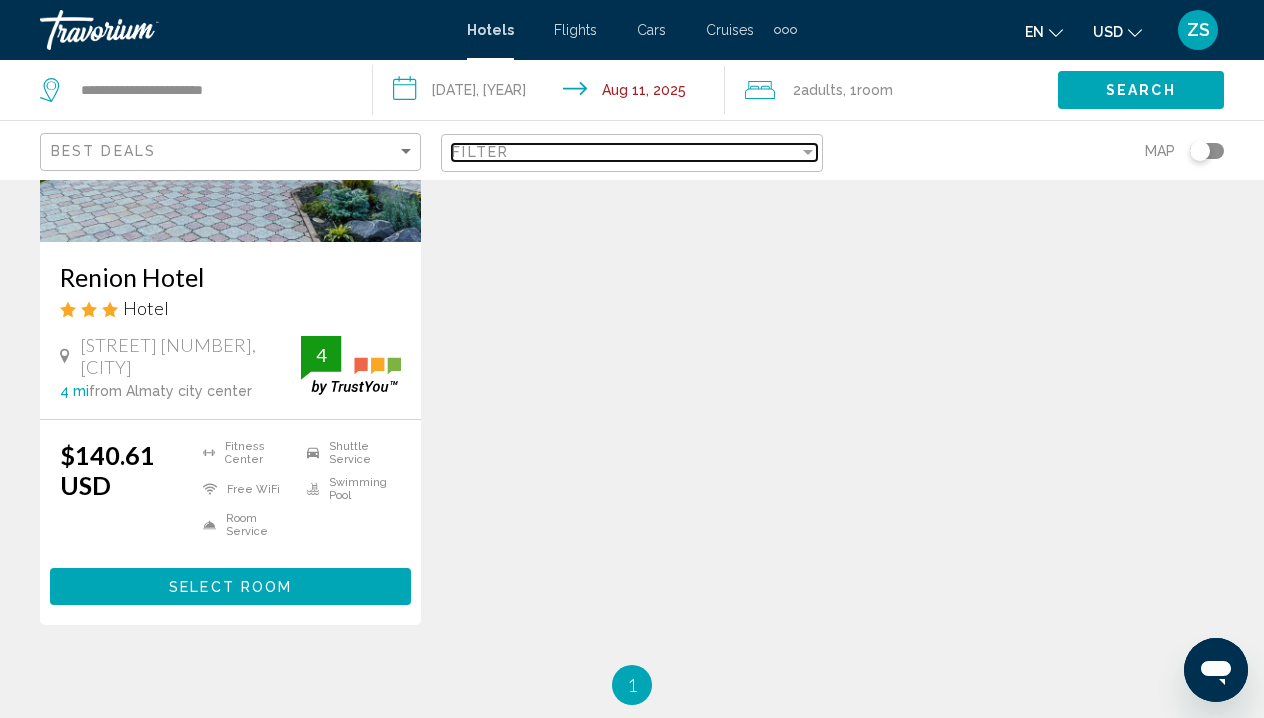 click on "Filter" at bounding box center (625, 152) 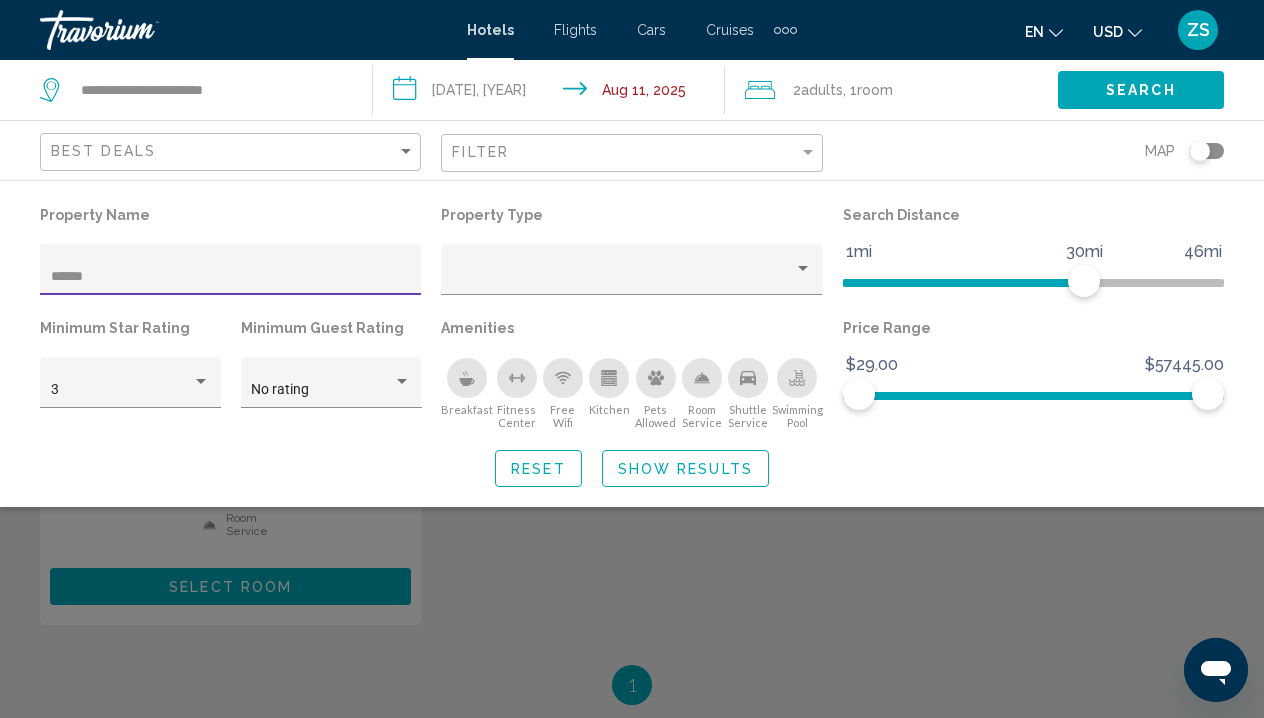 click on "******" at bounding box center (231, 277) 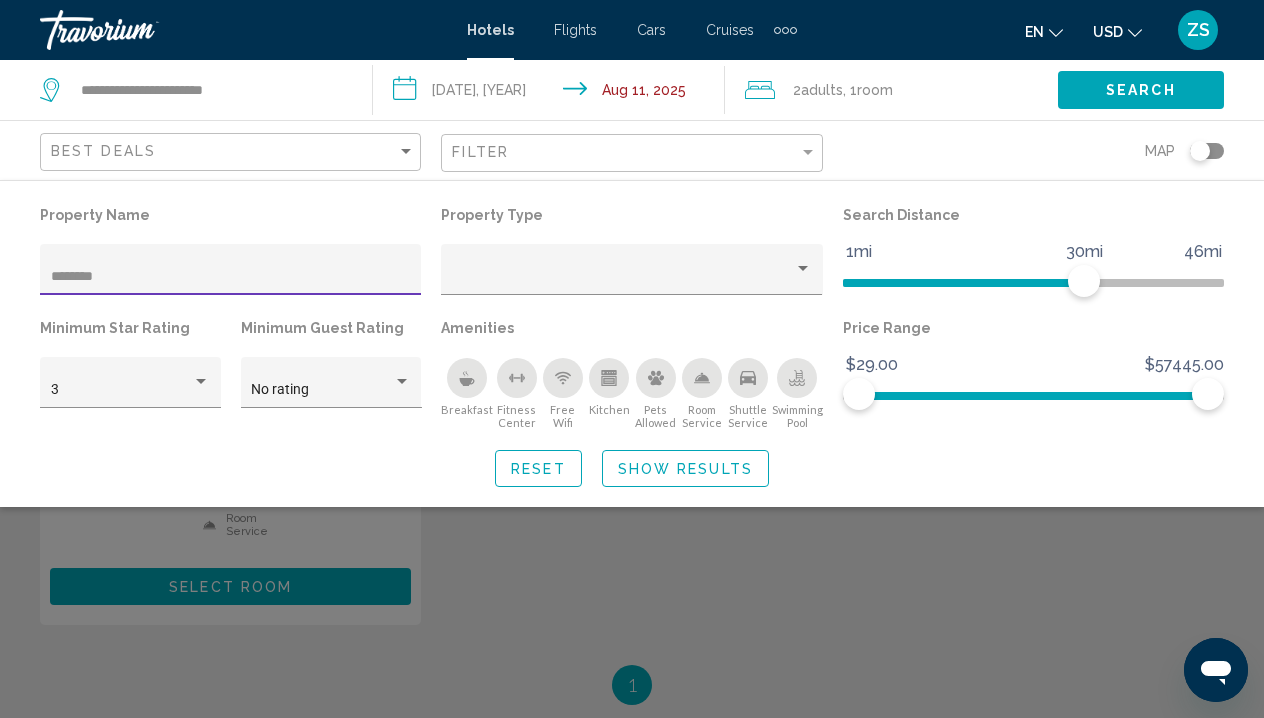 scroll, scrollTop: 0, scrollLeft: 0, axis: both 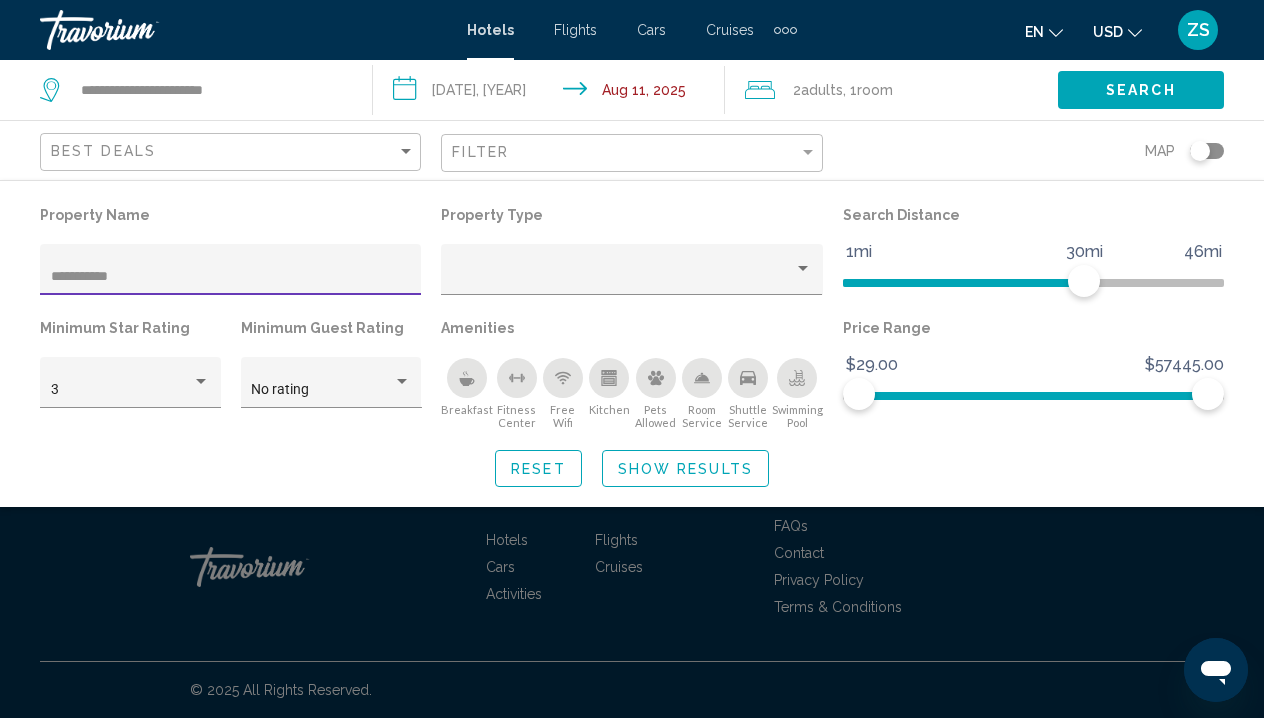 type on "**********" 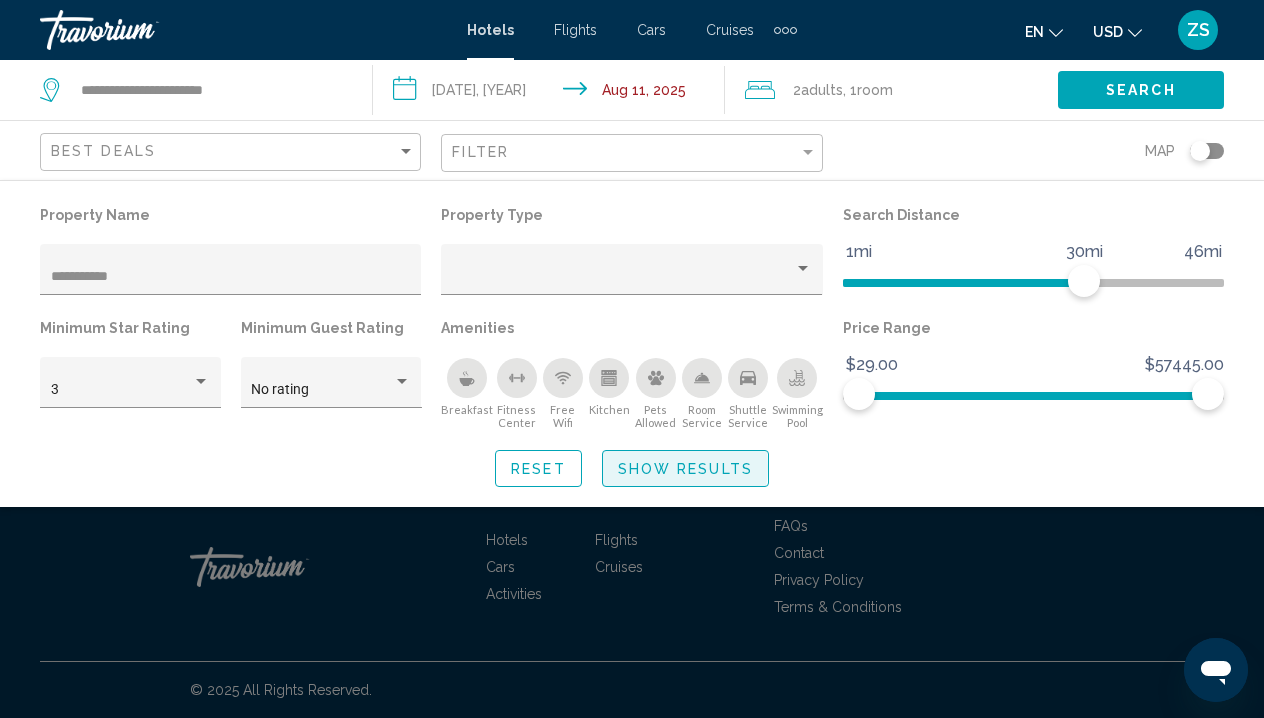 click on "Show Results" 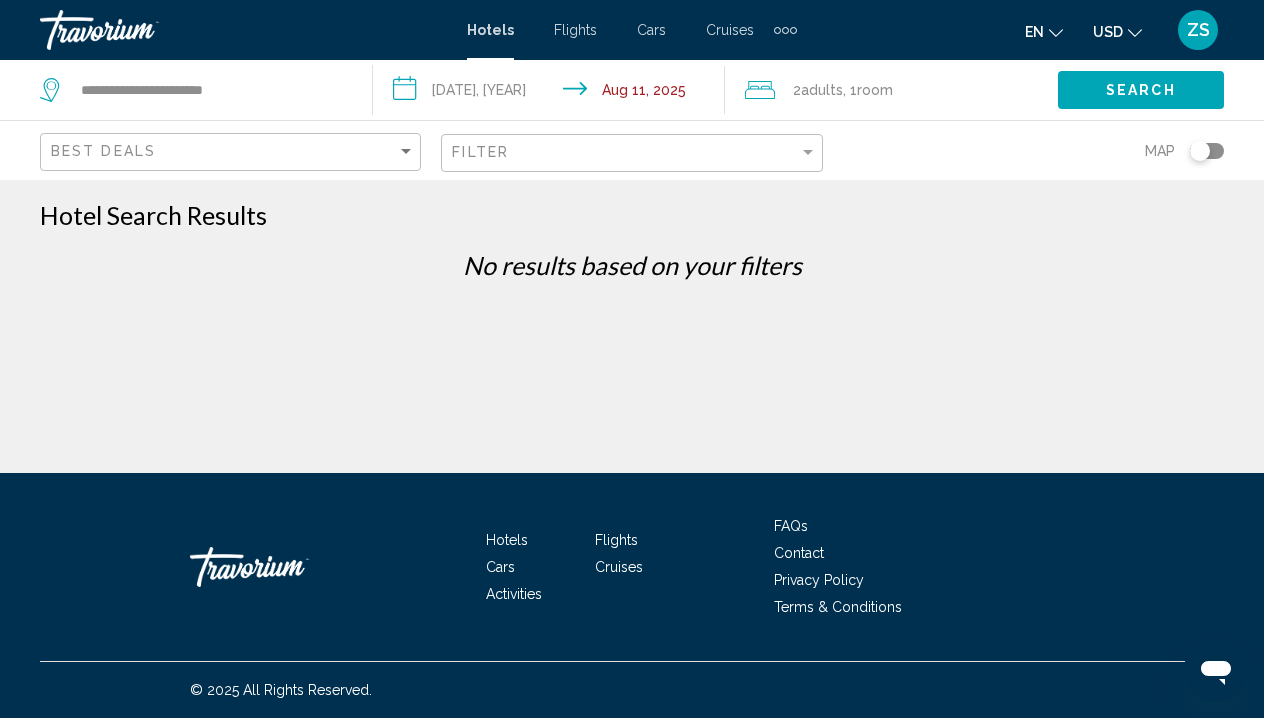 click on "Filter" 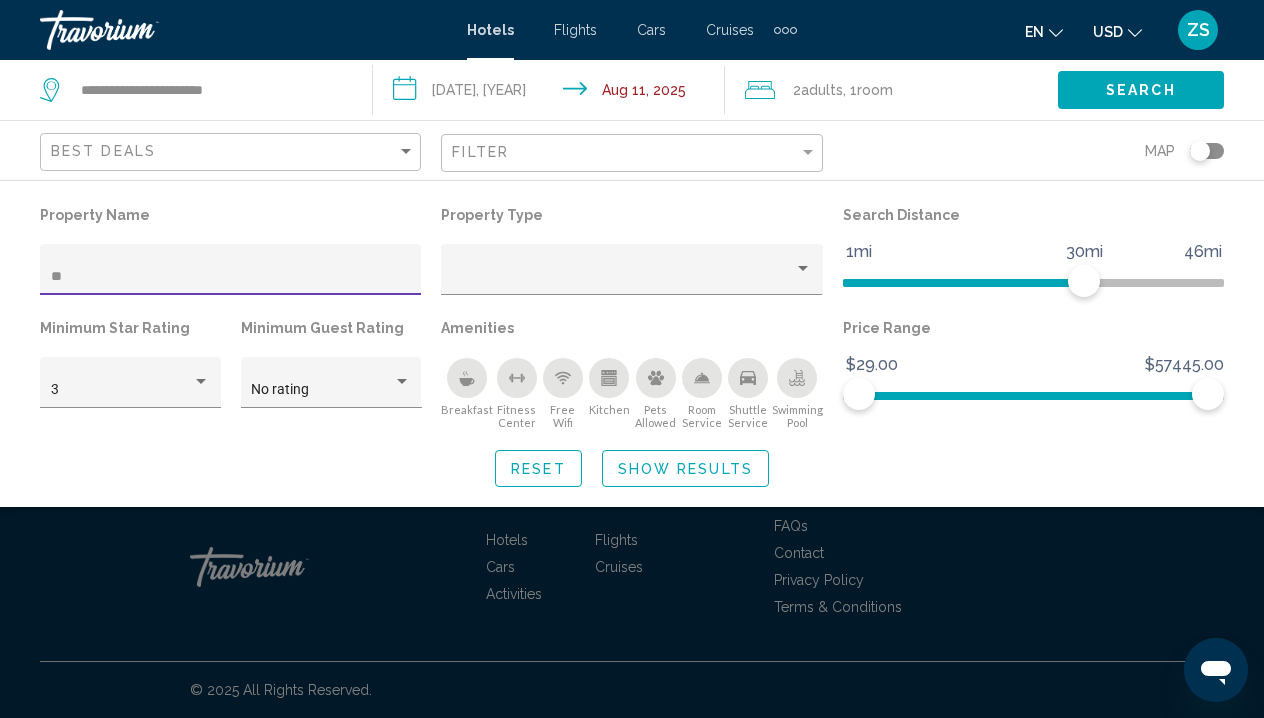 type on "*" 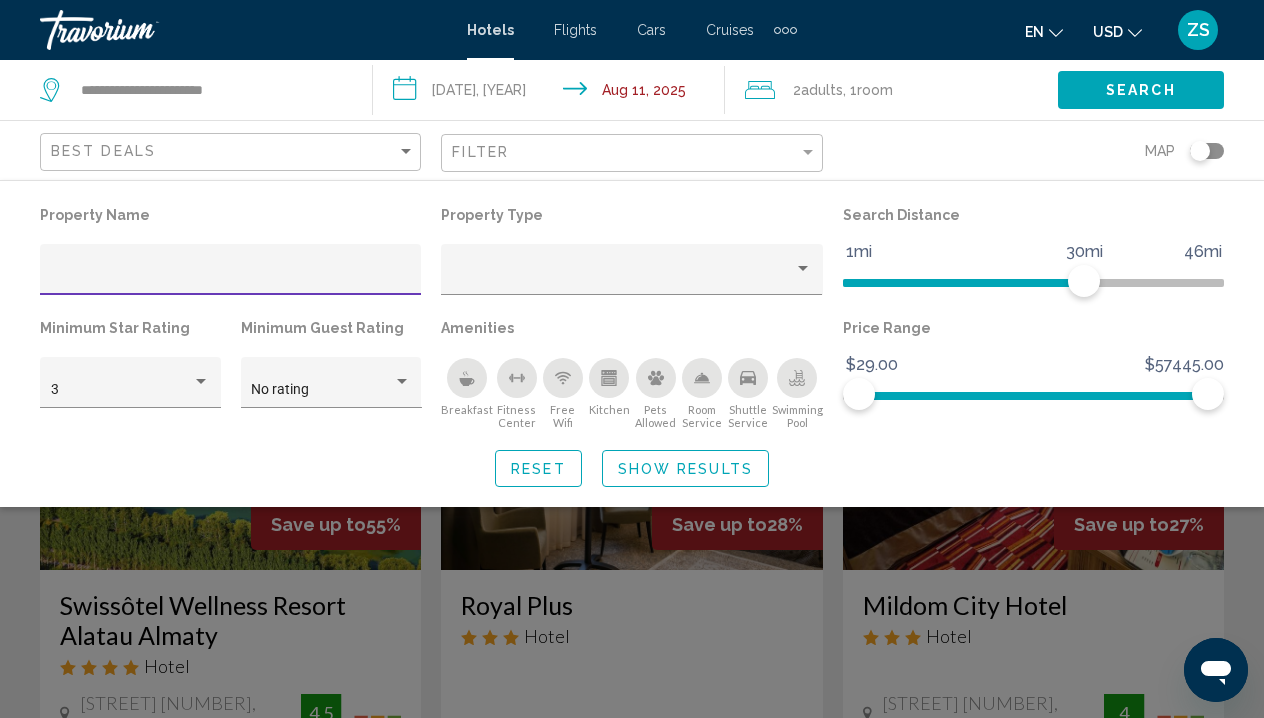type 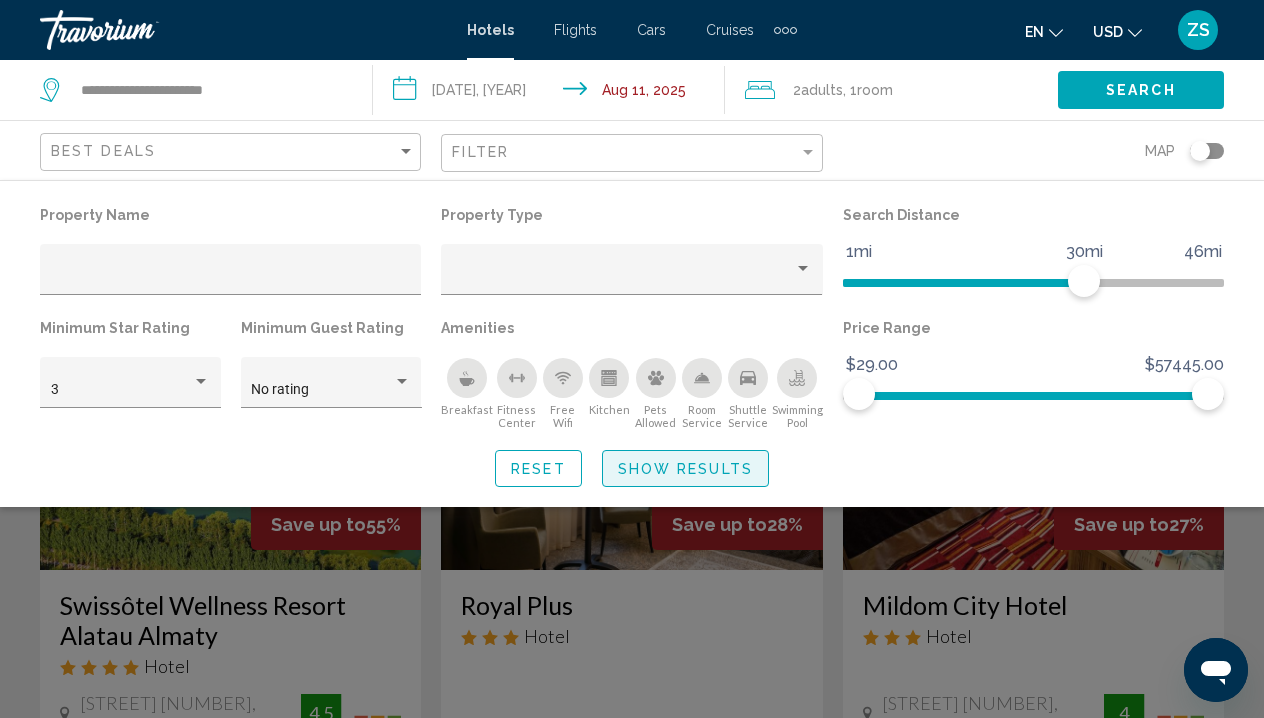 click on "Show Results" 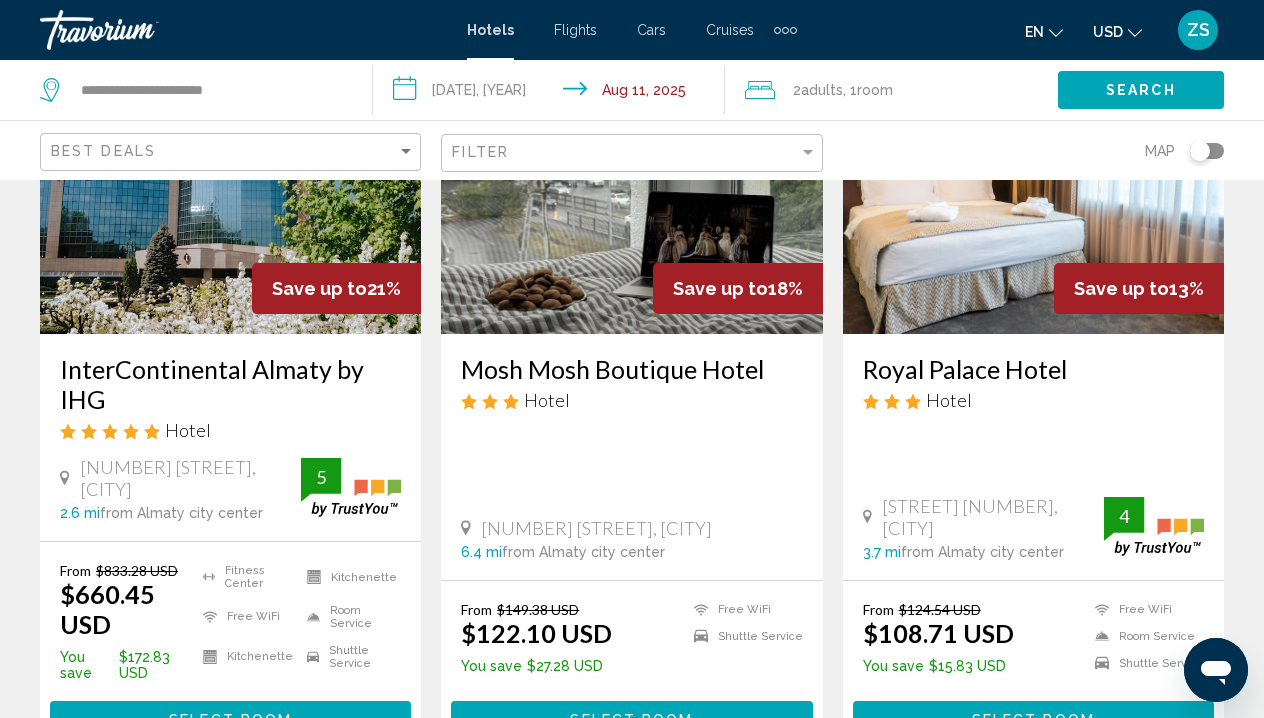 scroll, scrollTop: 1015, scrollLeft: 0, axis: vertical 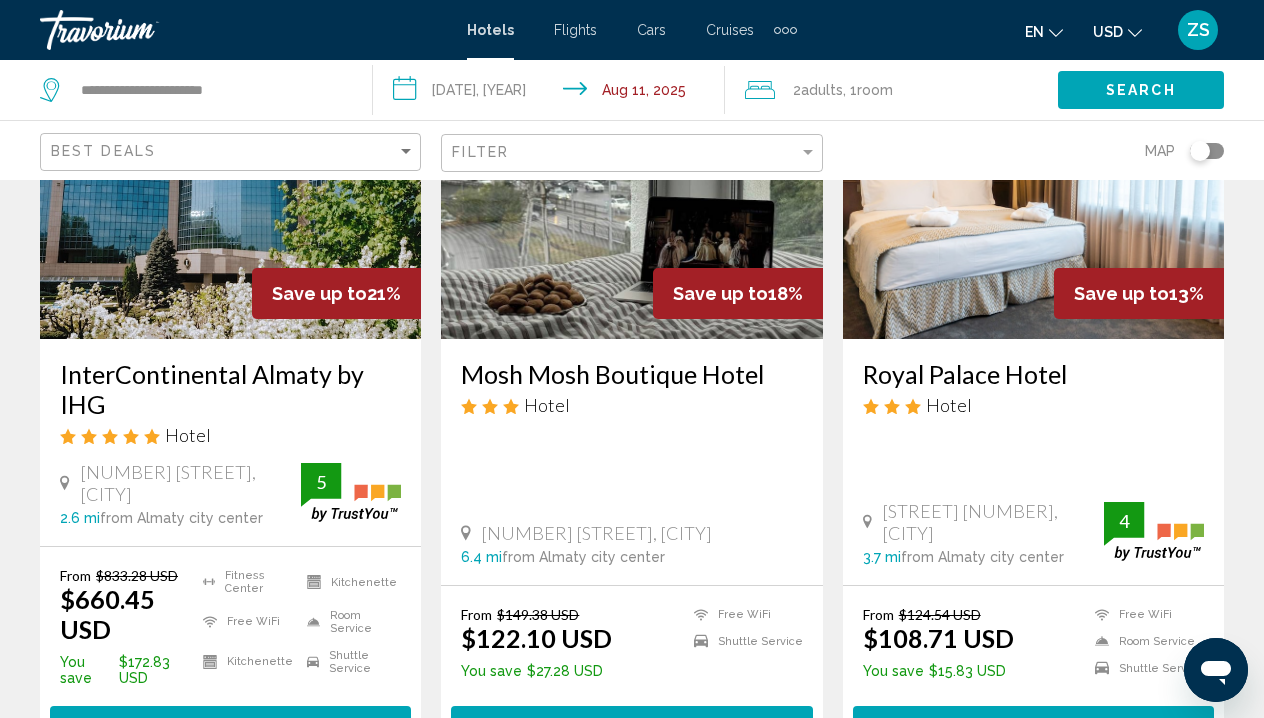 click at bounding box center (631, 179) 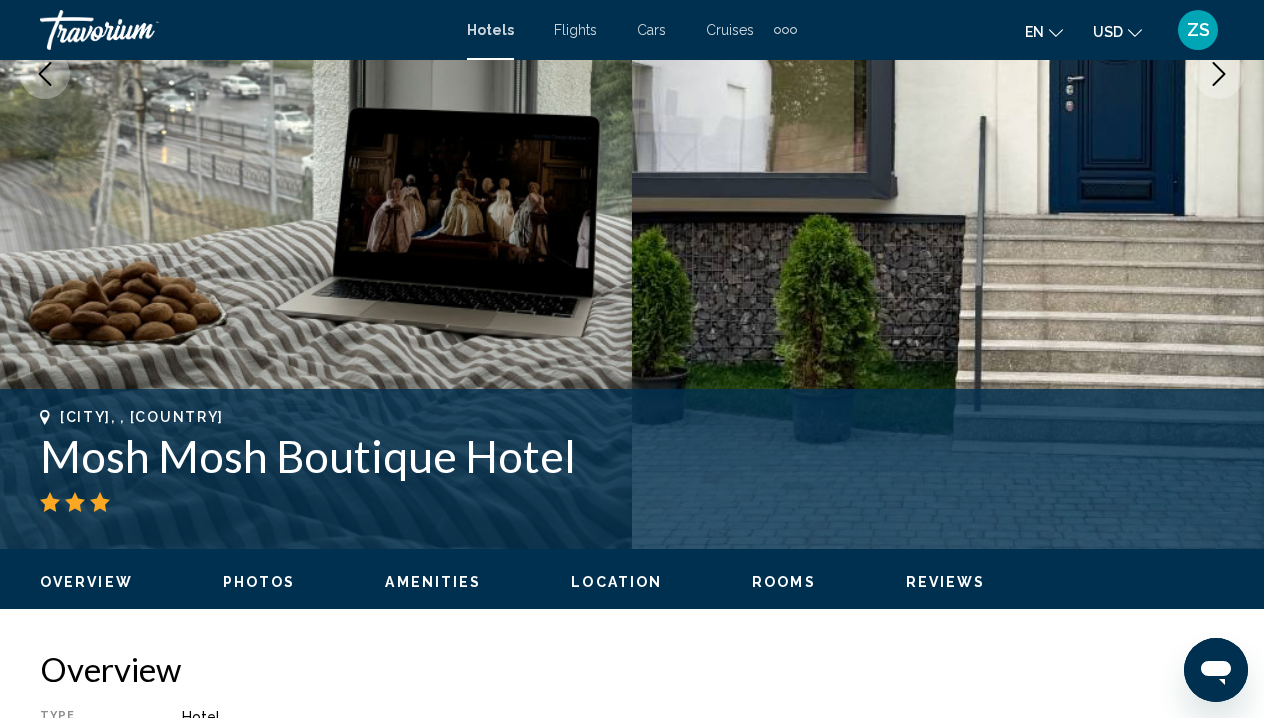 scroll, scrollTop: 660, scrollLeft: 0, axis: vertical 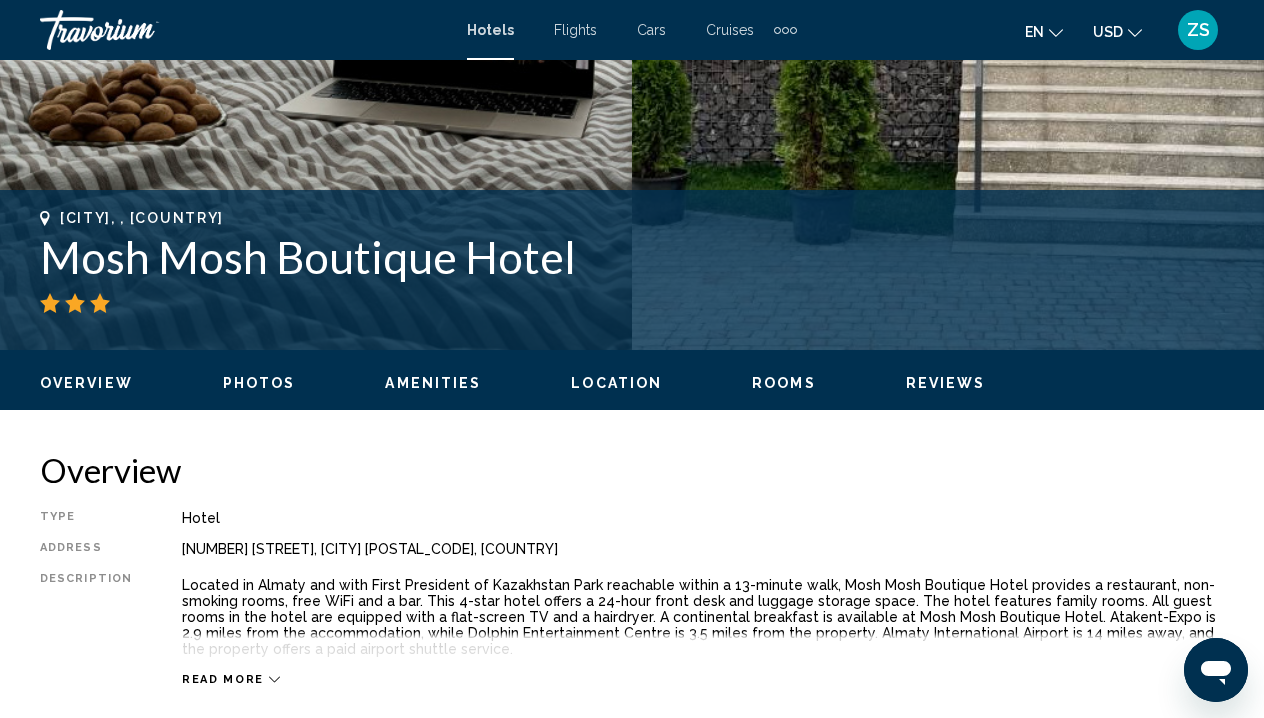 click on "Rooms" at bounding box center [784, 383] 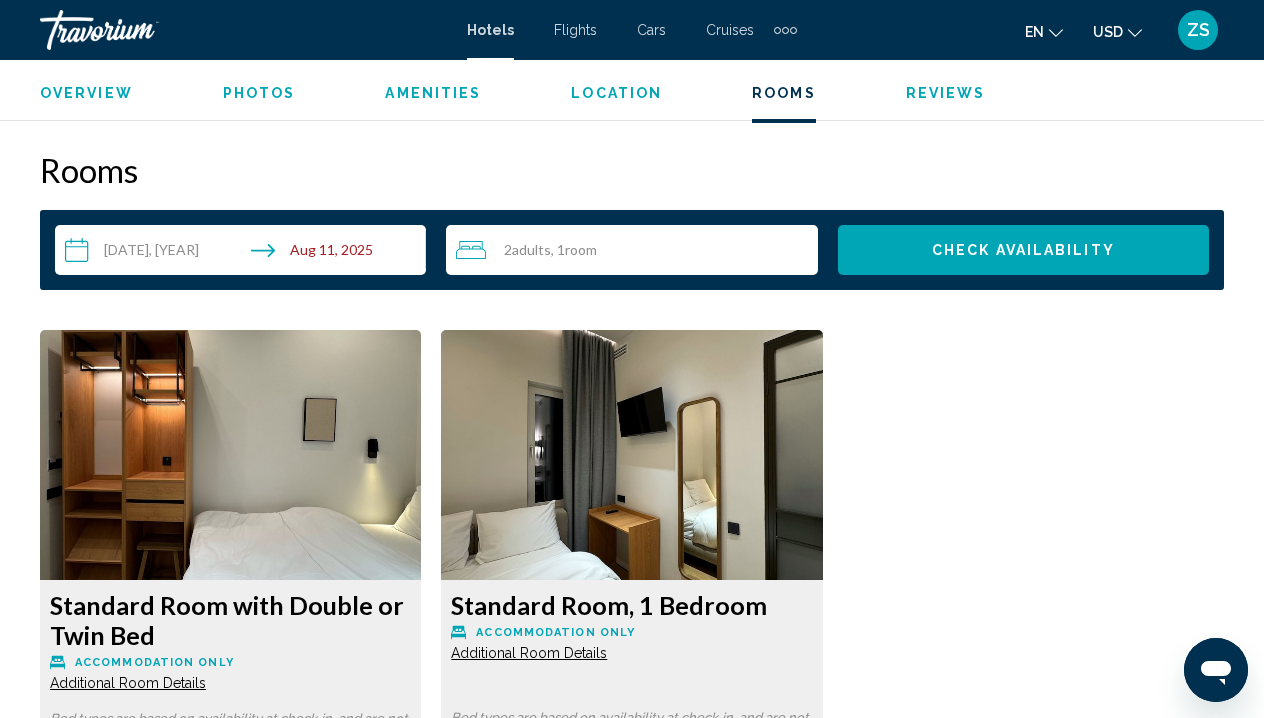 scroll, scrollTop: 2961, scrollLeft: 0, axis: vertical 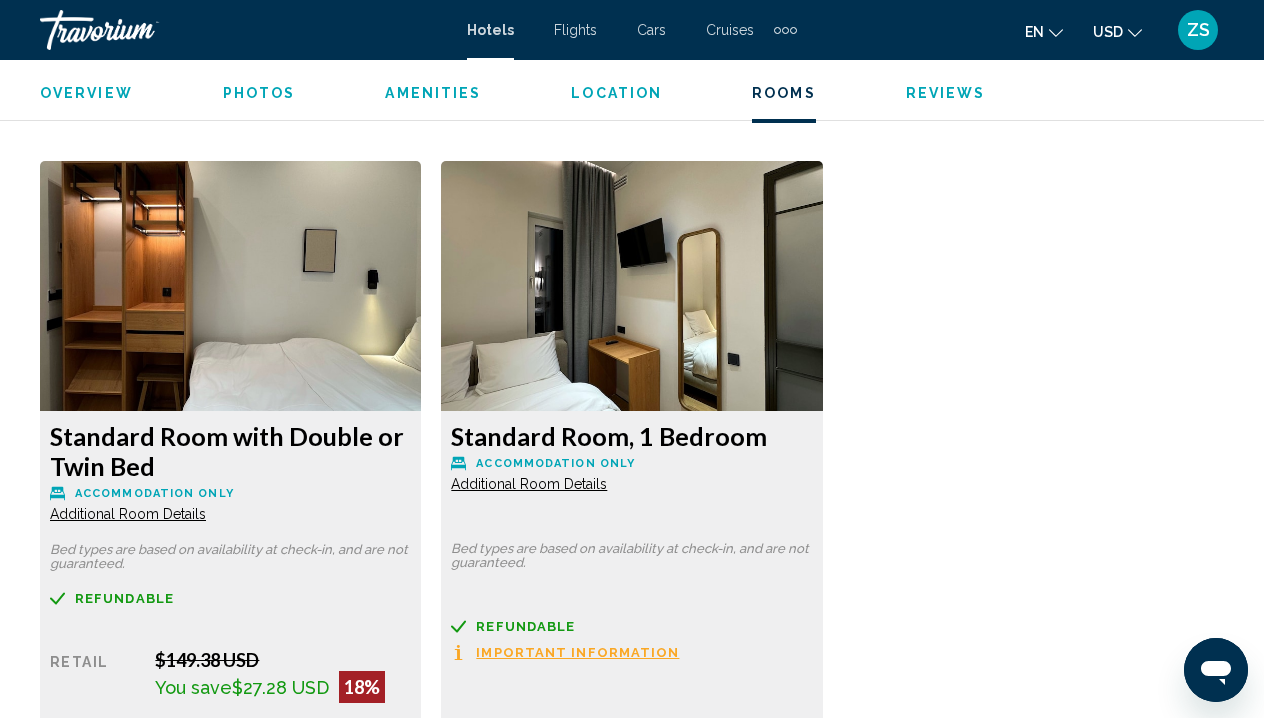 click at bounding box center [230, 286] 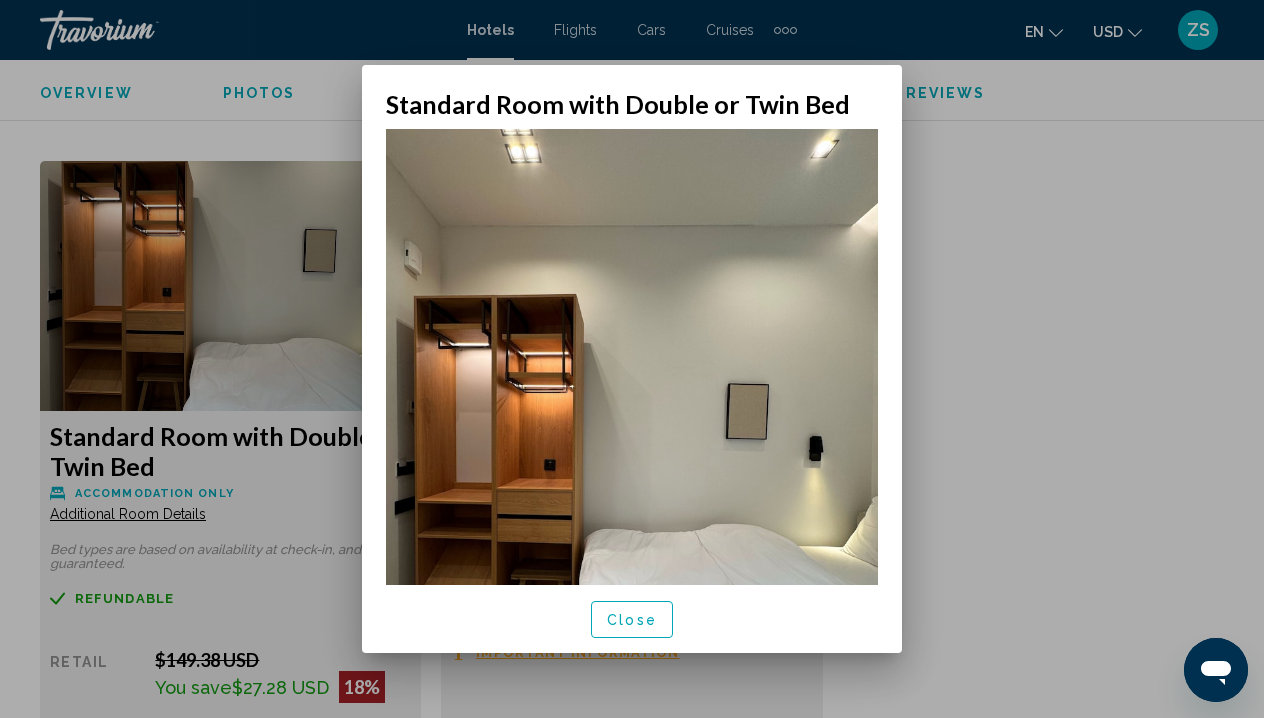 click on "Close" at bounding box center (632, 619) 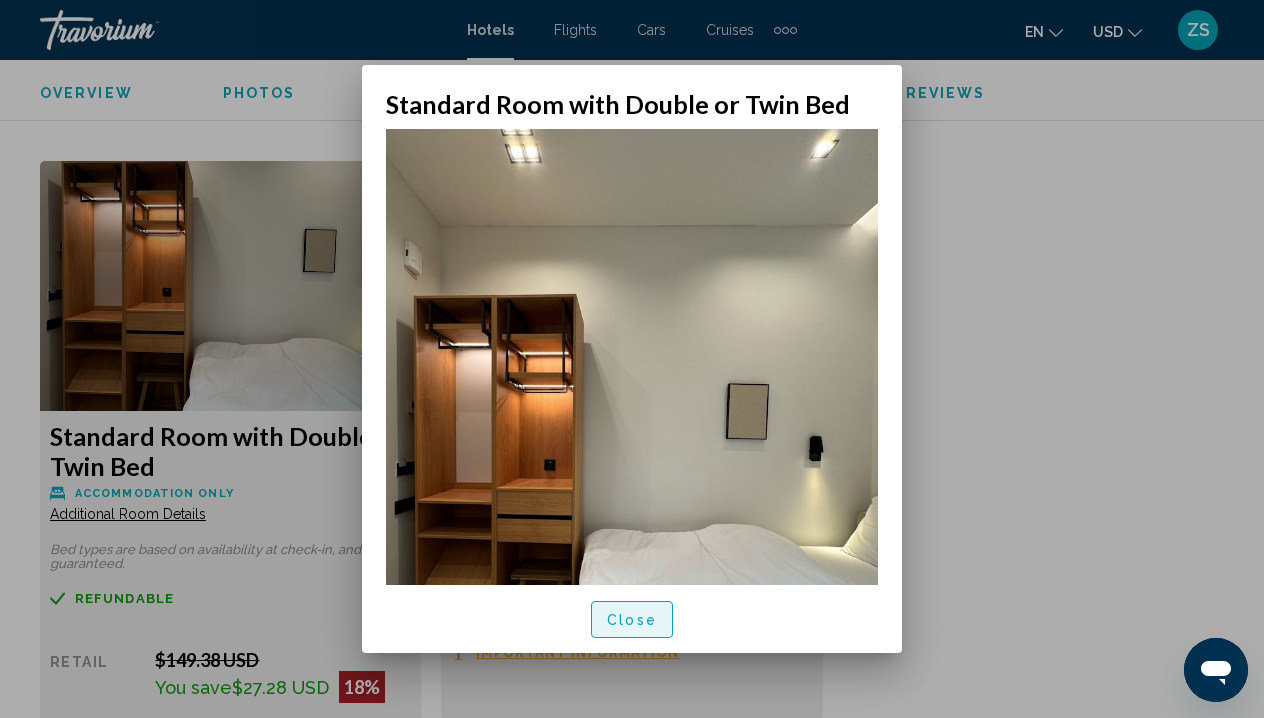 click on "Close" at bounding box center (632, 619) 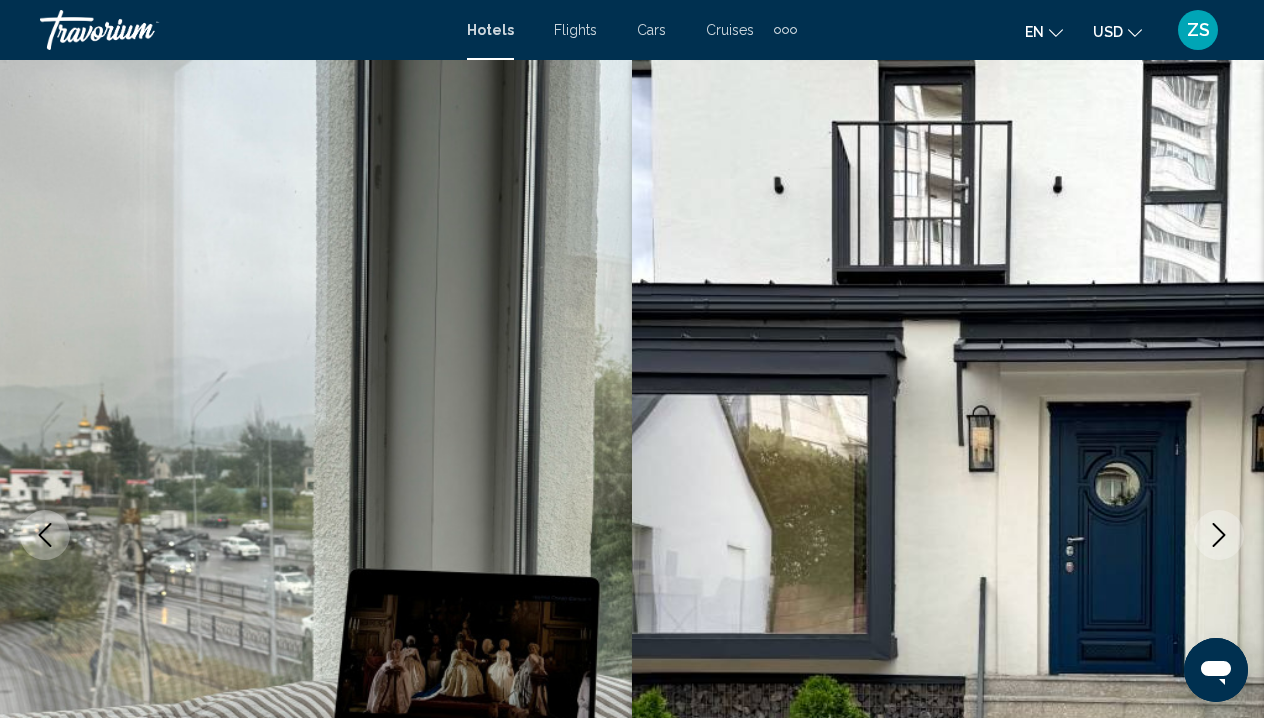 scroll, scrollTop: 2961, scrollLeft: 0, axis: vertical 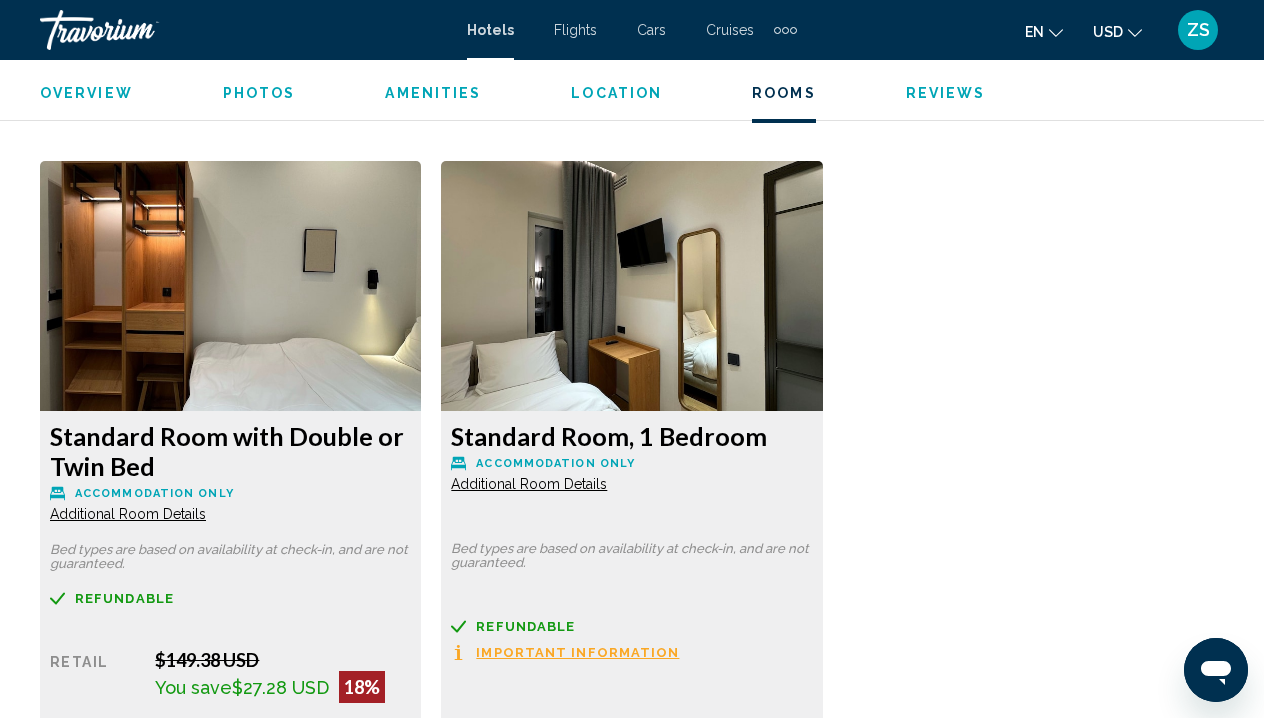 click on "Photos" at bounding box center [259, 93] 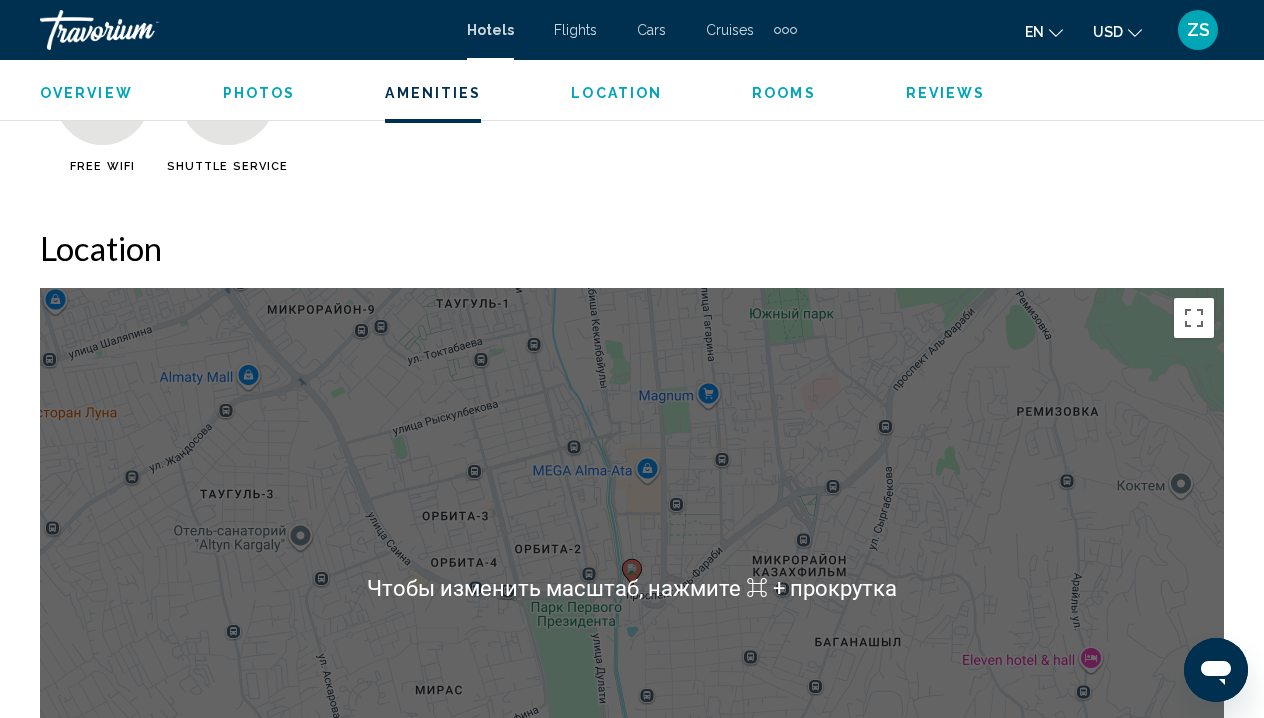 scroll, scrollTop: 2011, scrollLeft: 0, axis: vertical 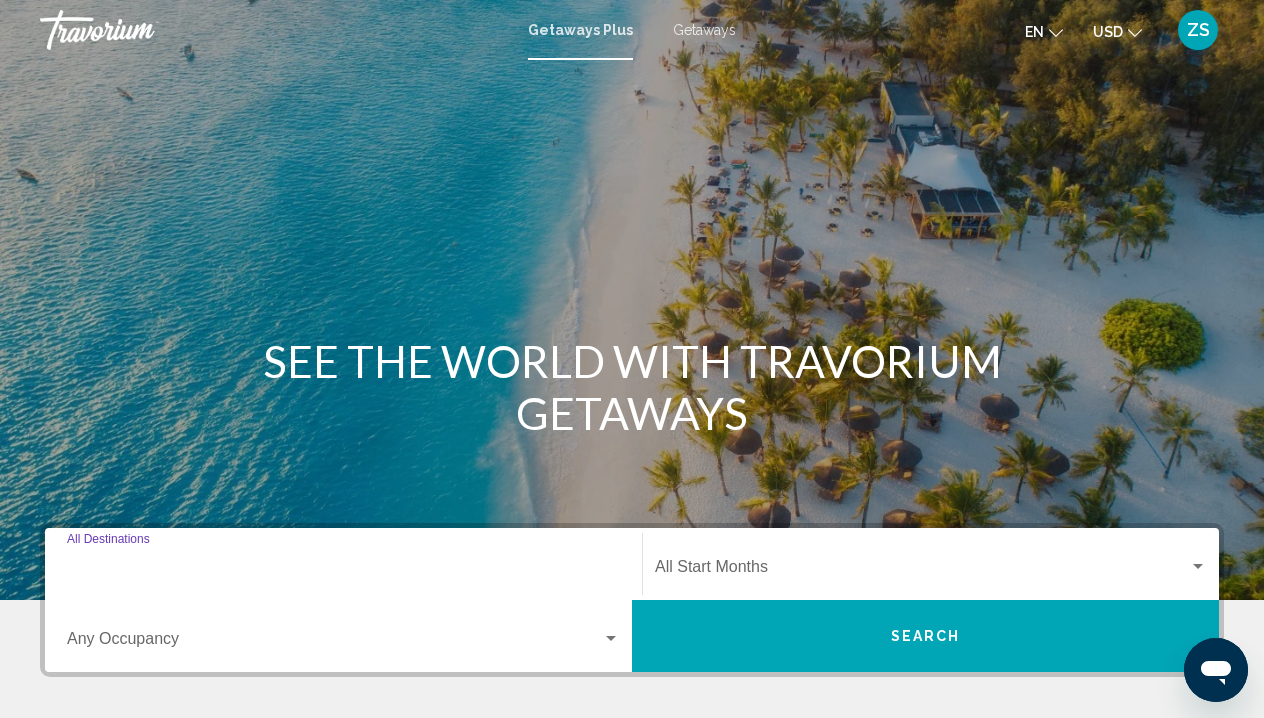 click on "Destination All Destinations" at bounding box center [343, 571] 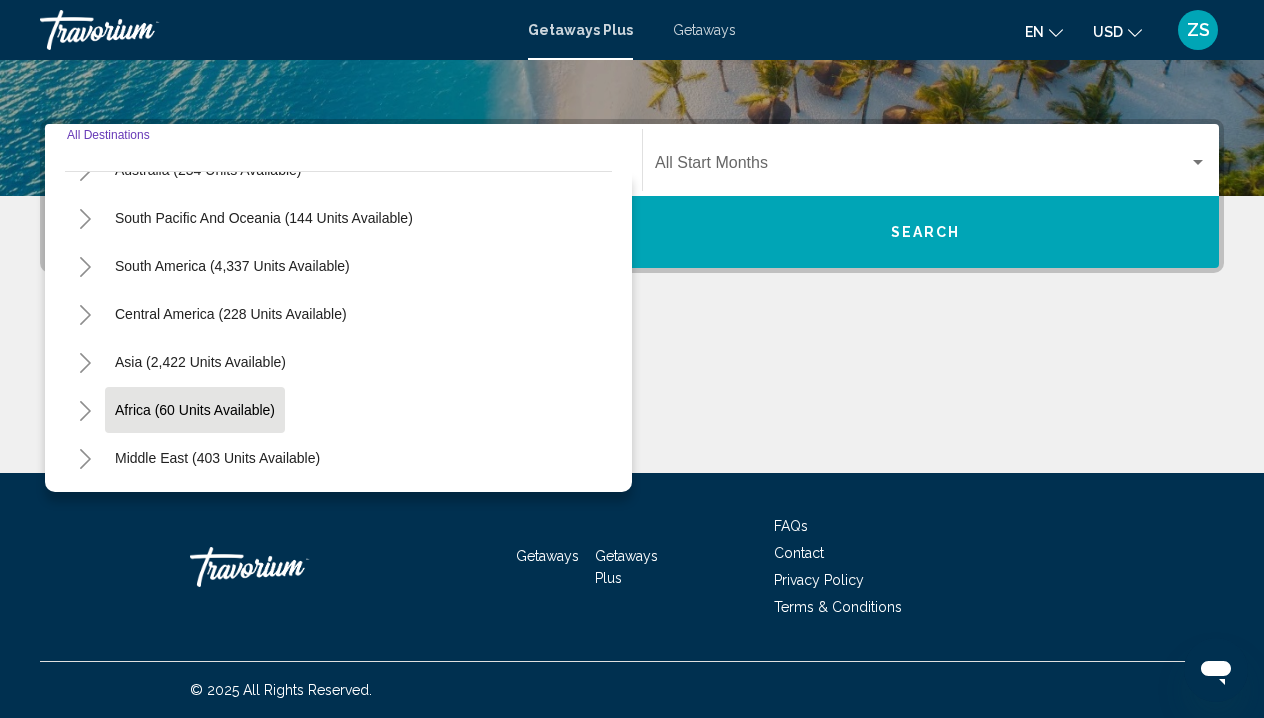 scroll, scrollTop: 324, scrollLeft: 0, axis: vertical 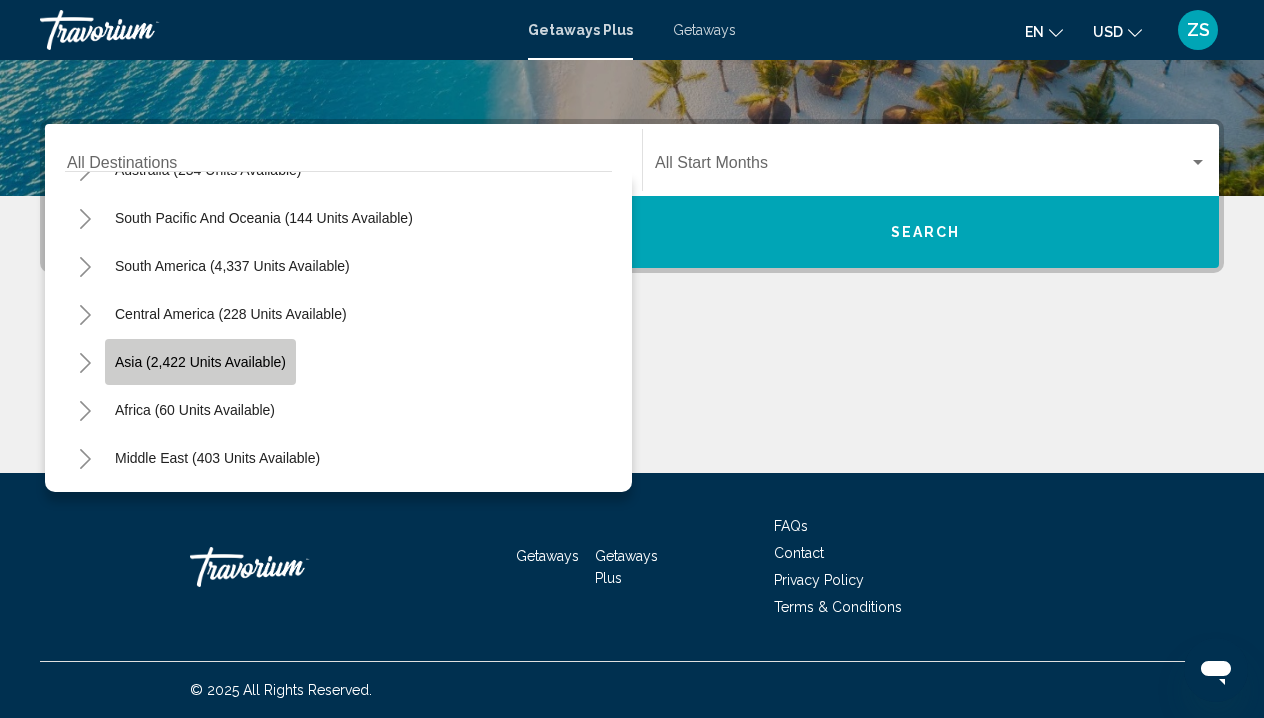 click on "Asia (2,422 units available)" at bounding box center (195, 410) 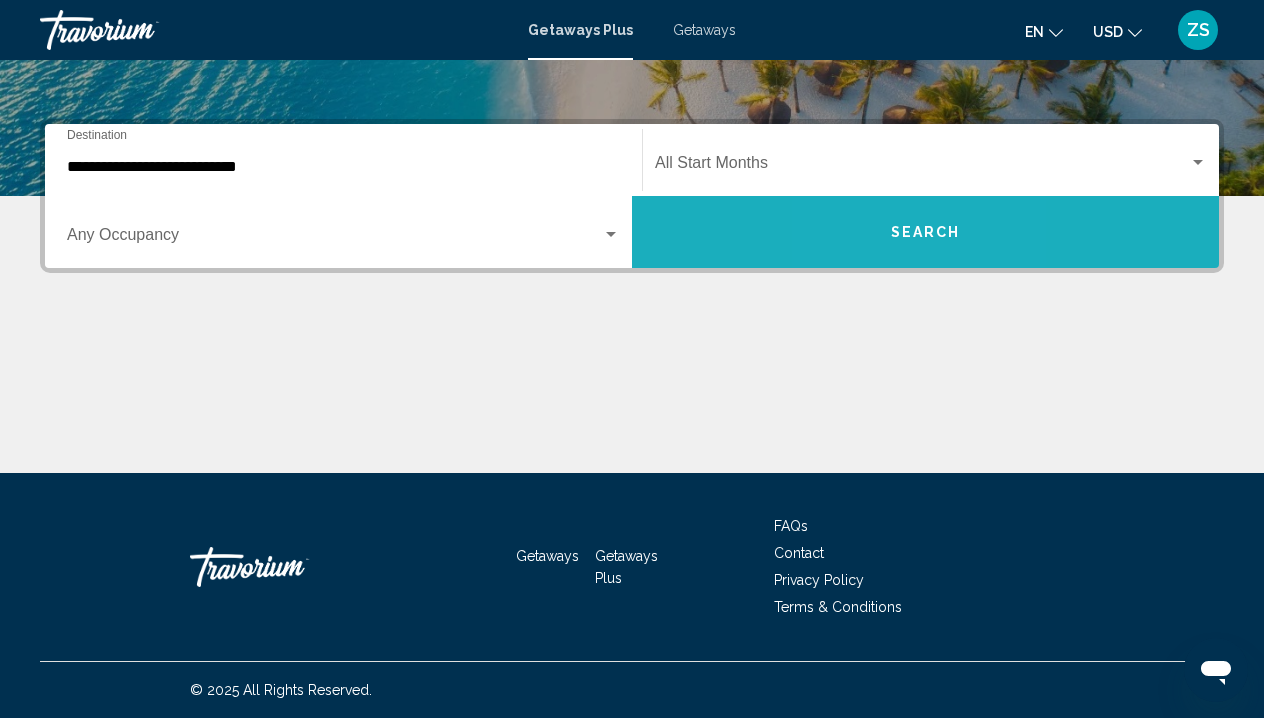 click on "Search" at bounding box center [925, 232] 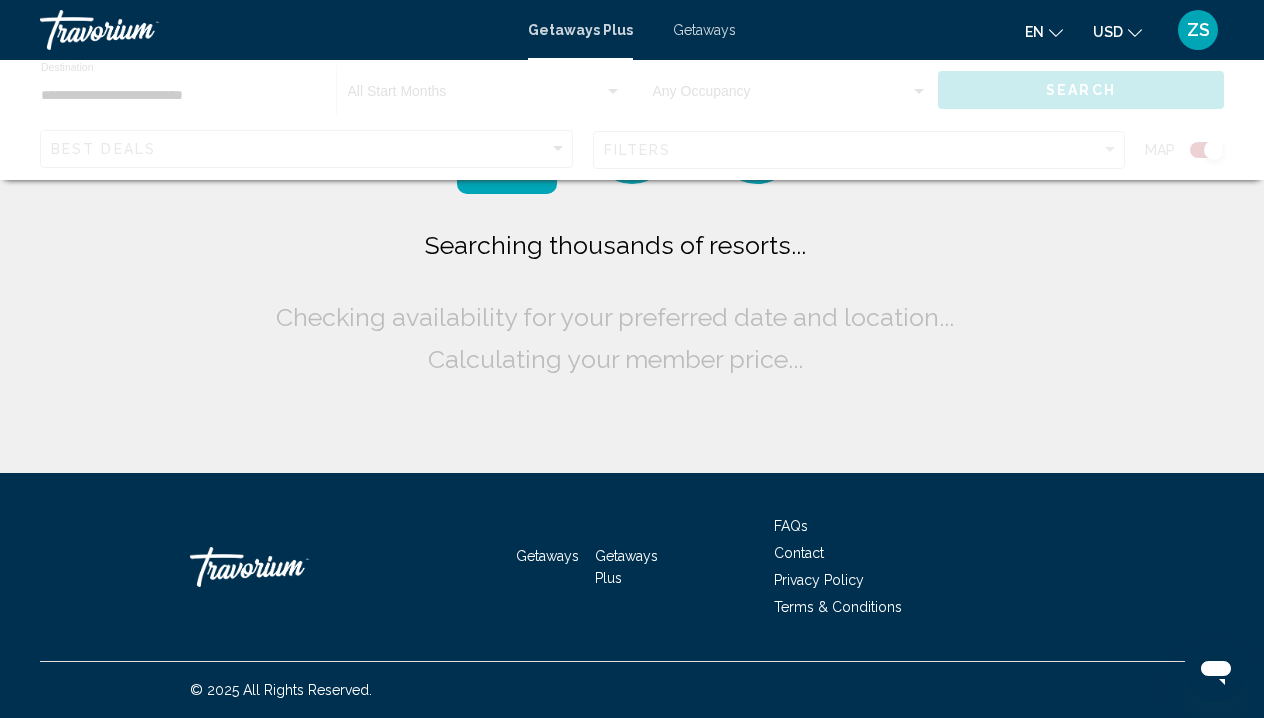 scroll, scrollTop: 0, scrollLeft: 0, axis: both 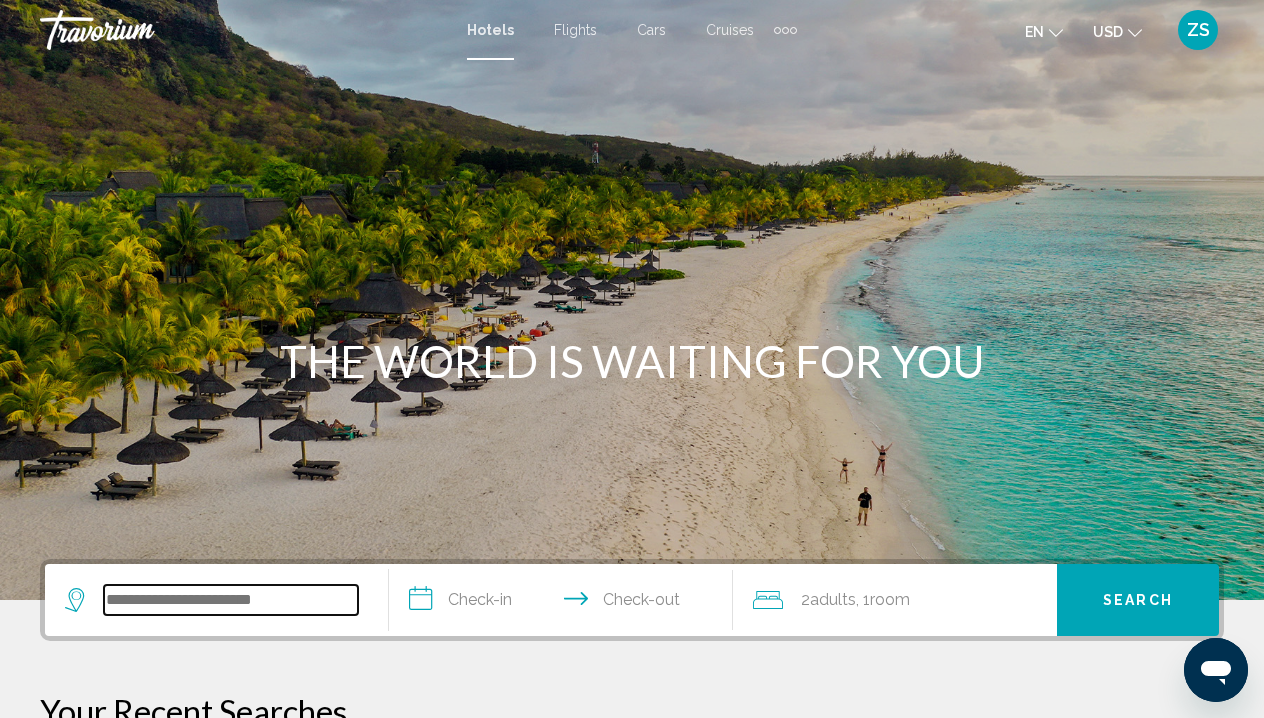 click at bounding box center [231, 600] 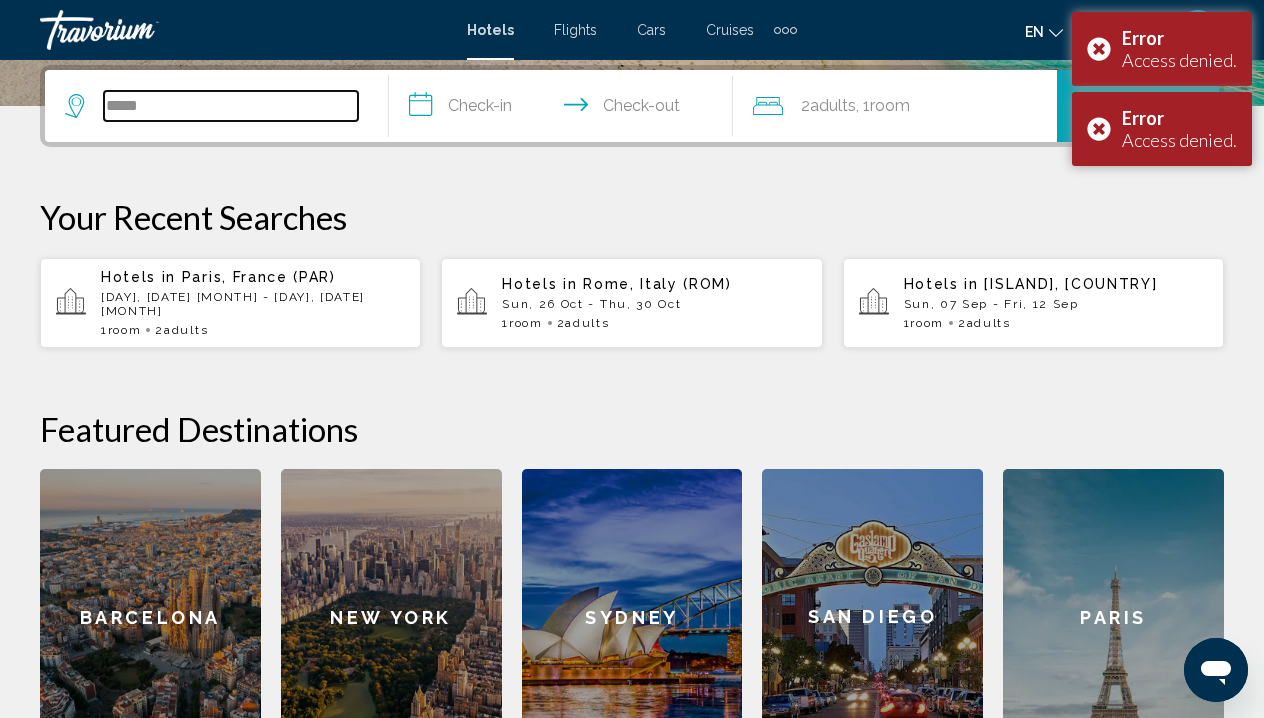 type on "*****" 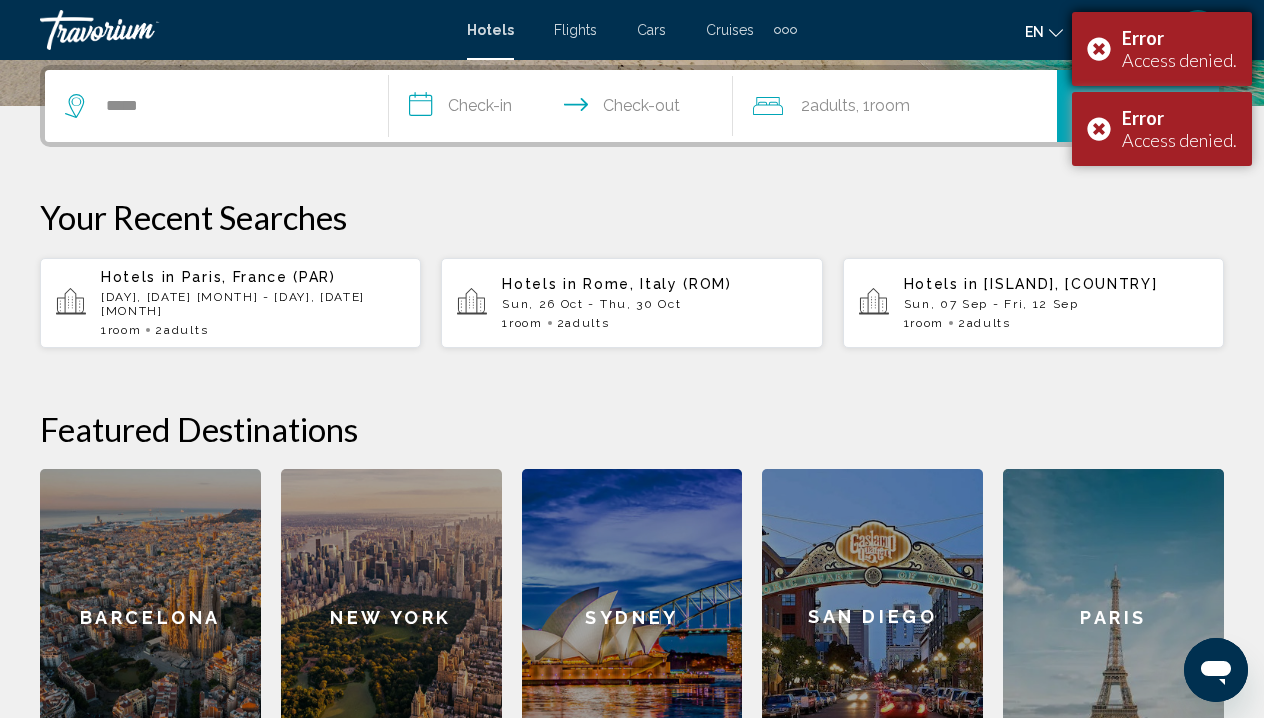 drag, startPoint x: 173, startPoint y: 594, endPoint x: 1110, endPoint y: 44, distance: 1086.4939 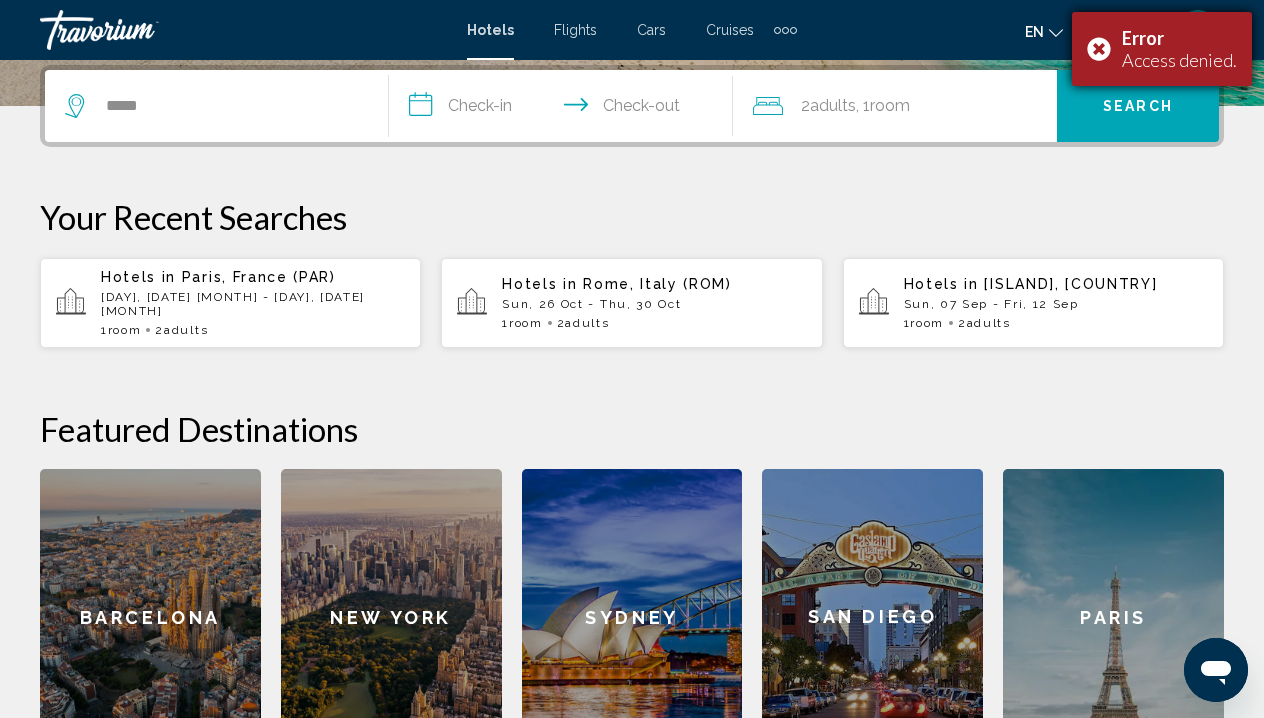 click on "Error   Access denied." at bounding box center (1162, 49) 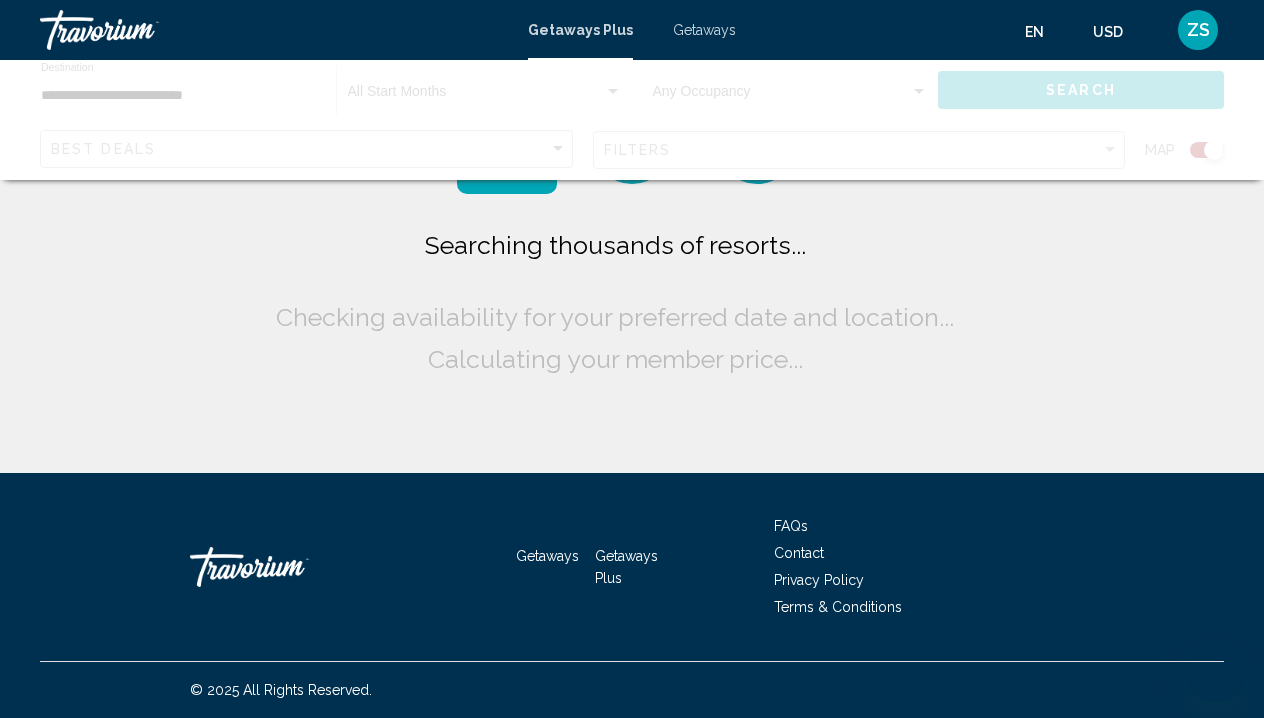 scroll, scrollTop: 0, scrollLeft: 0, axis: both 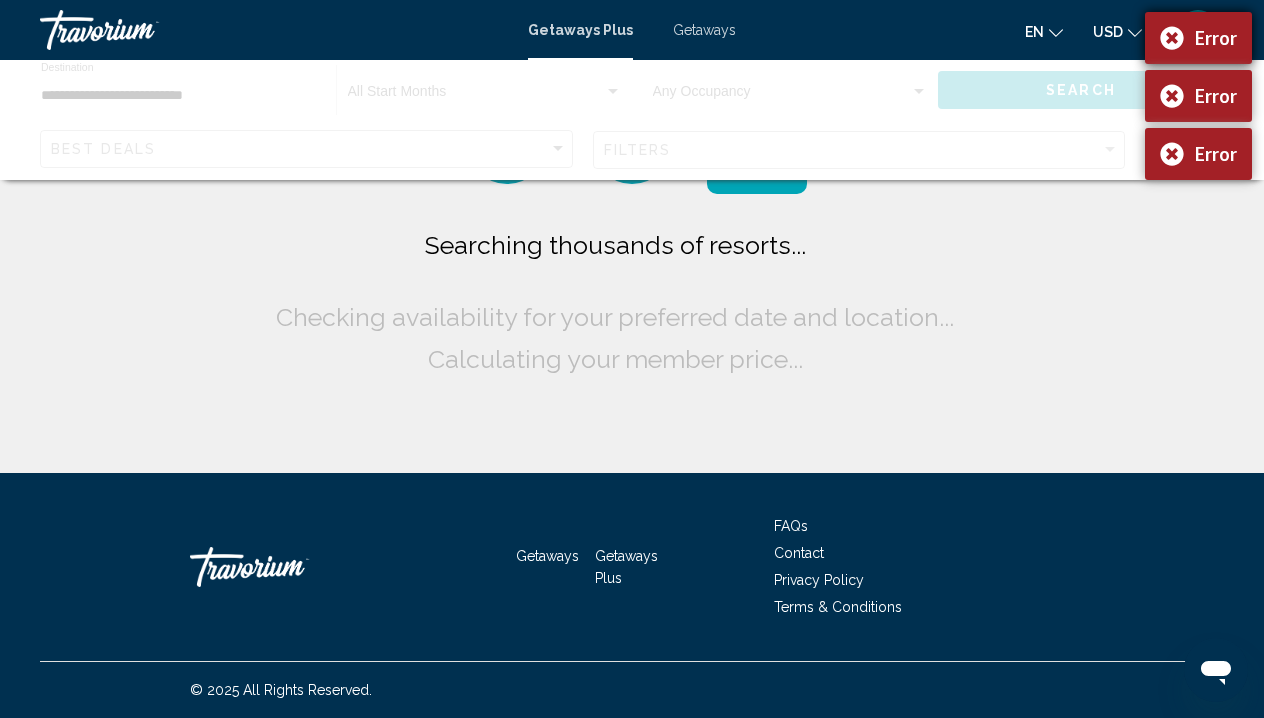 click on "Error" at bounding box center [1198, 38] 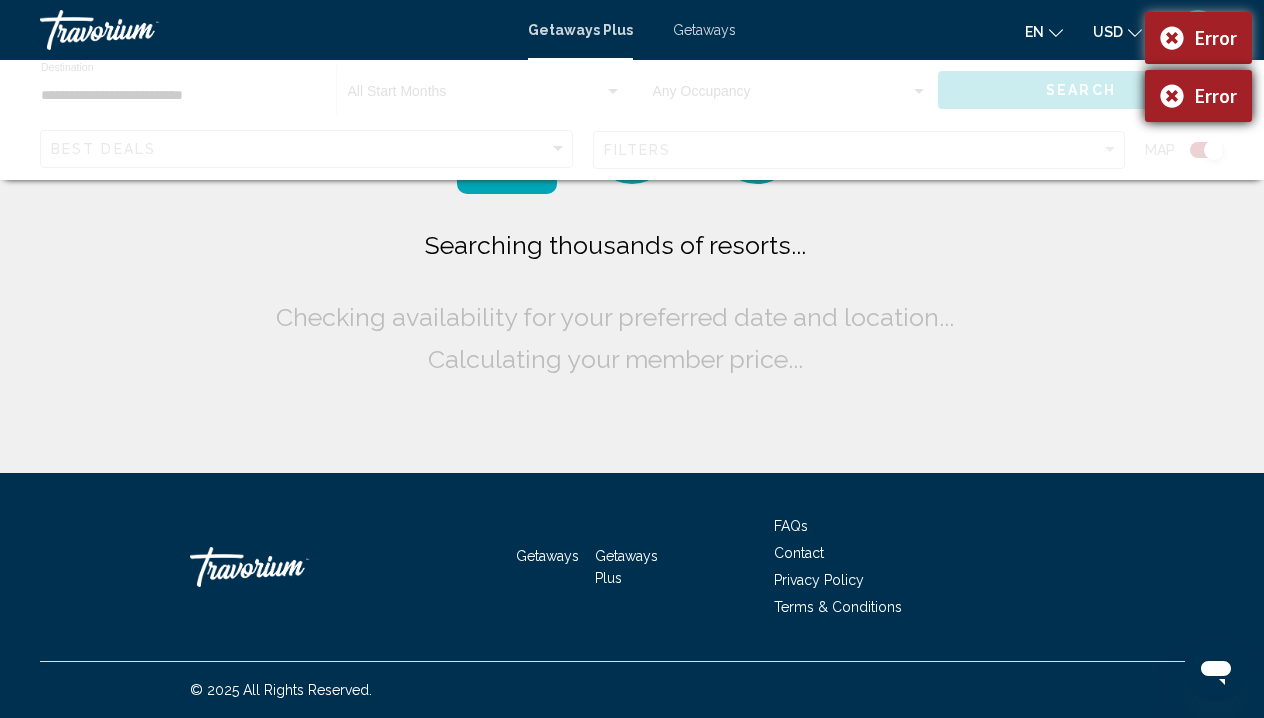 click on "Error" at bounding box center [1198, 96] 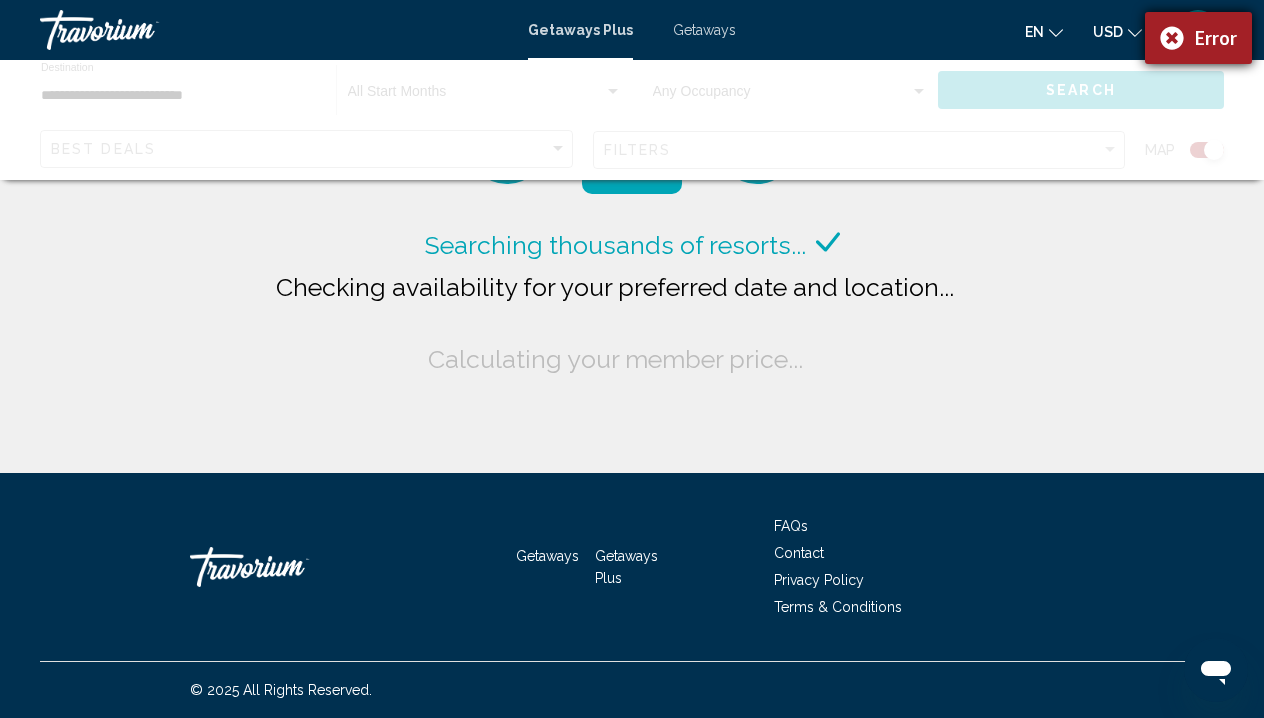 click on "Error" at bounding box center (1198, 38) 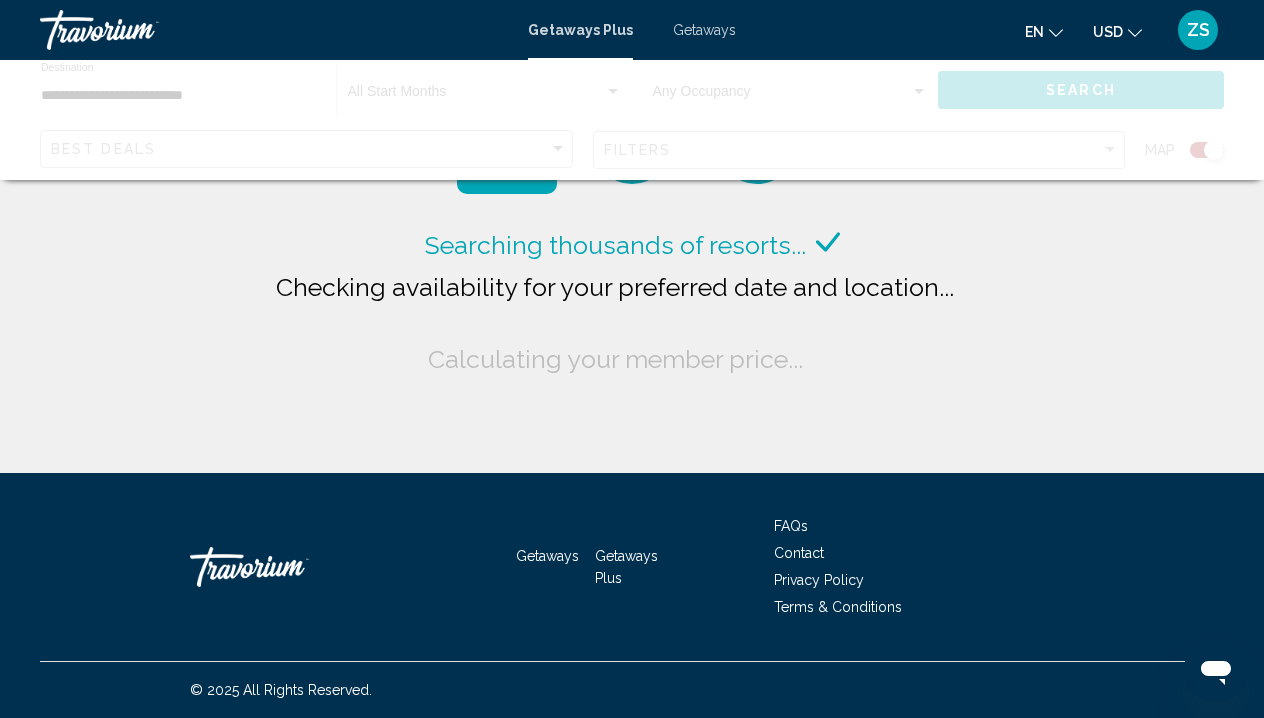 click on "Getaways" at bounding box center [704, 30] 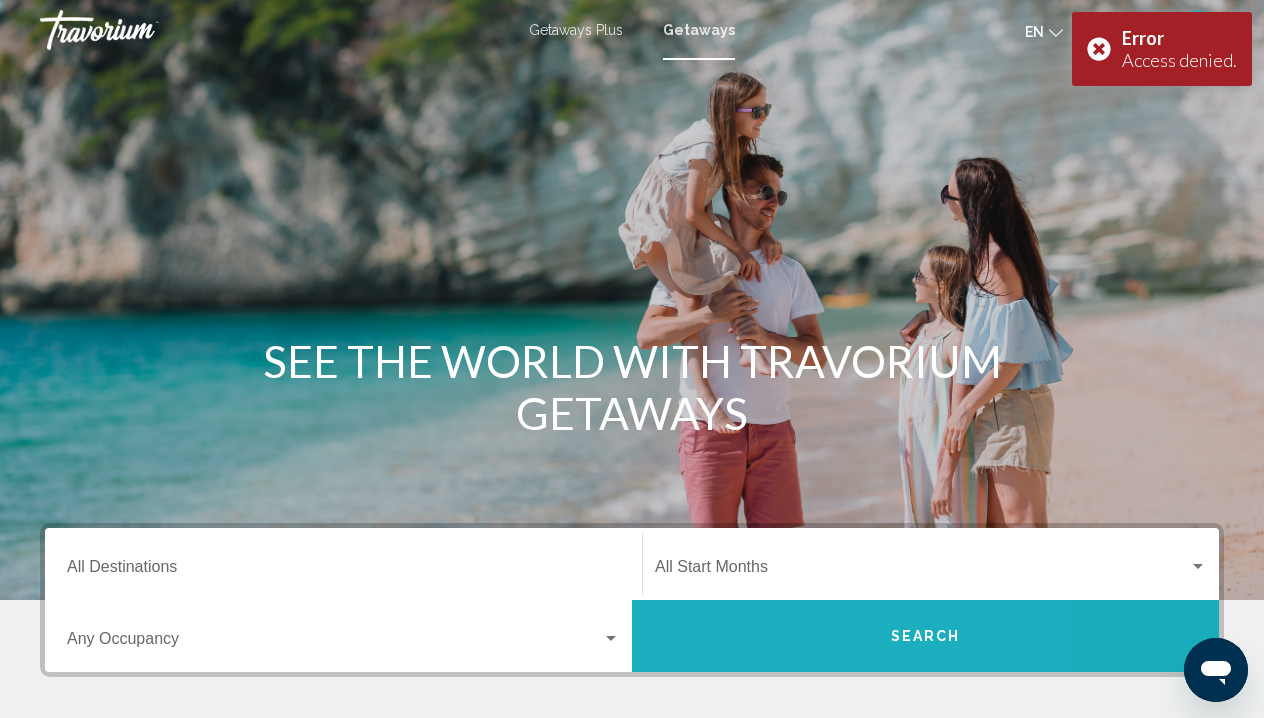 click on "Search" at bounding box center (925, 636) 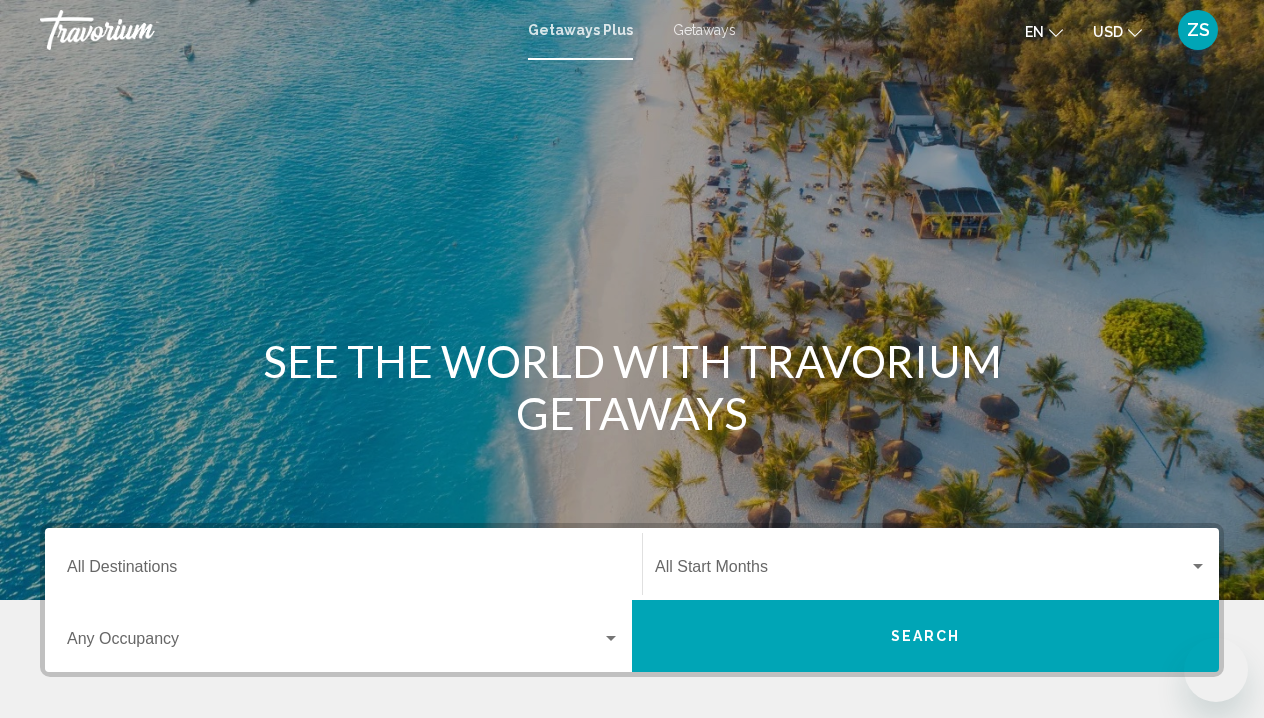 scroll, scrollTop: 0, scrollLeft: 0, axis: both 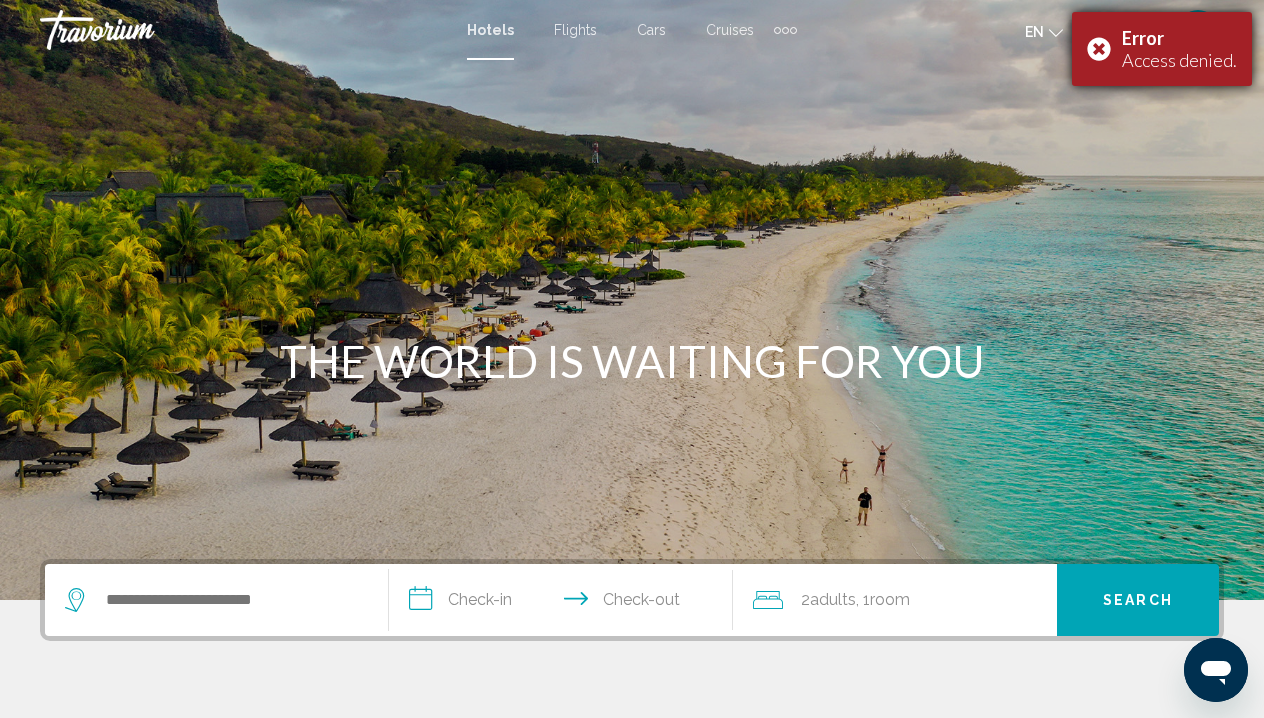 click on "Error   Access denied." at bounding box center (1162, 49) 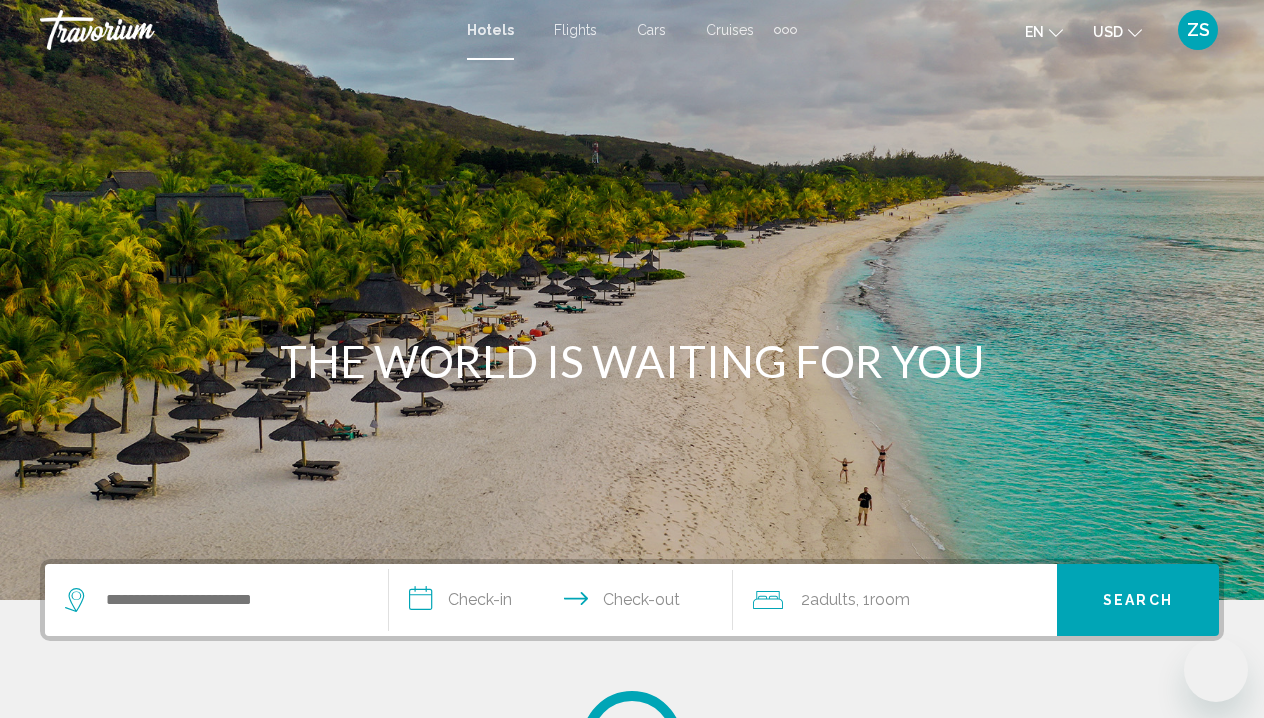 scroll, scrollTop: 0, scrollLeft: 0, axis: both 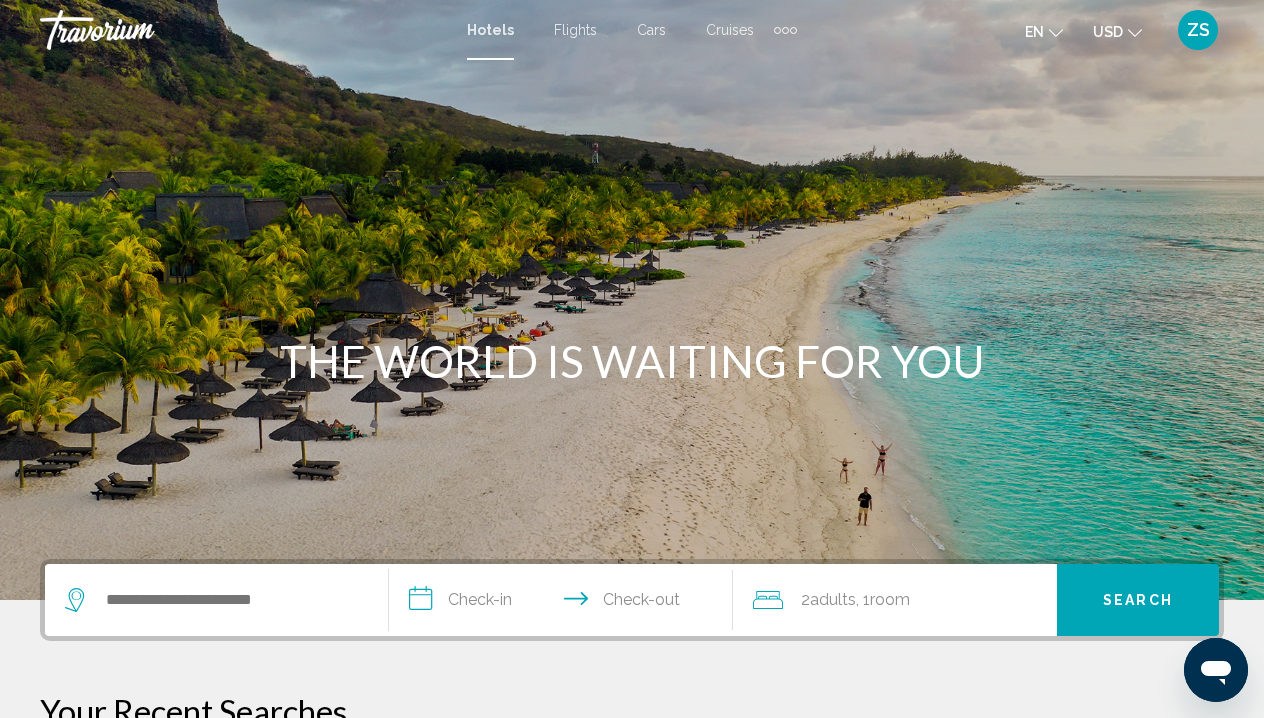 click at bounding box center (216, 600) 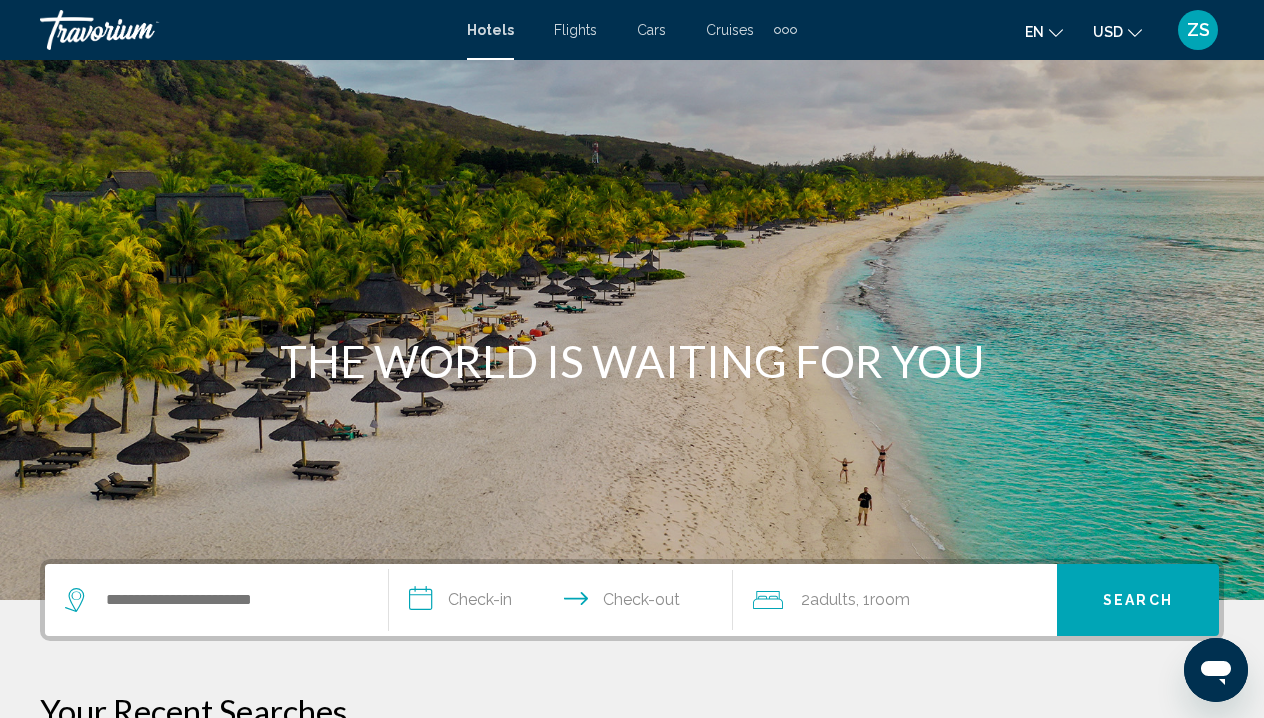 scroll, scrollTop: 494, scrollLeft: 0, axis: vertical 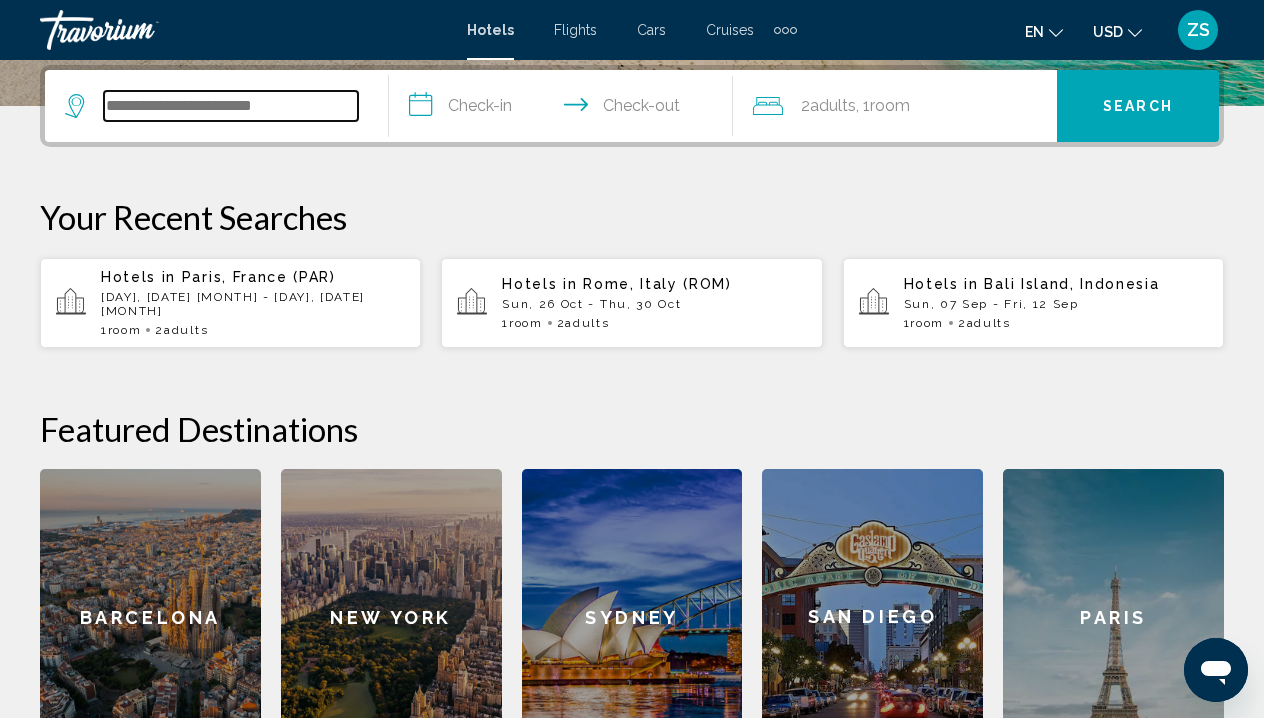 click at bounding box center (231, 106) 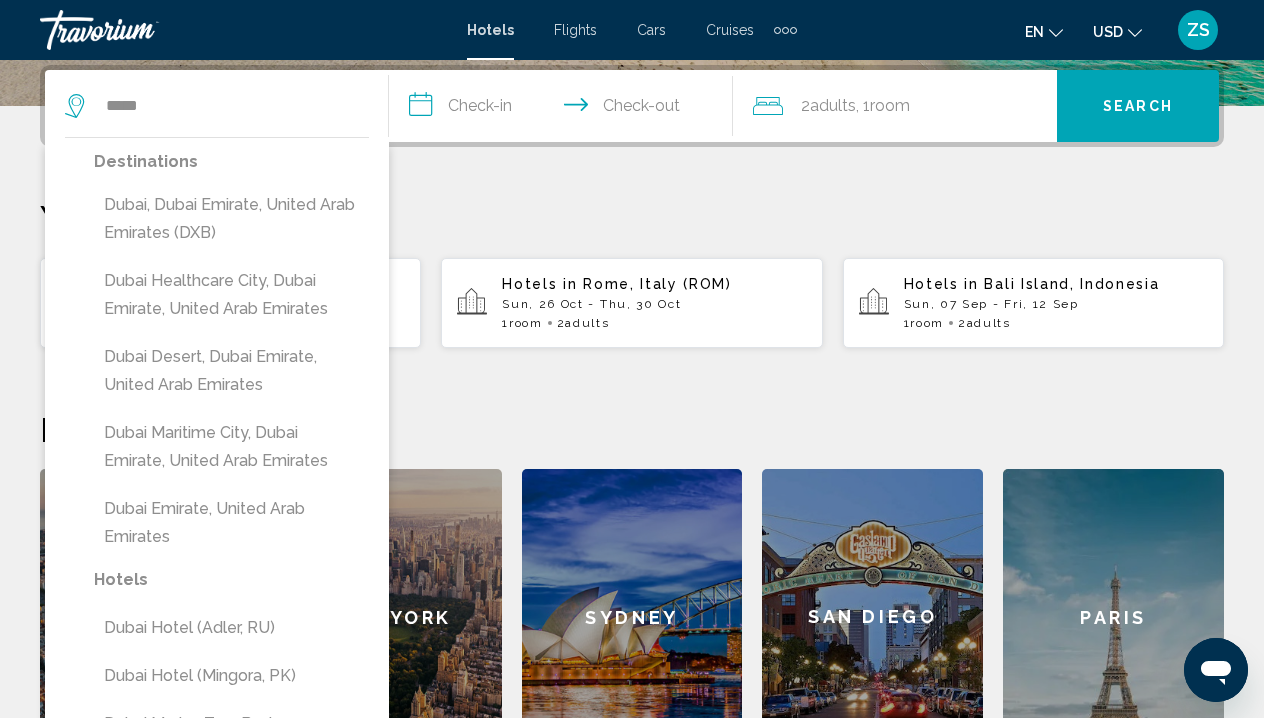 drag, startPoint x: 190, startPoint y: 102, endPoint x: 219, endPoint y: 235, distance: 136.12494 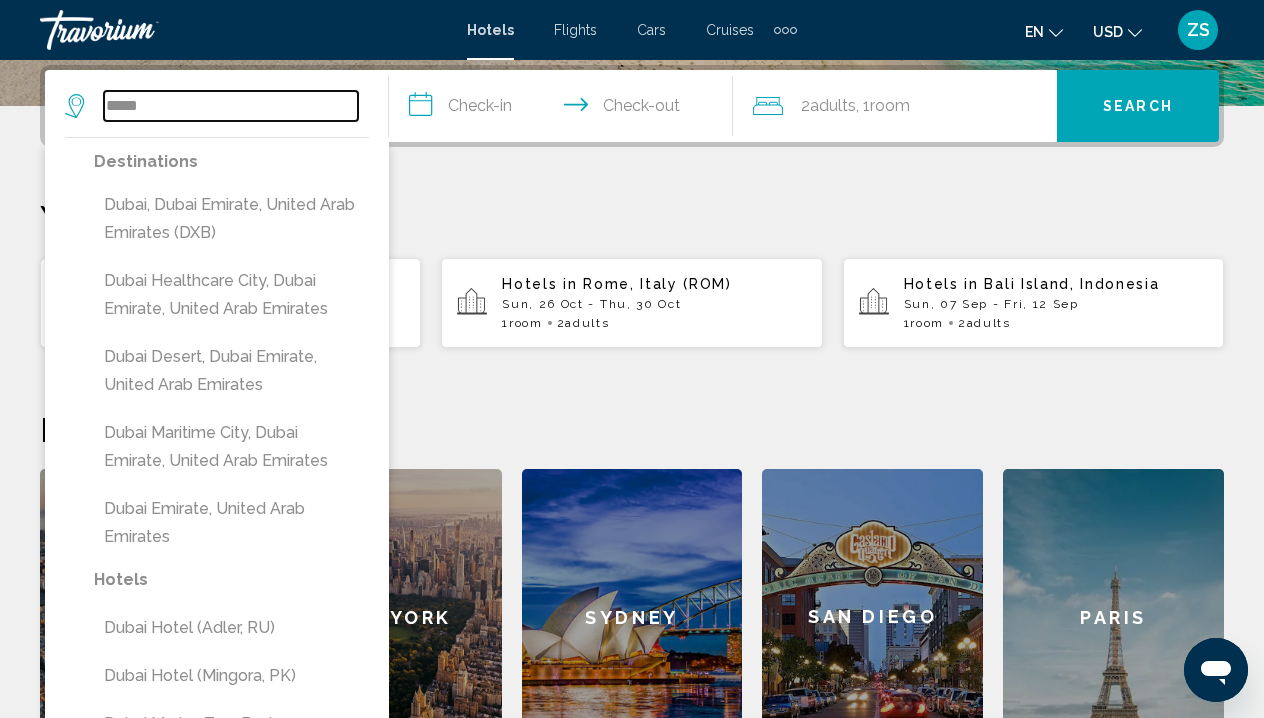 type on "**********" 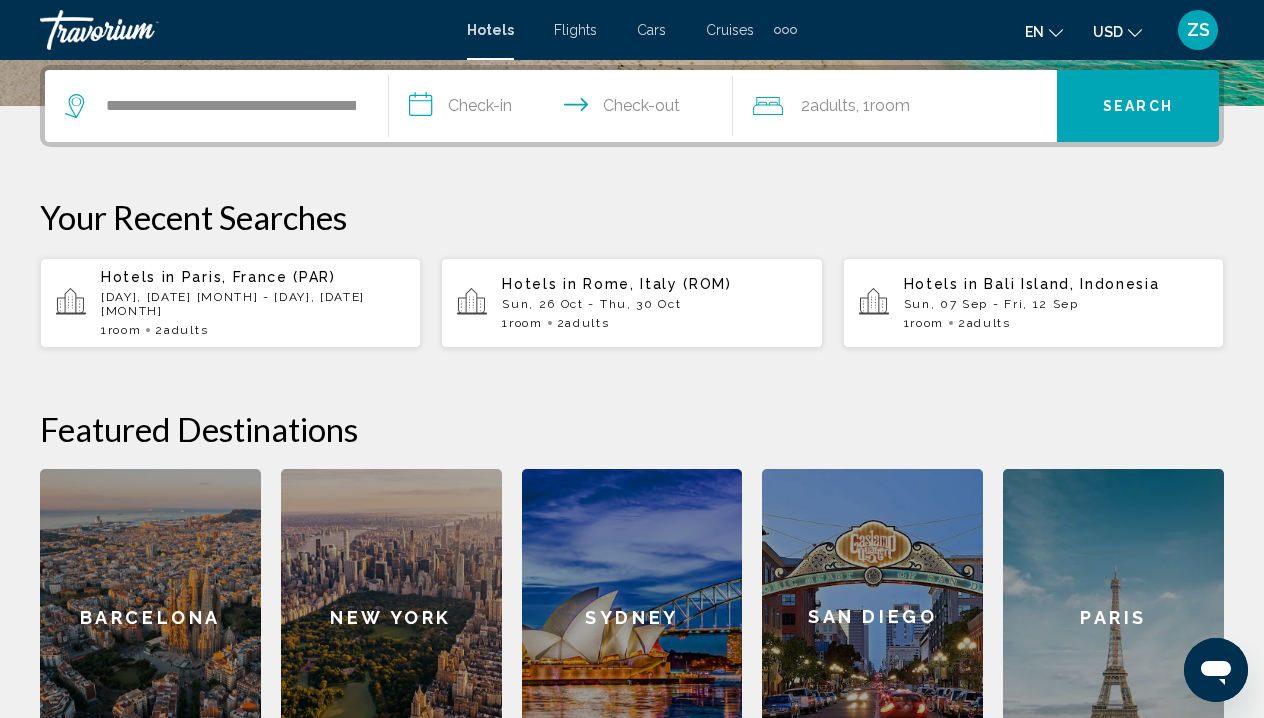 click on "**********" at bounding box center (565, 109) 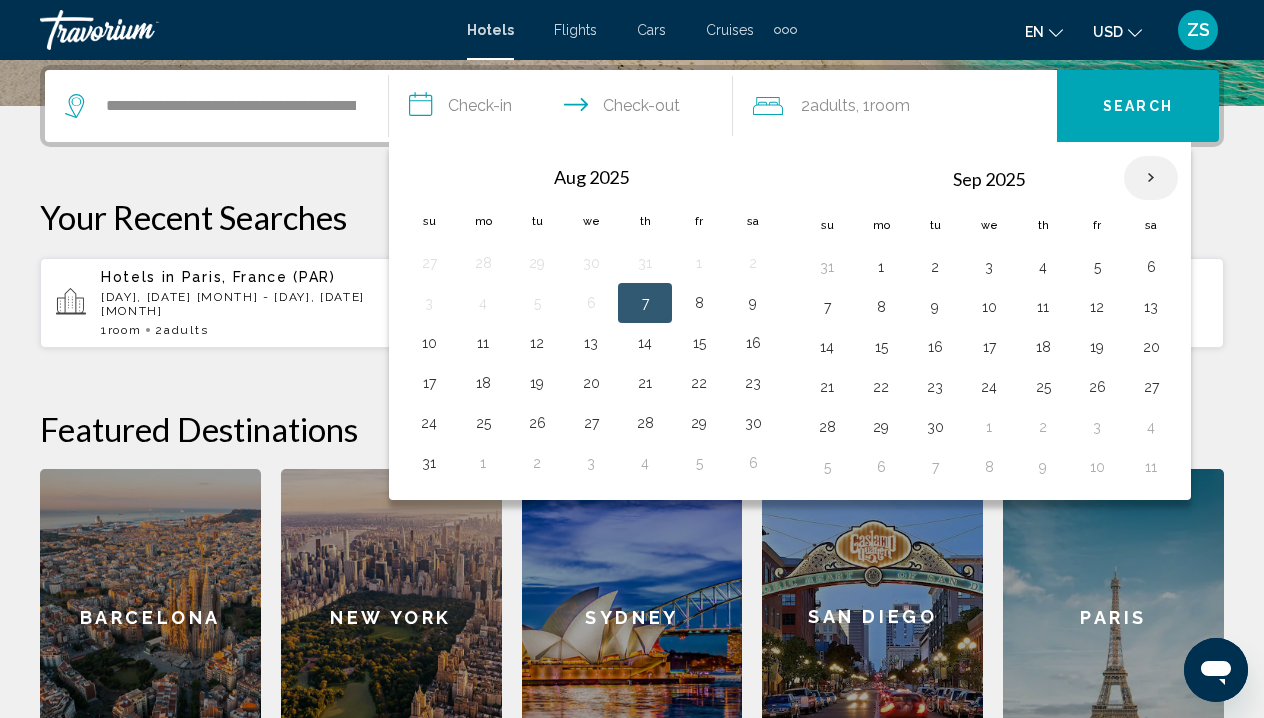 click at bounding box center (1151, 178) 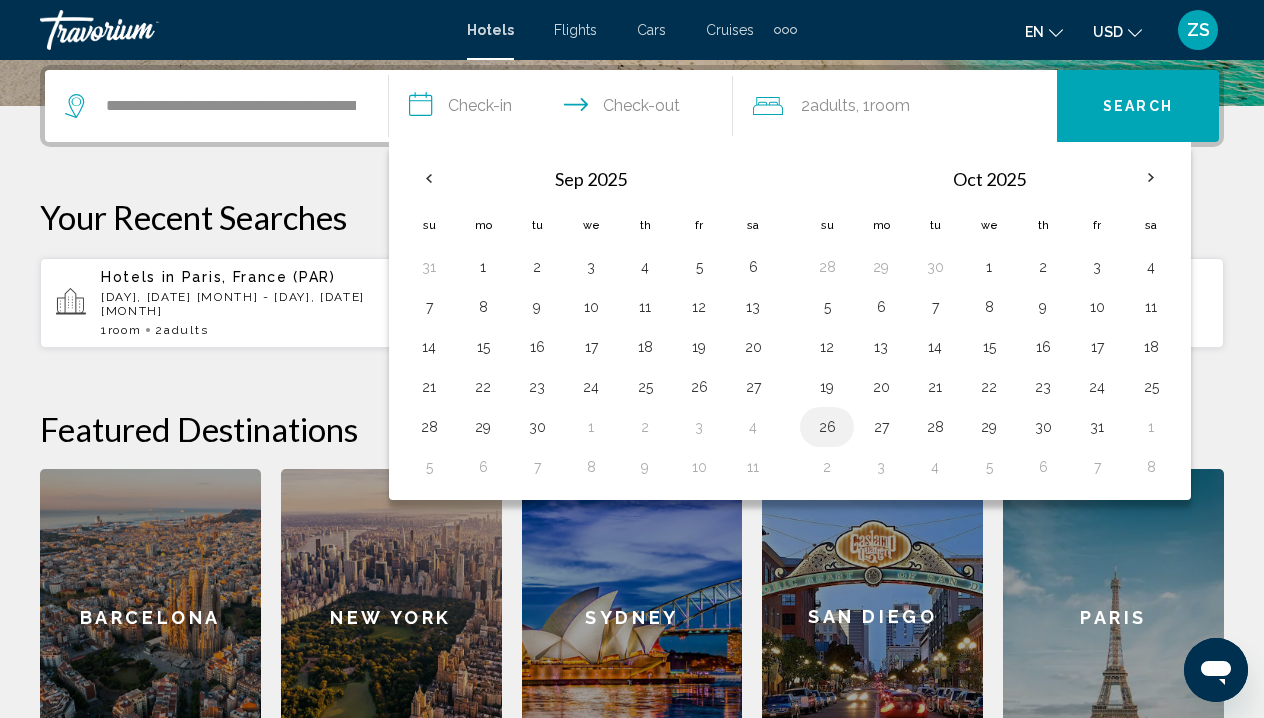 click on "26" at bounding box center [827, 427] 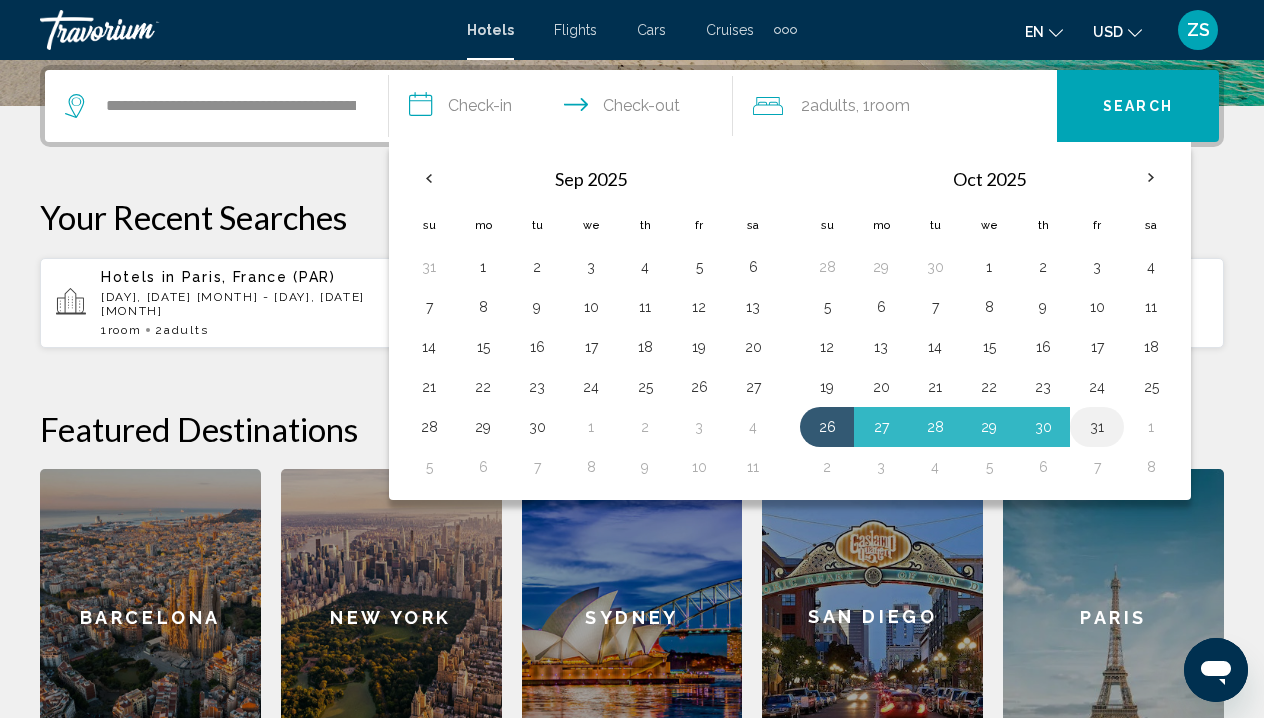 click on "31" at bounding box center [1097, 427] 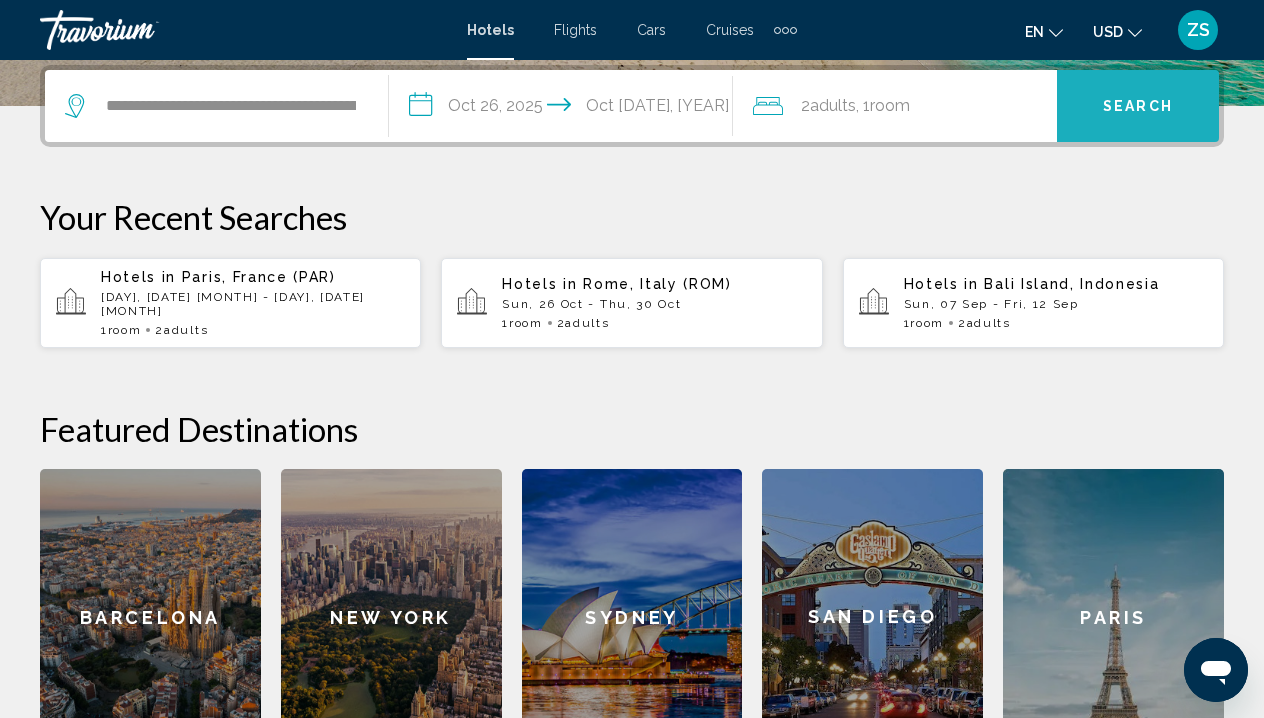 click on "Search" at bounding box center (1138, 106) 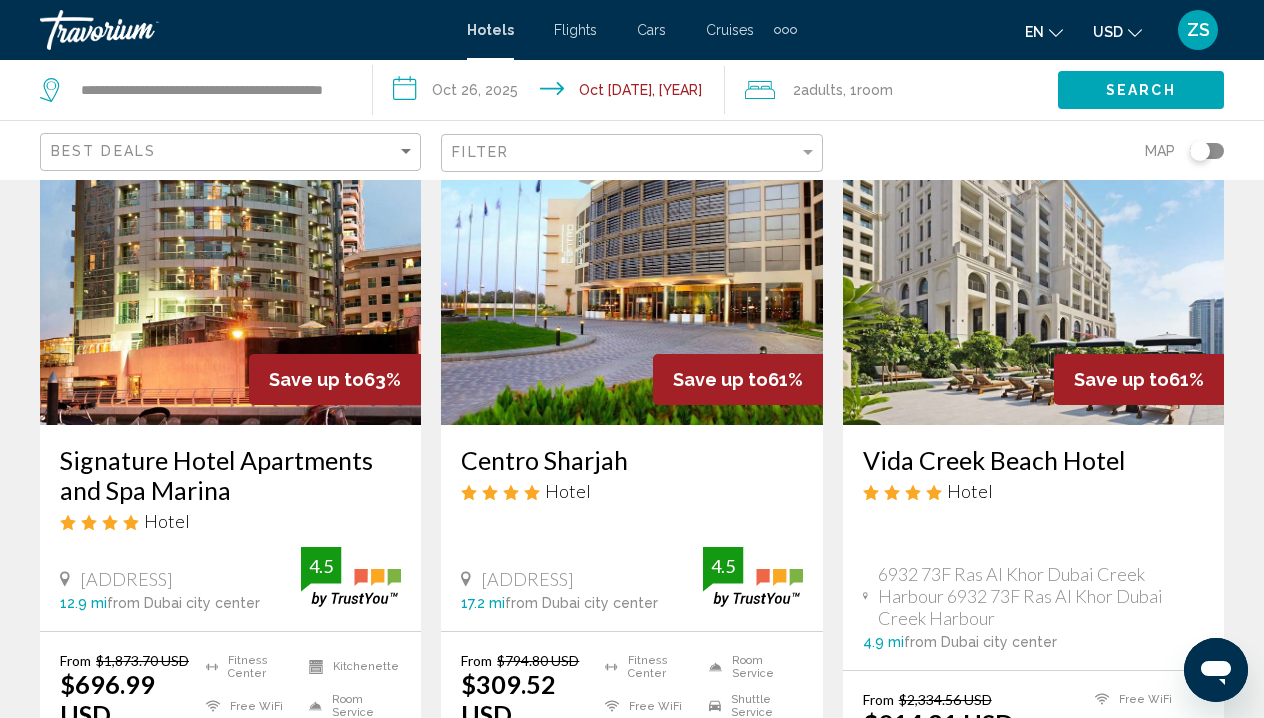 scroll, scrollTop: 934, scrollLeft: 0, axis: vertical 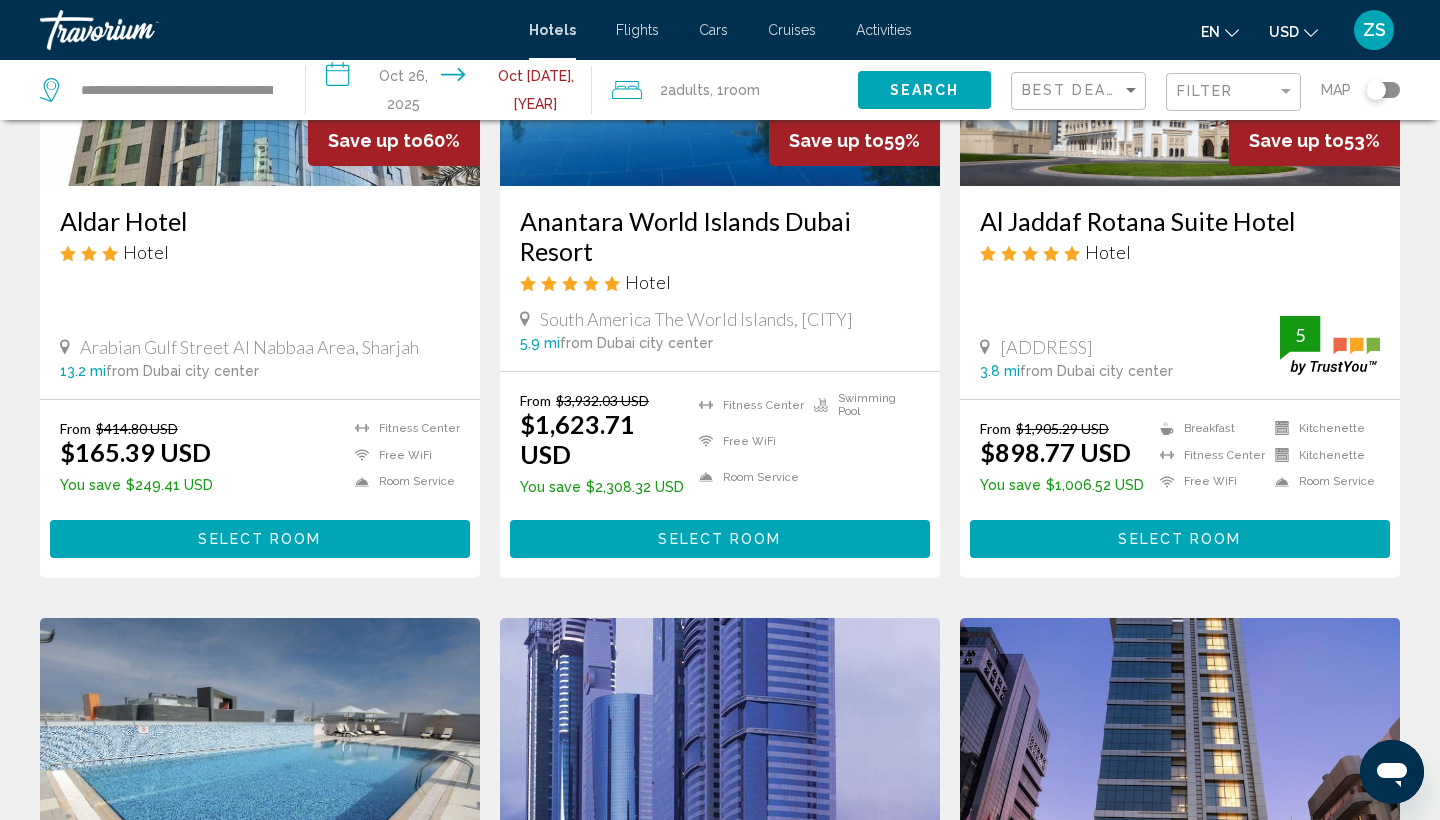 click on "Select Room" at bounding box center (719, 540) 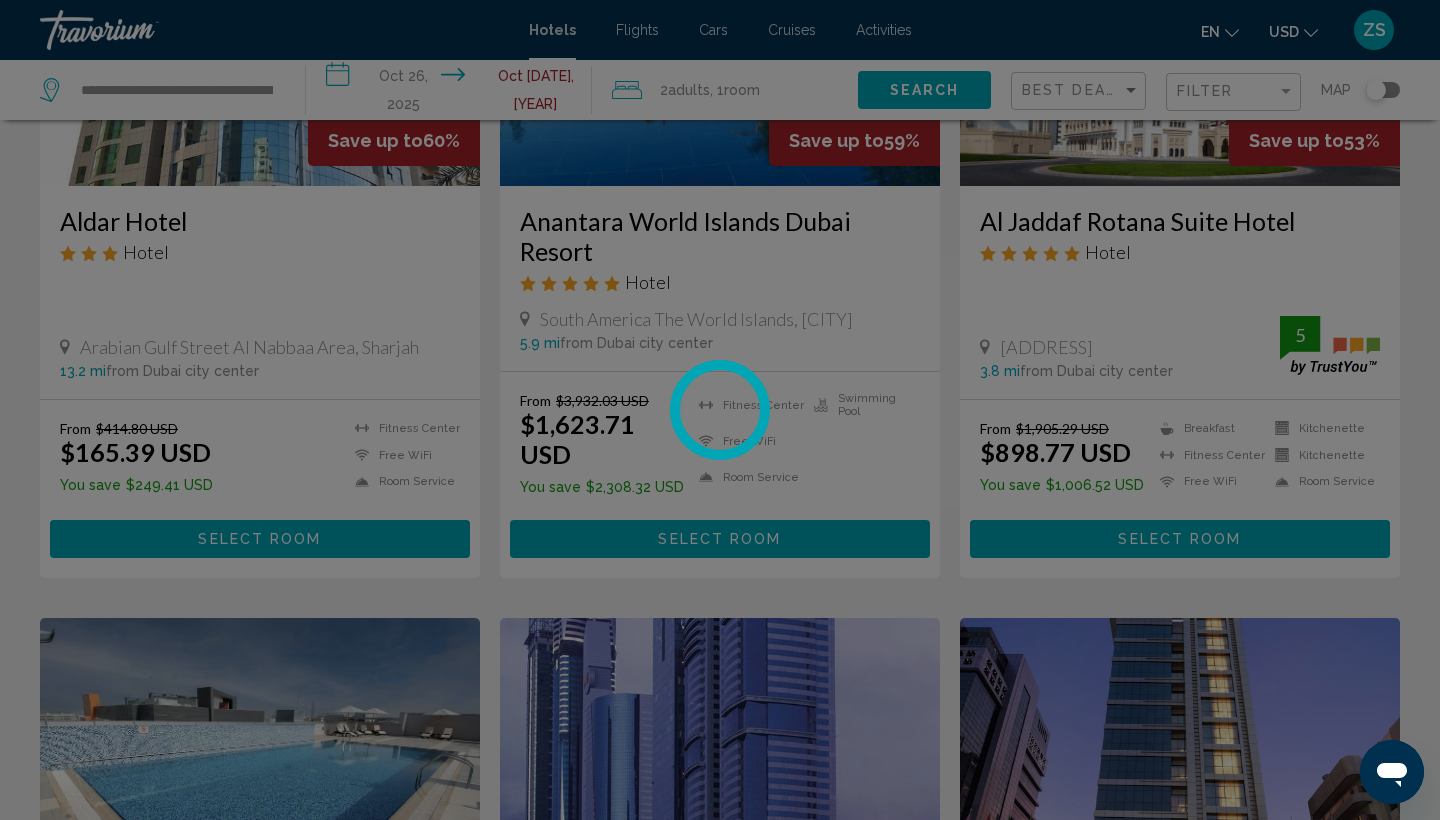 scroll, scrollTop: 0, scrollLeft: 0, axis: both 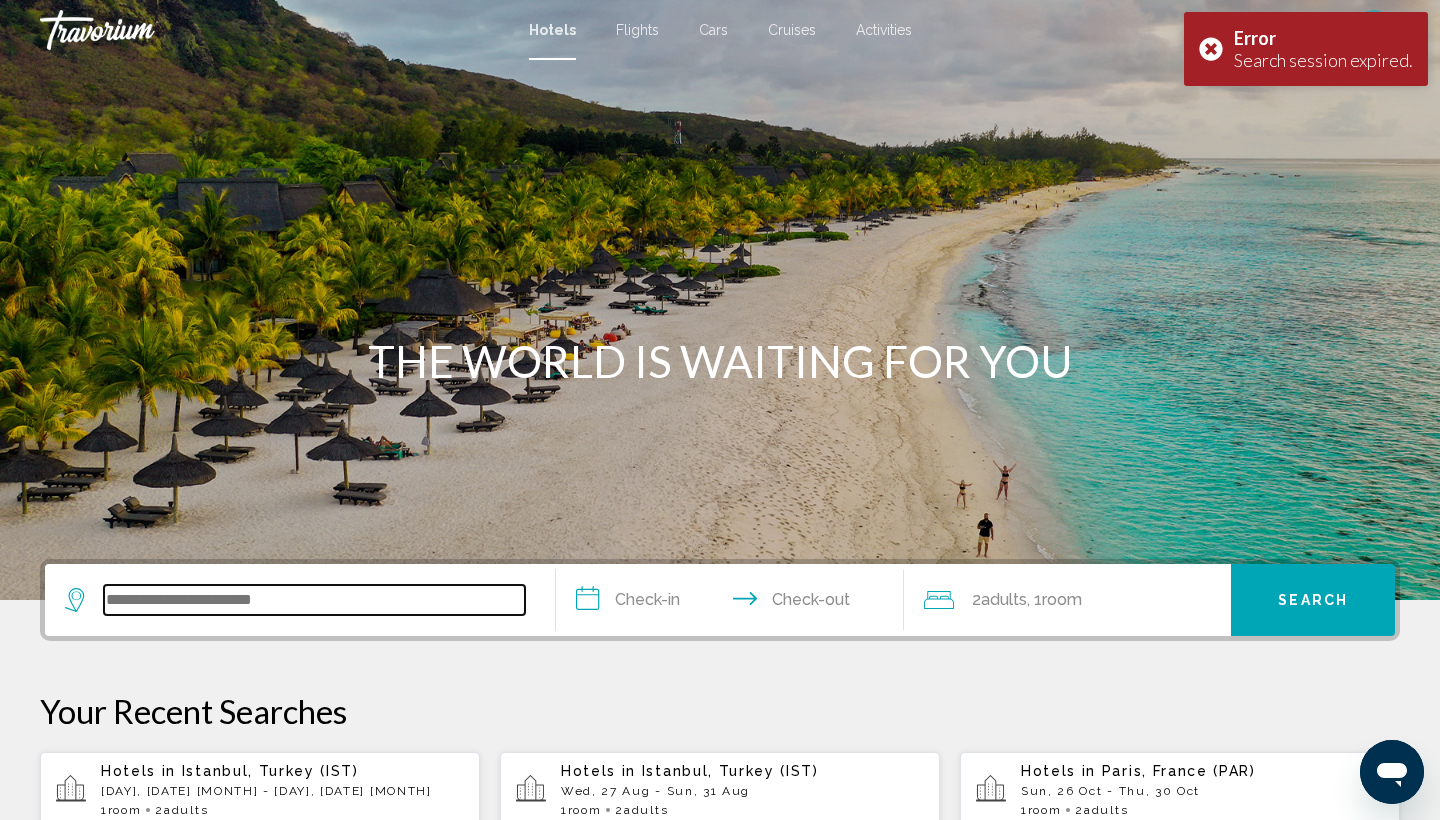 click at bounding box center (314, 600) 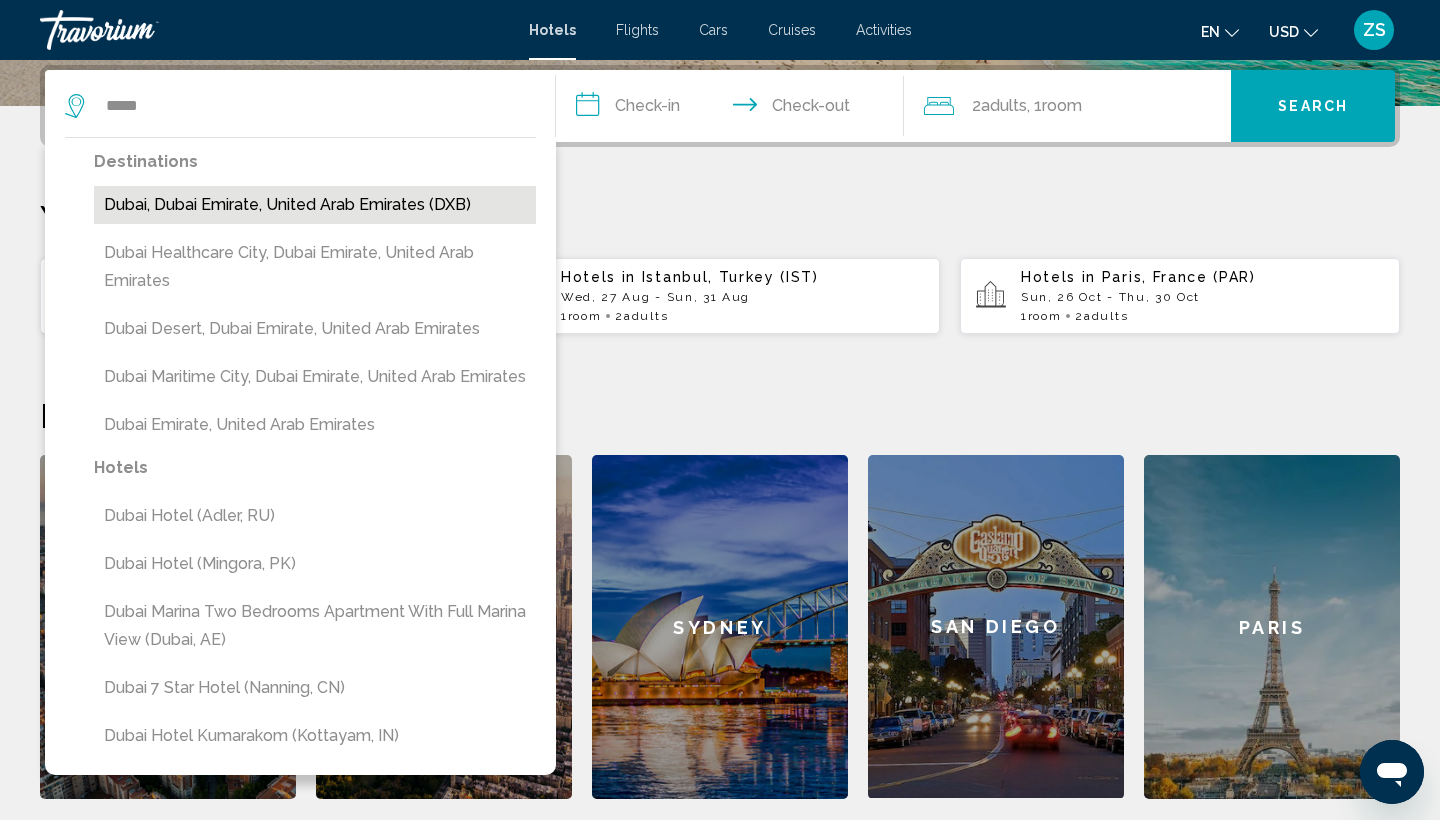 drag, startPoint x: 381, startPoint y: 379, endPoint x: 348, endPoint y: 204, distance: 178.08424 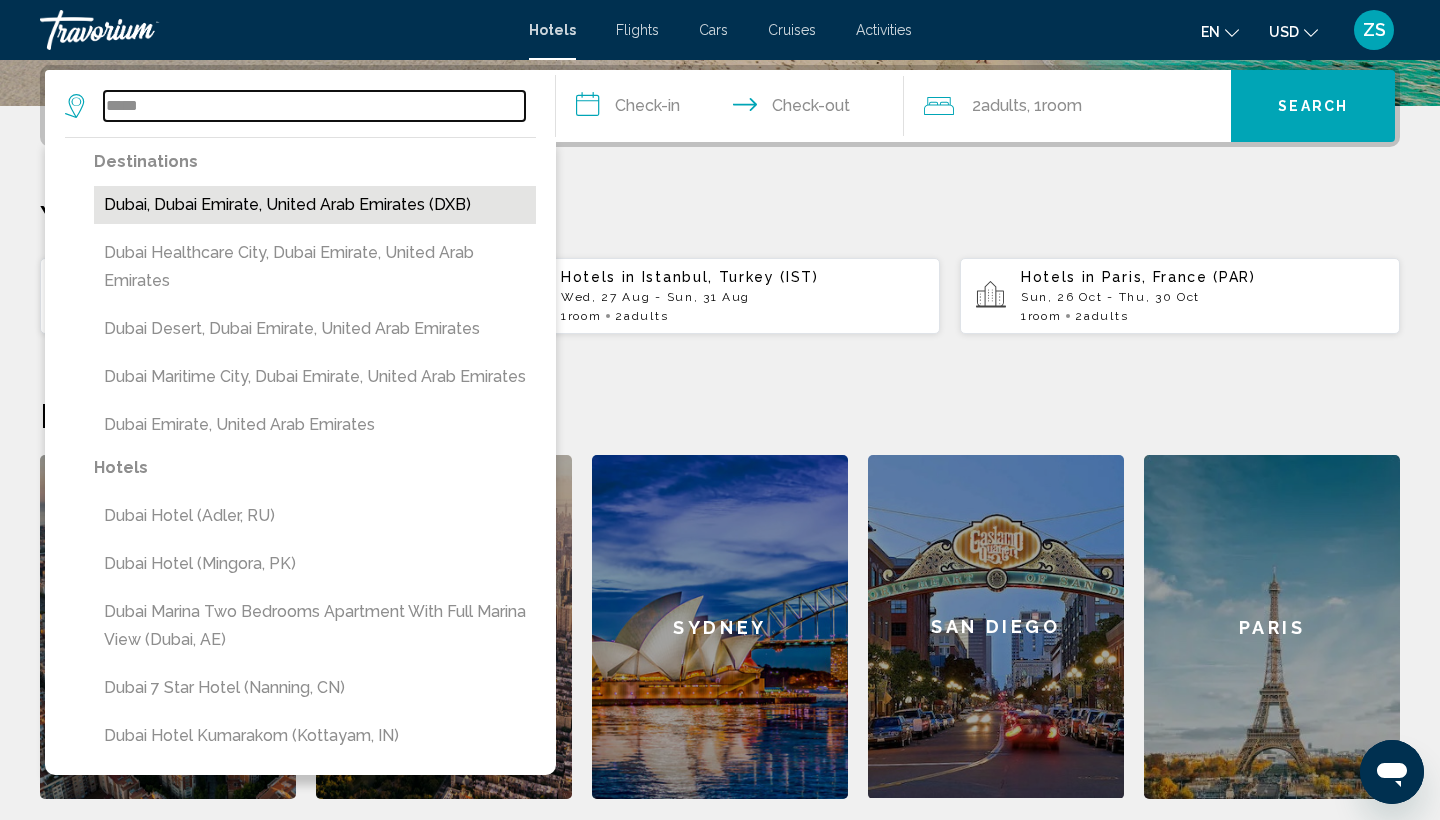 type on "**********" 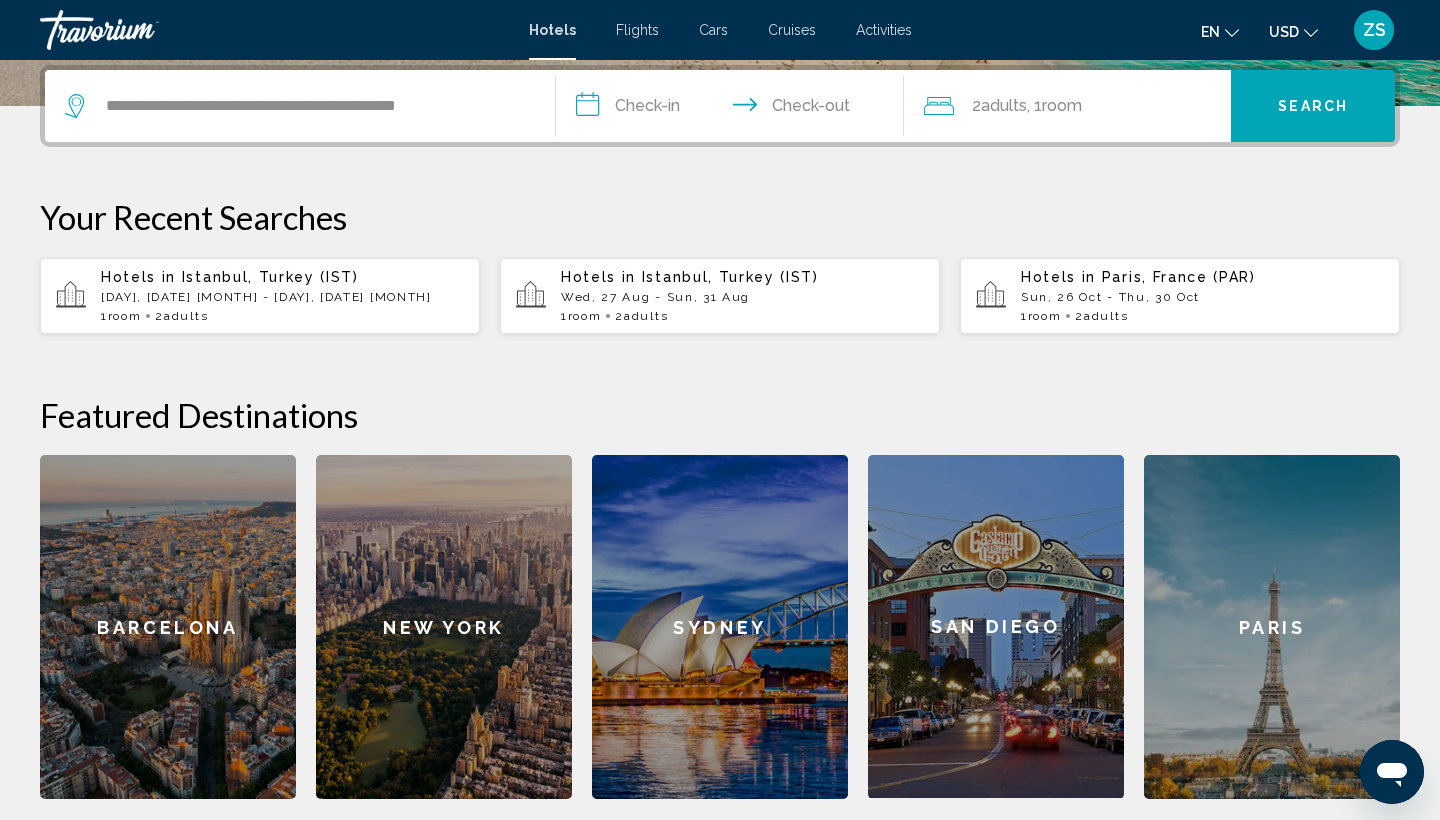 click on "**********" at bounding box center (734, 109) 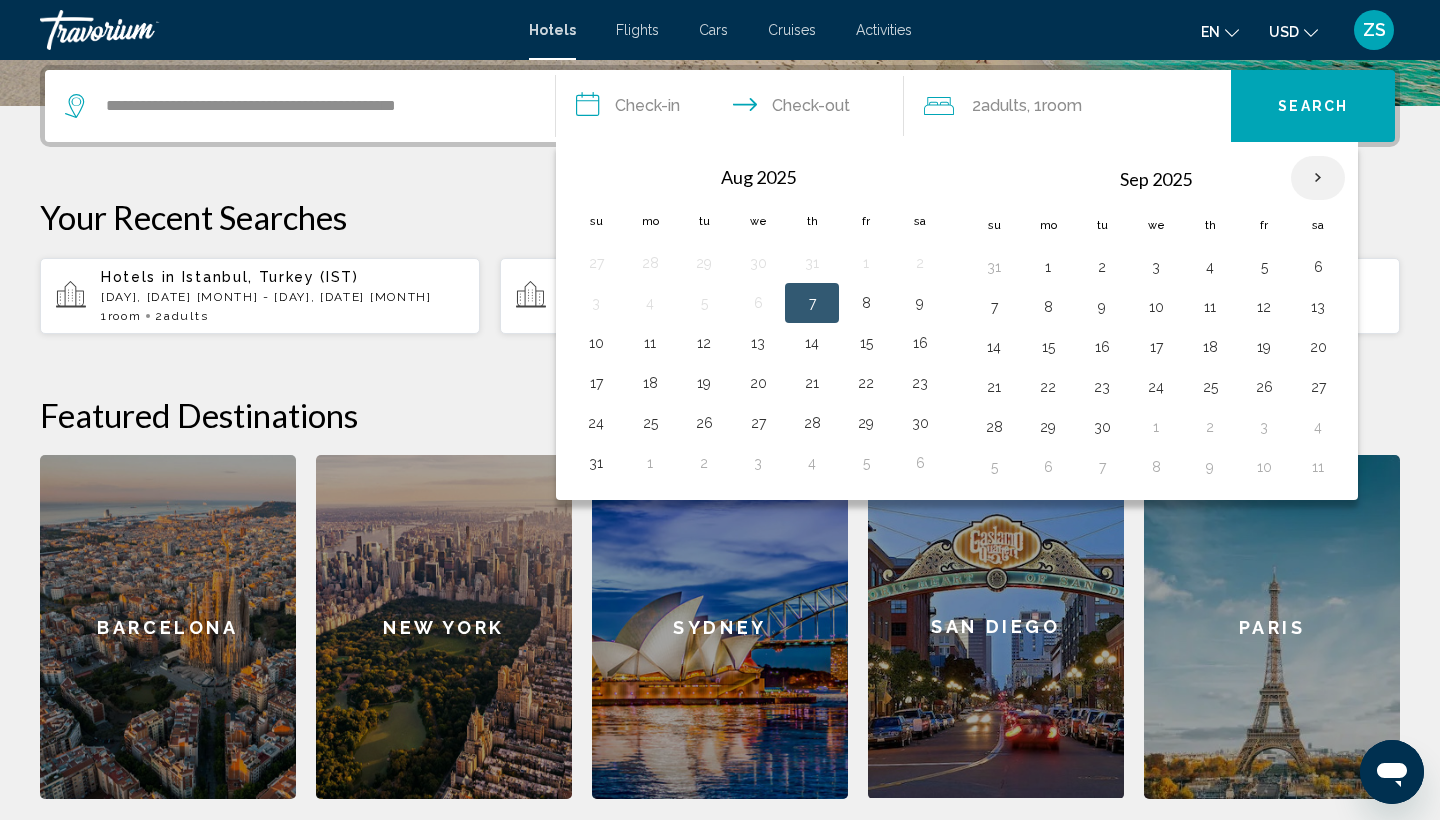 click at bounding box center (1318, 178) 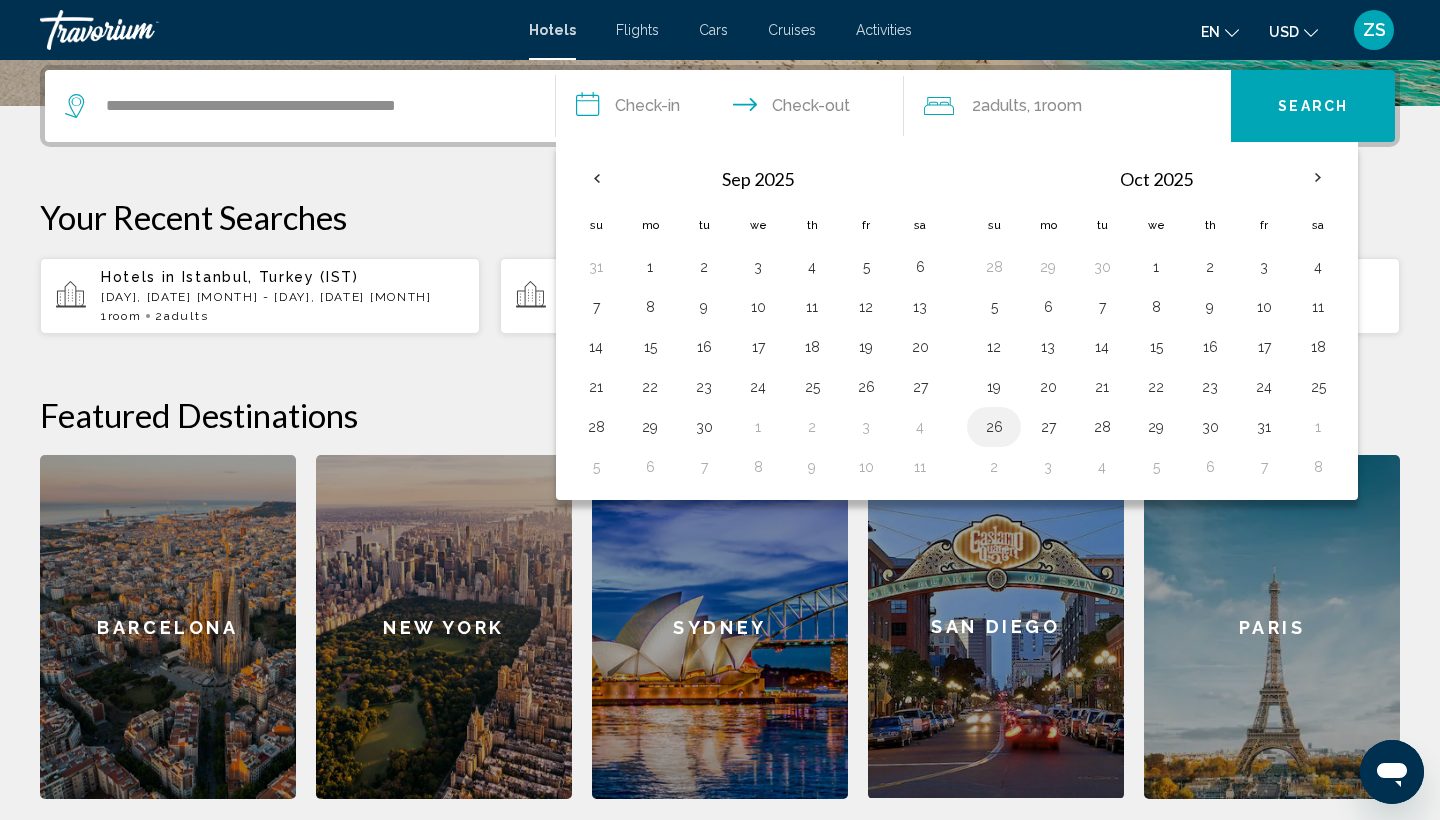 click on "26" at bounding box center (994, 427) 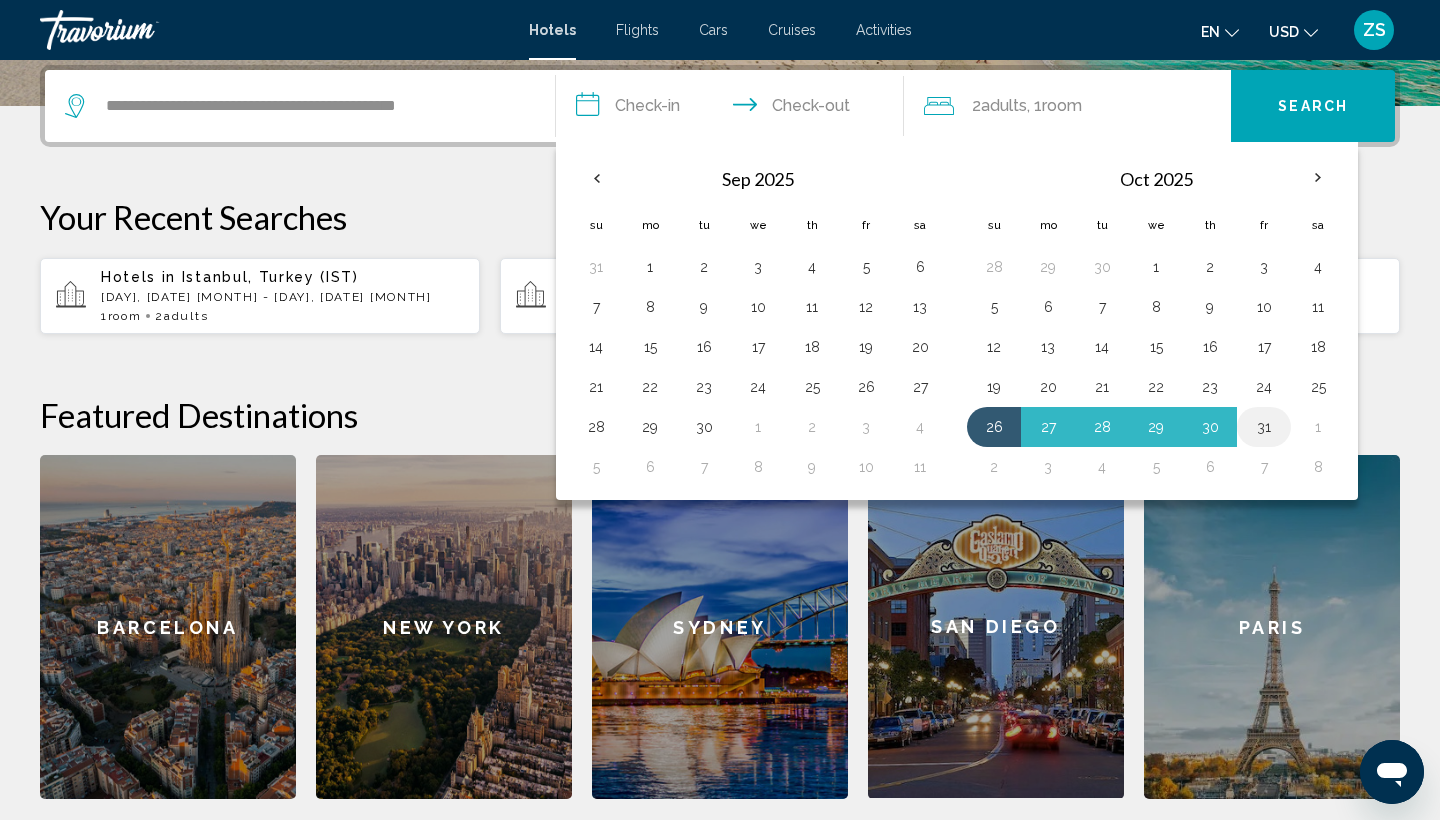 click on "31" at bounding box center [1264, 427] 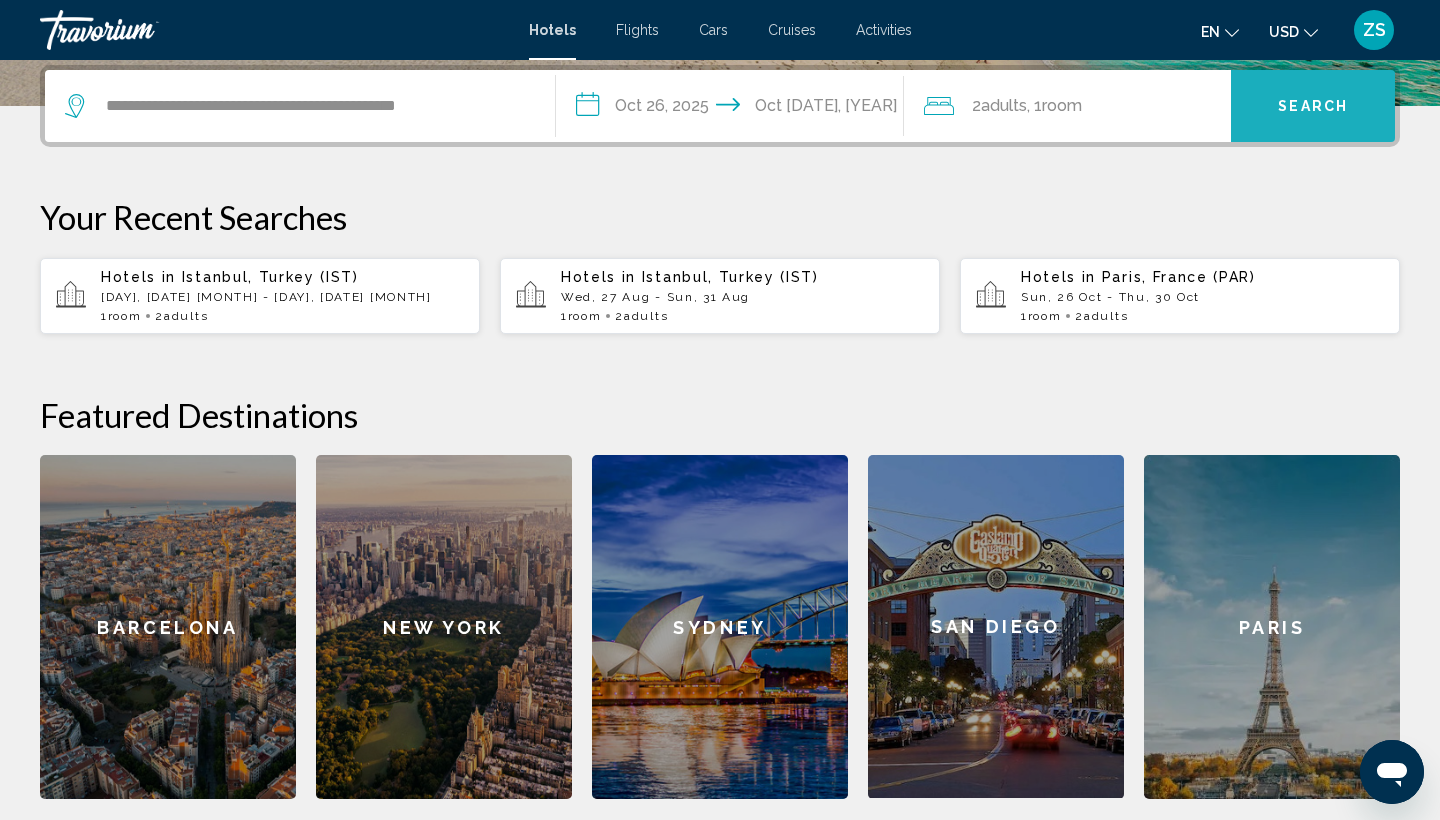 click on "Search" at bounding box center [1313, 106] 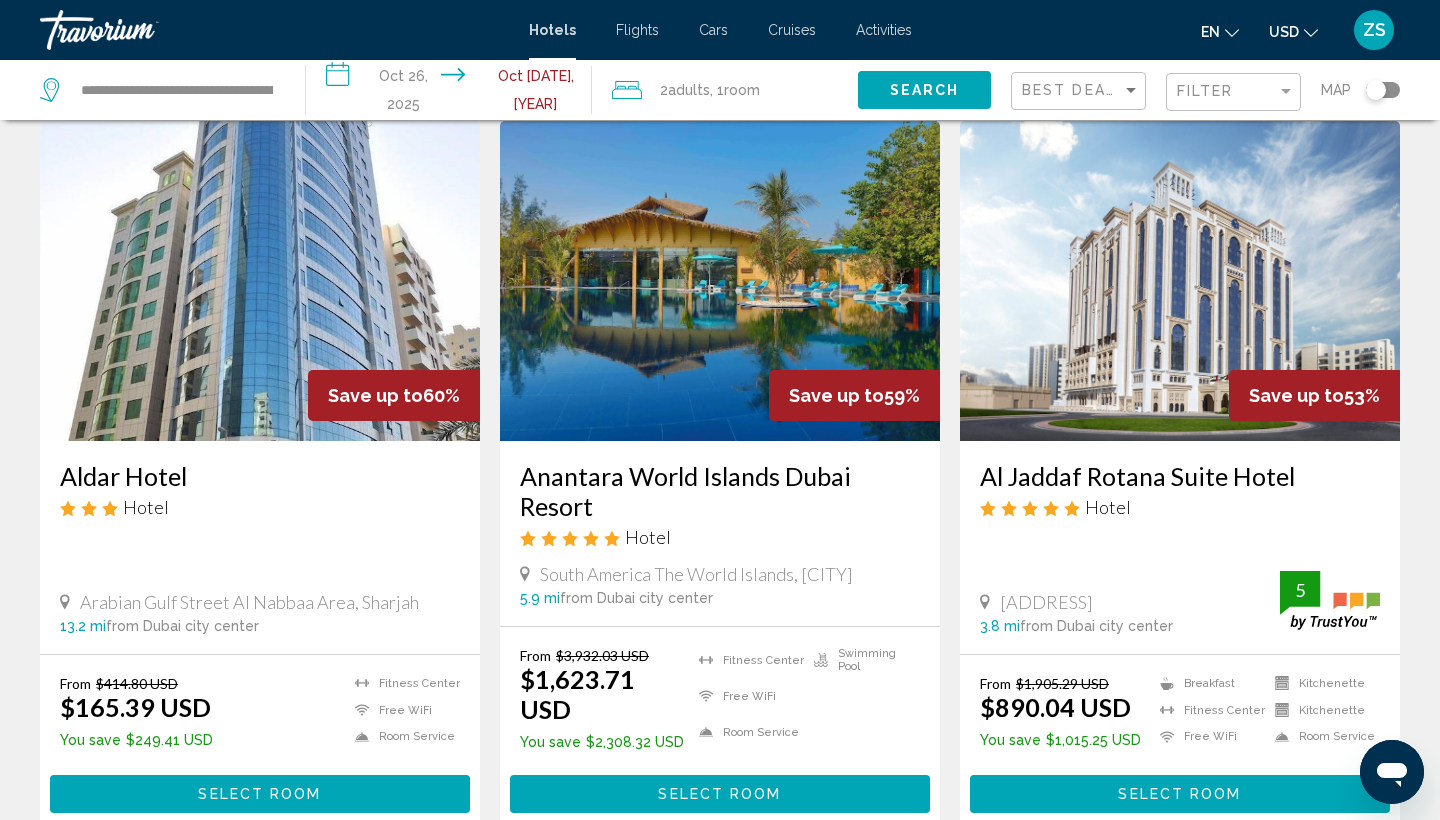 scroll, scrollTop: 1562, scrollLeft: 0, axis: vertical 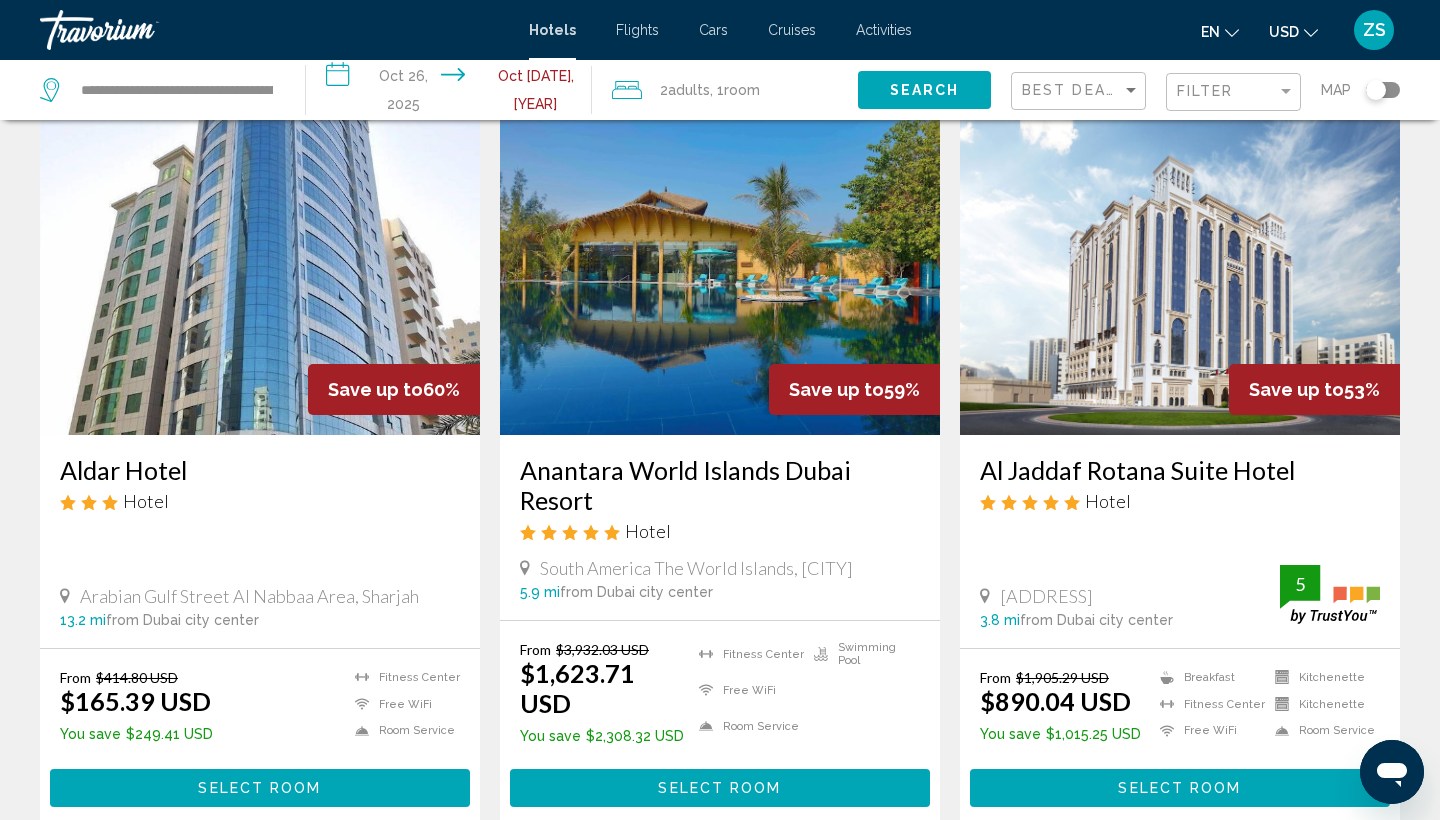 click on "Select Room" at bounding box center (720, 787) 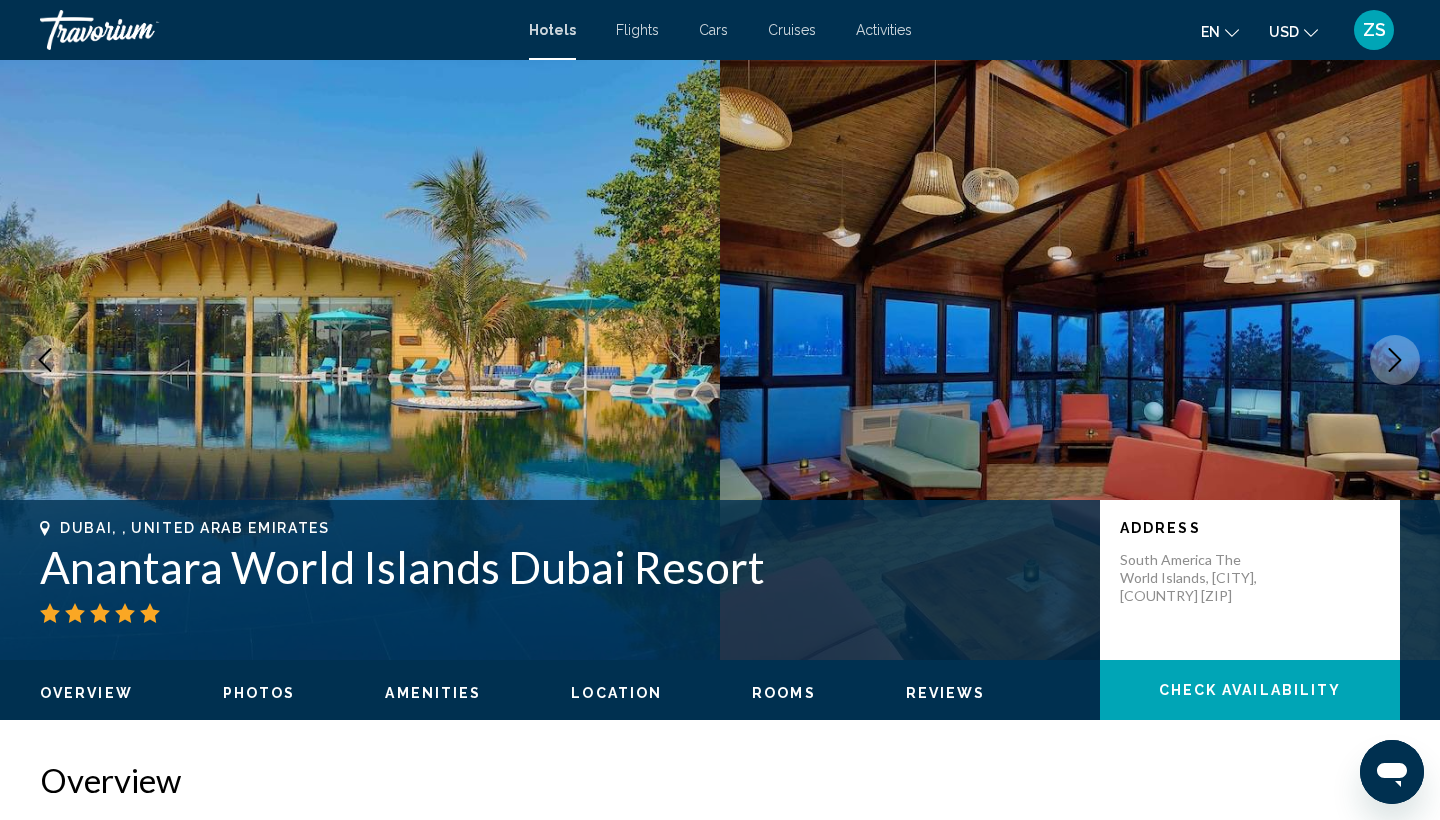 scroll, scrollTop: 0, scrollLeft: 0, axis: both 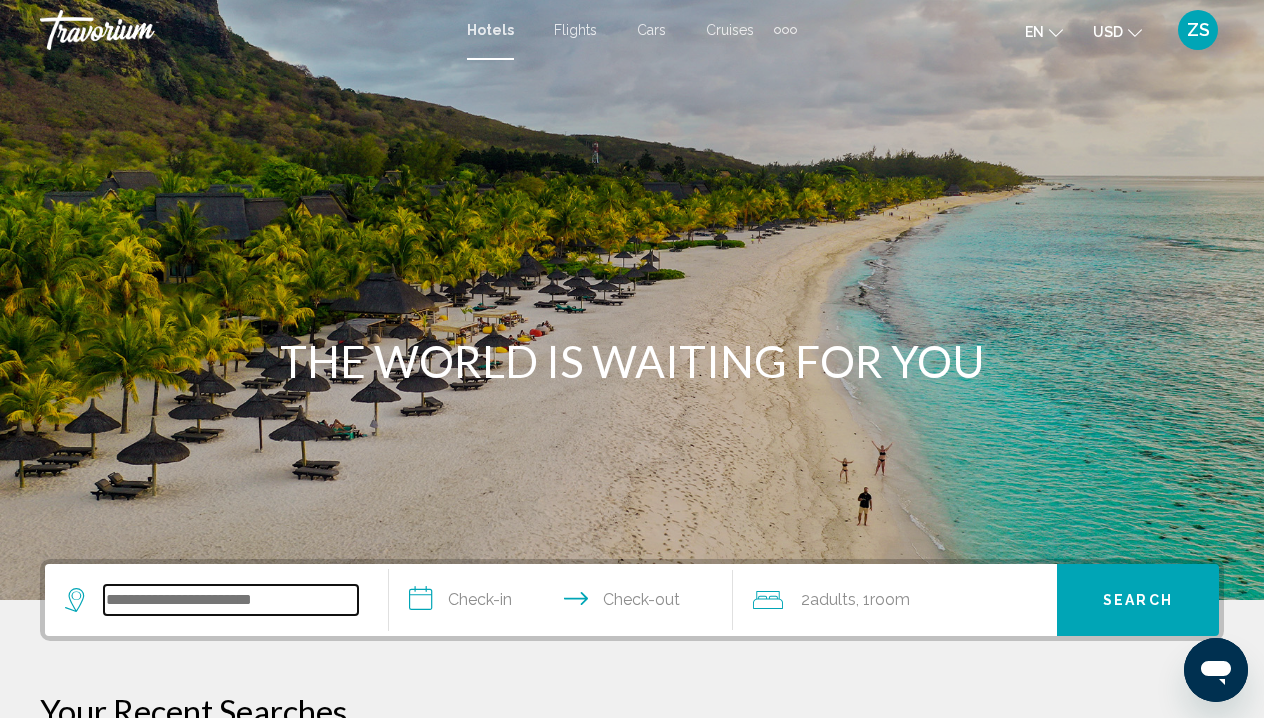 click at bounding box center (231, 600) 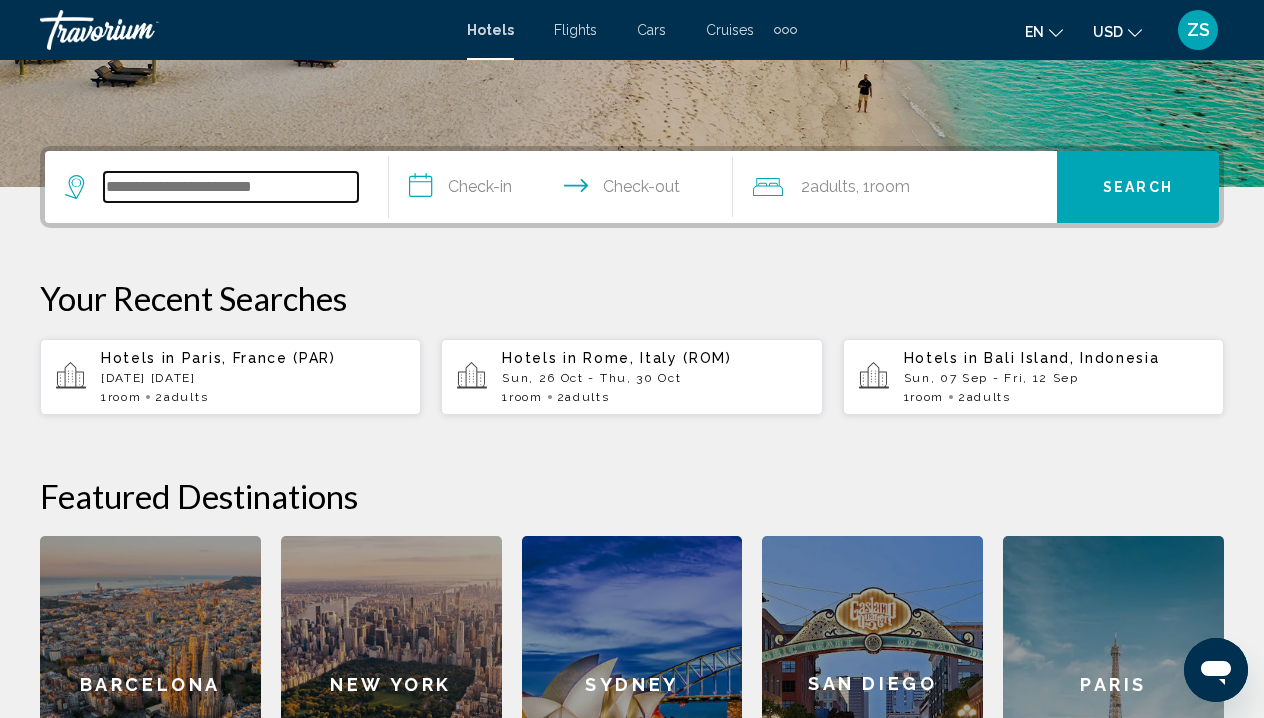 scroll, scrollTop: 494, scrollLeft: 0, axis: vertical 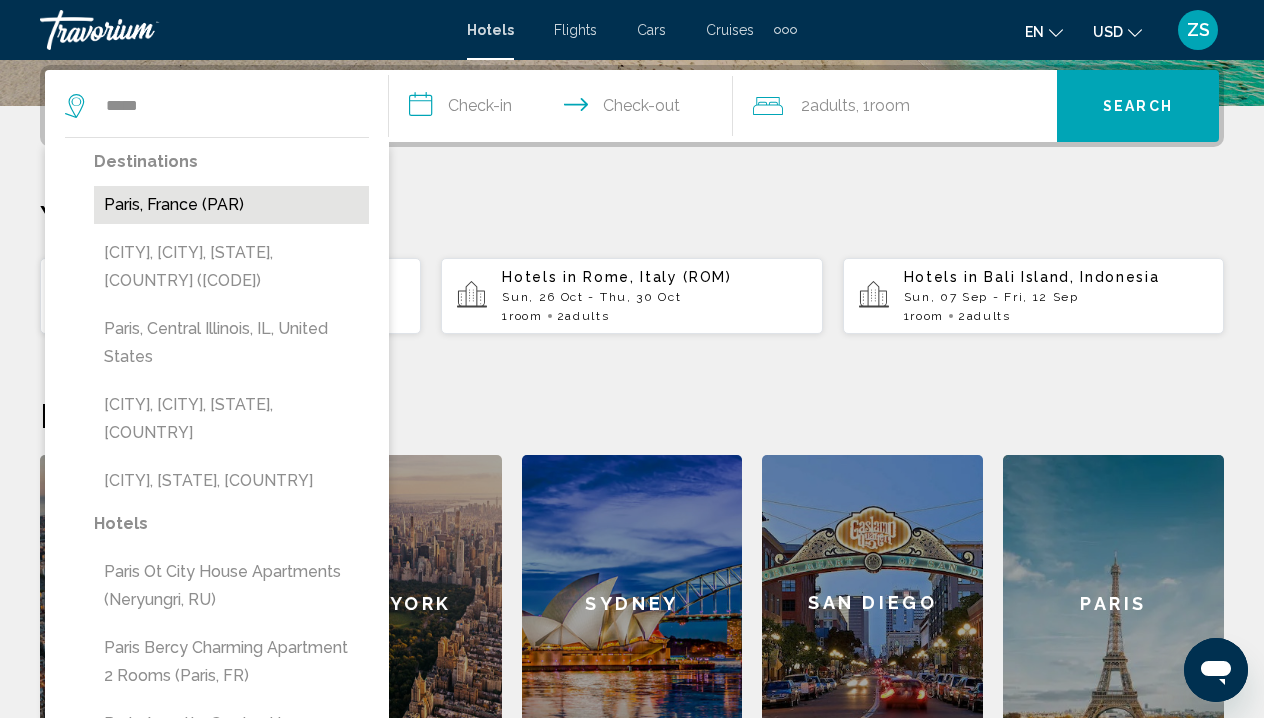 drag, startPoint x: 194, startPoint y: 476, endPoint x: 250, endPoint y: 211, distance: 270.85236 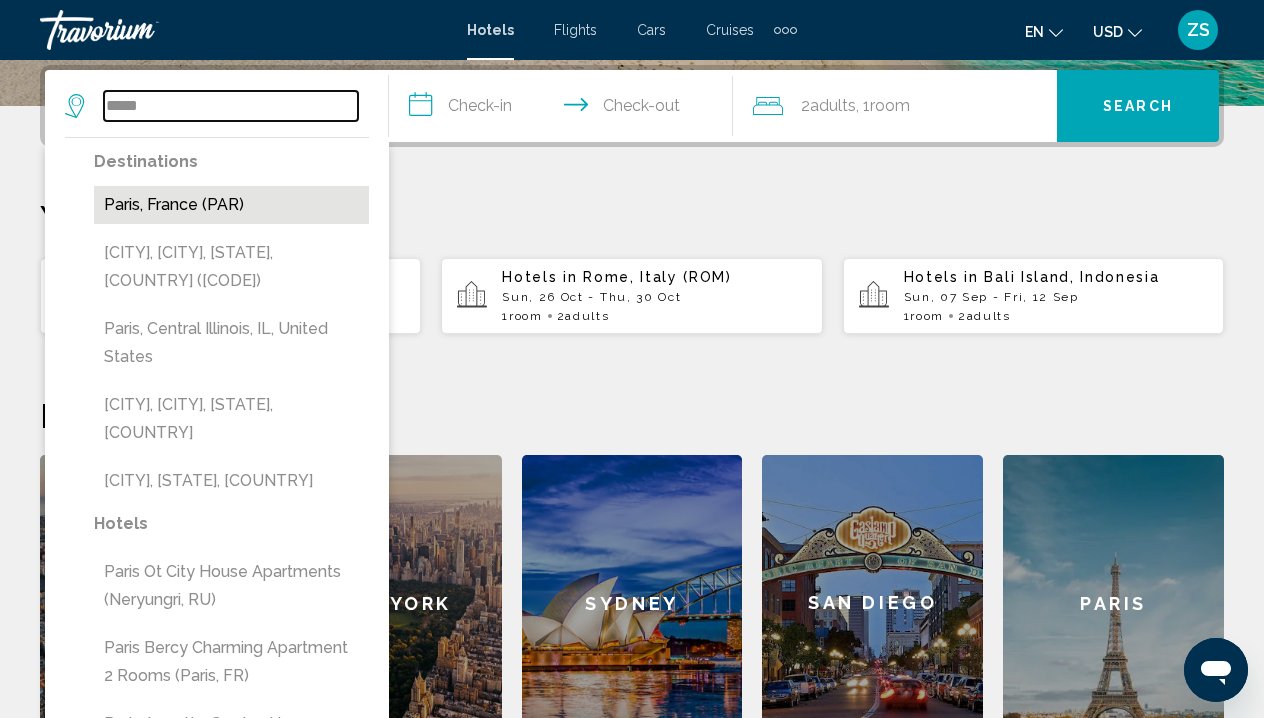 type on "**********" 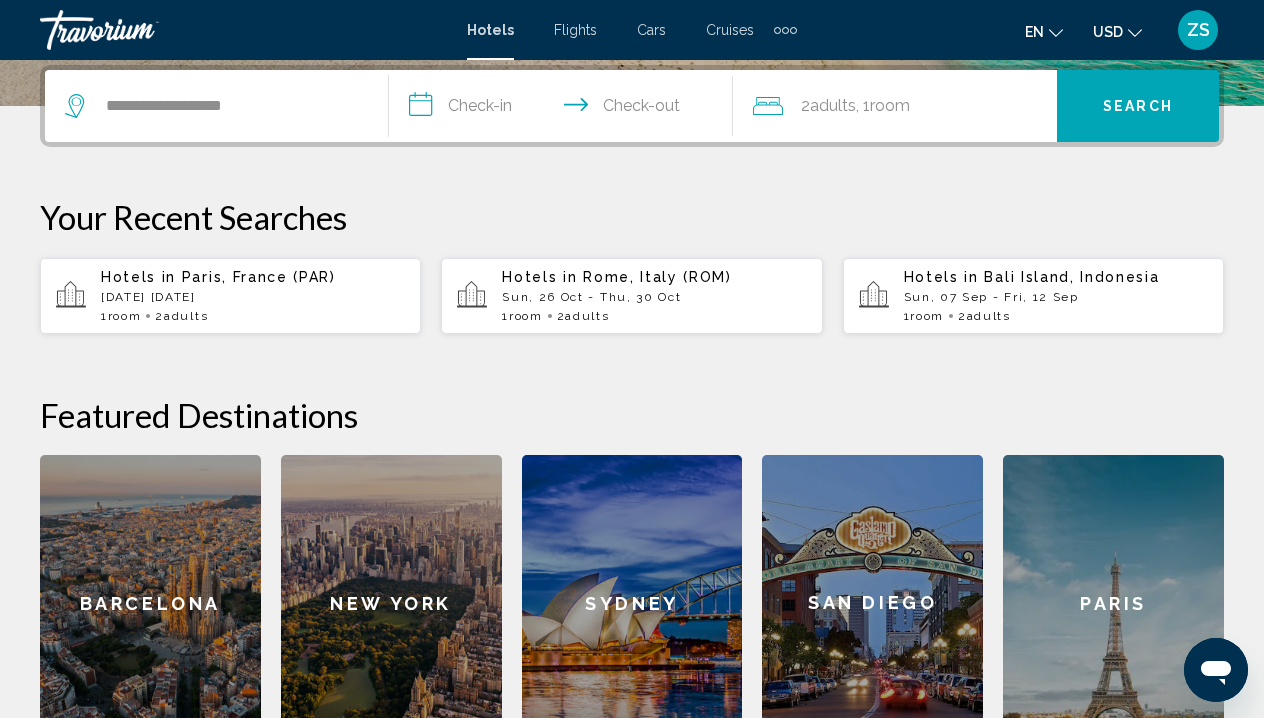 click on "**********" at bounding box center (565, 109) 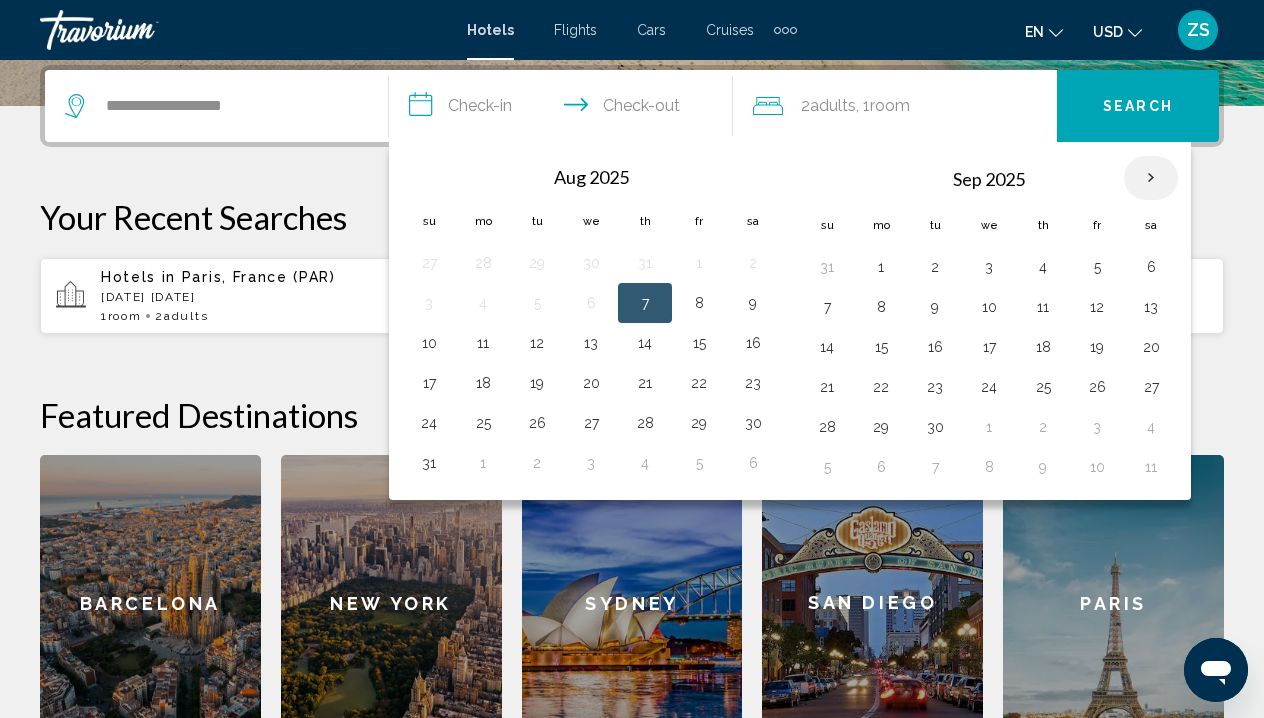 click at bounding box center (1151, 178) 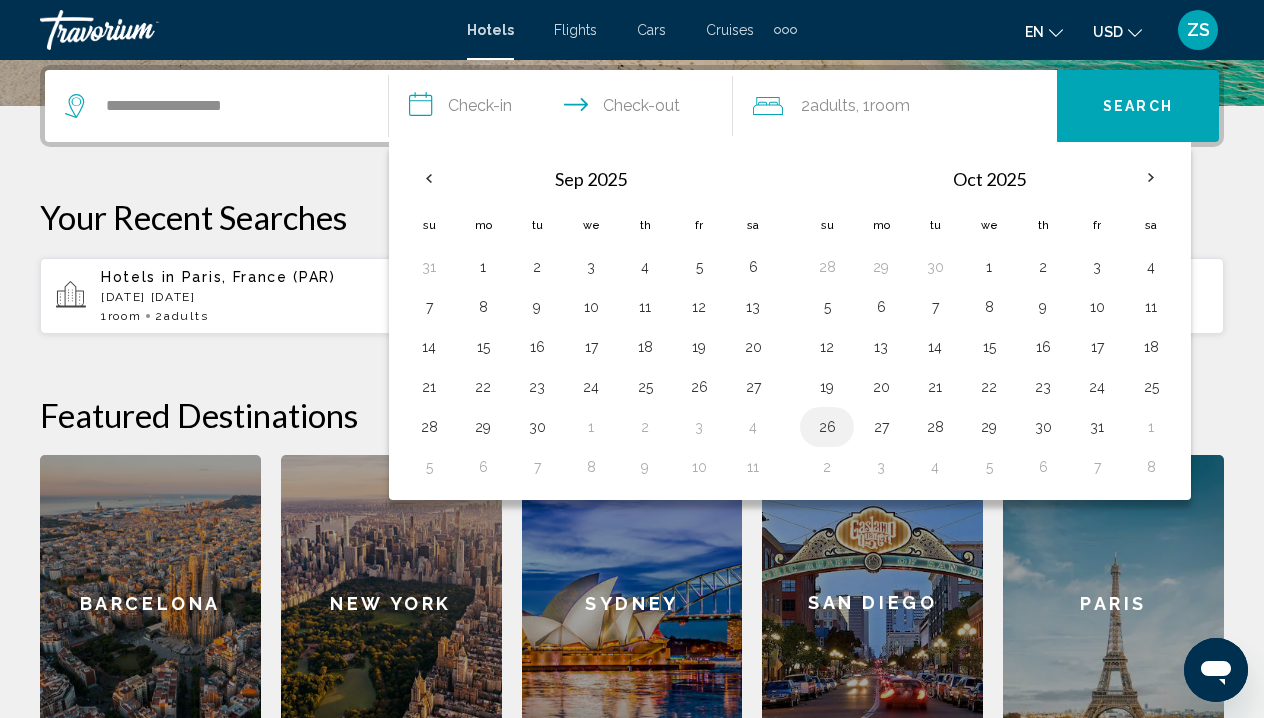 click on "26" at bounding box center [827, 427] 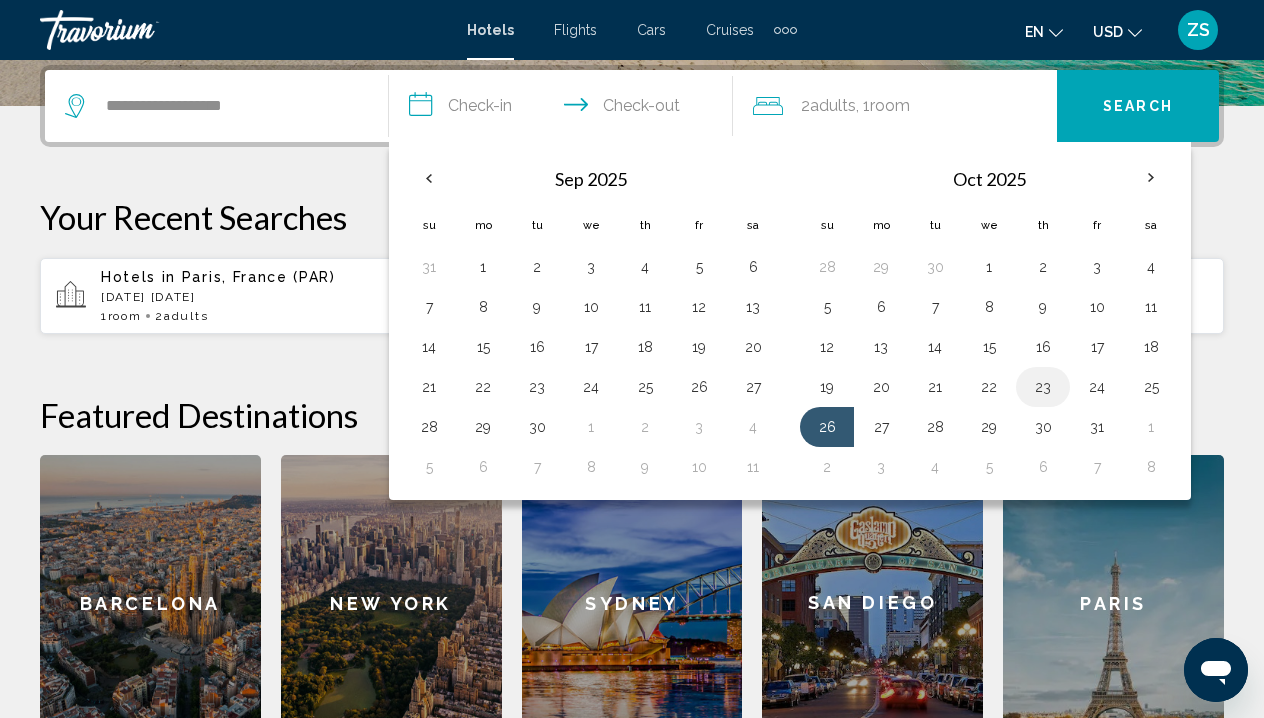 click on "23" at bounding box center [1043, 387] 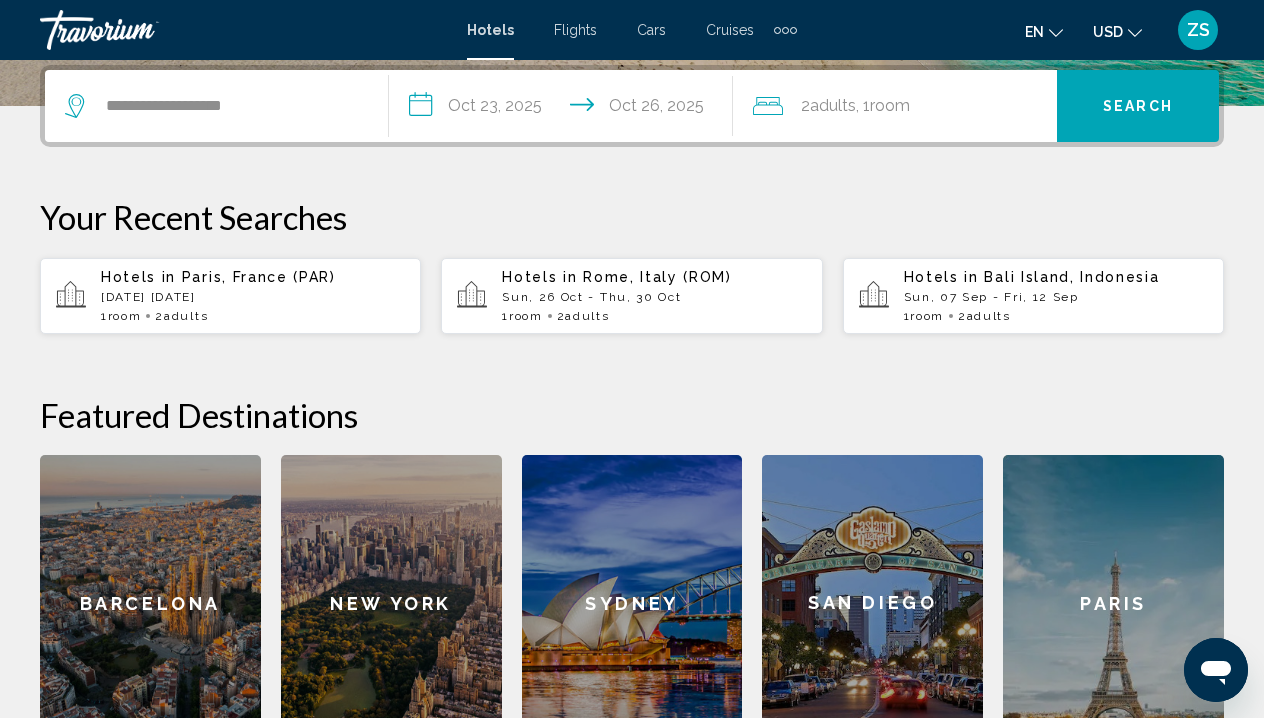 click on "**********" at bounding box center (565, 109) 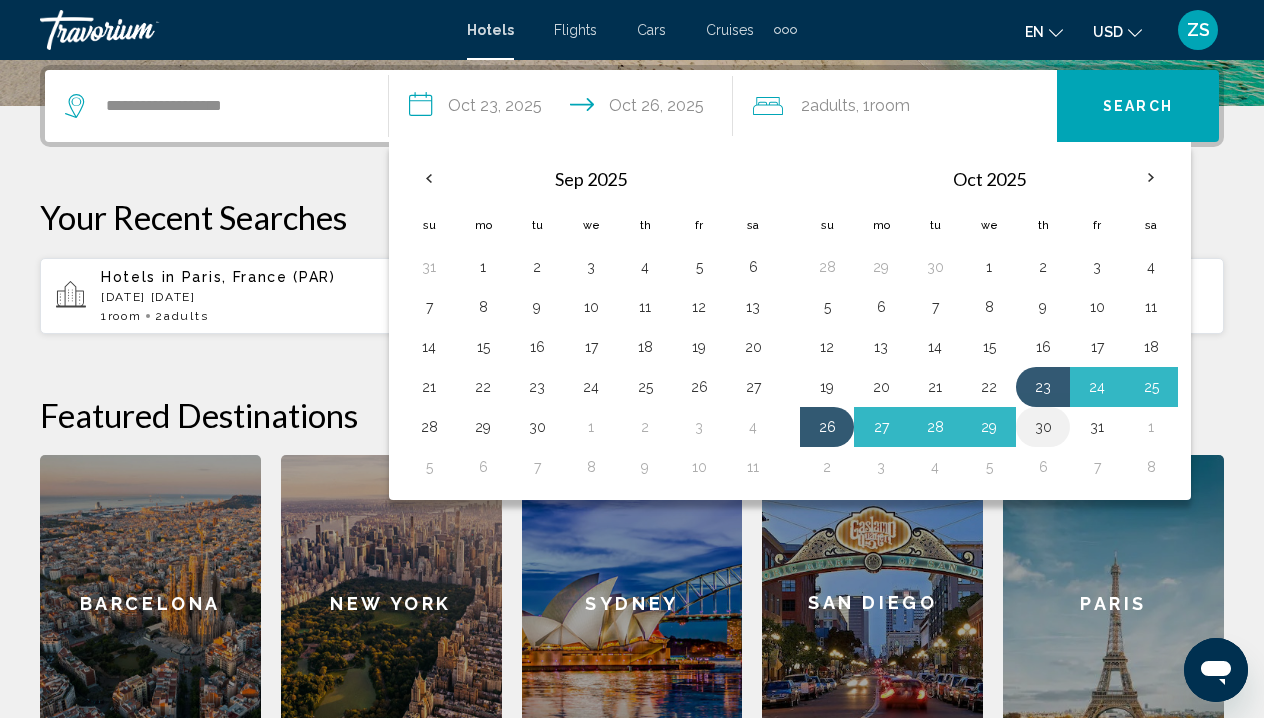 click on "30" at bounding box center (1043, 427) 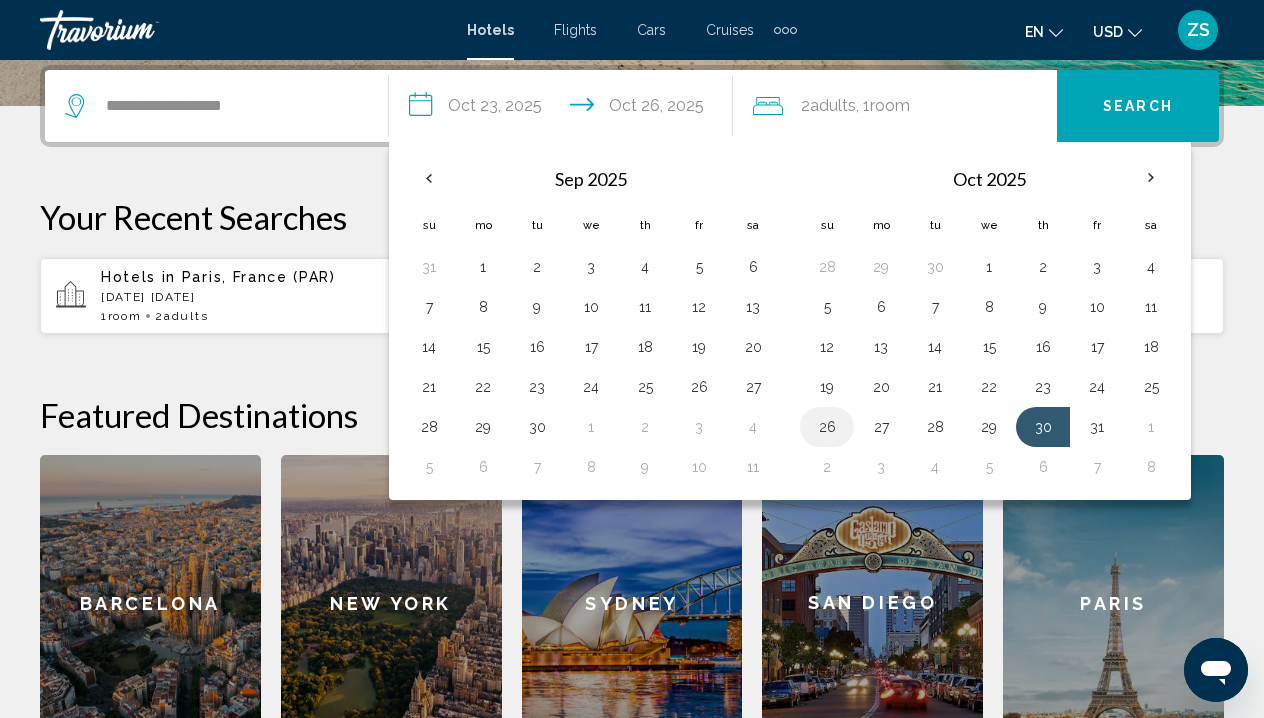 click on "26" at bounding box center [827, 427] 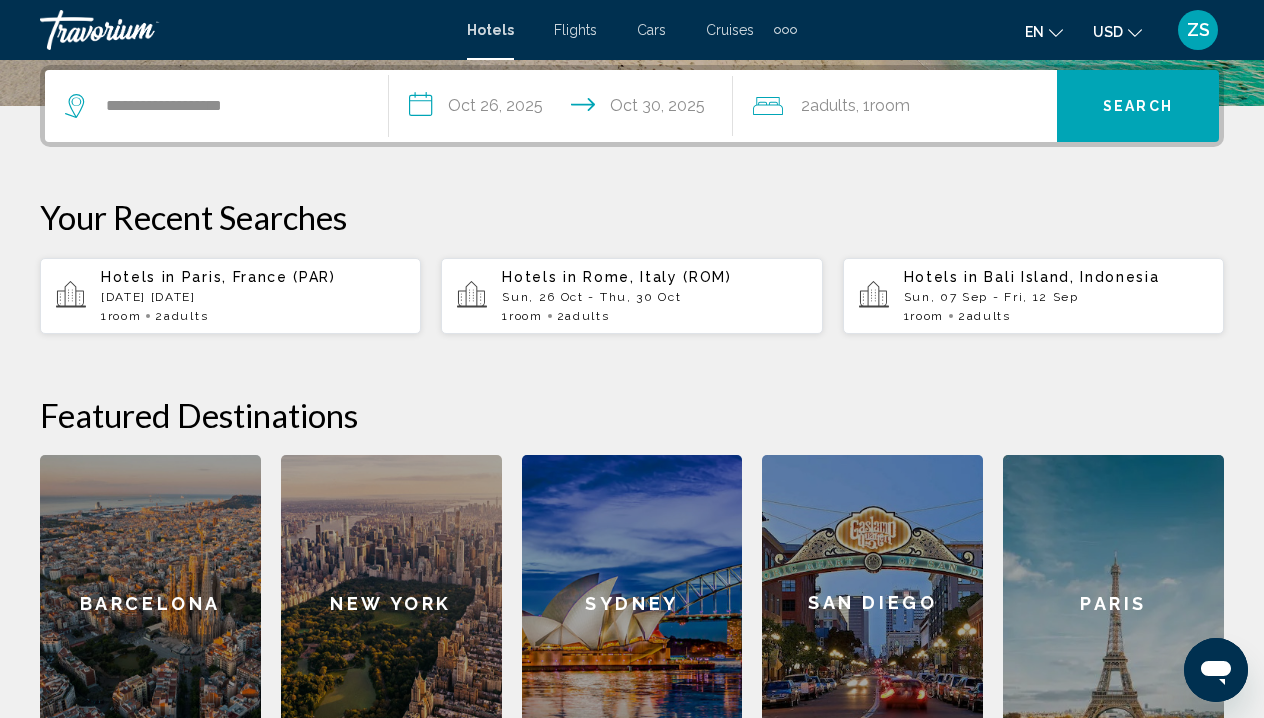 type on "**********" 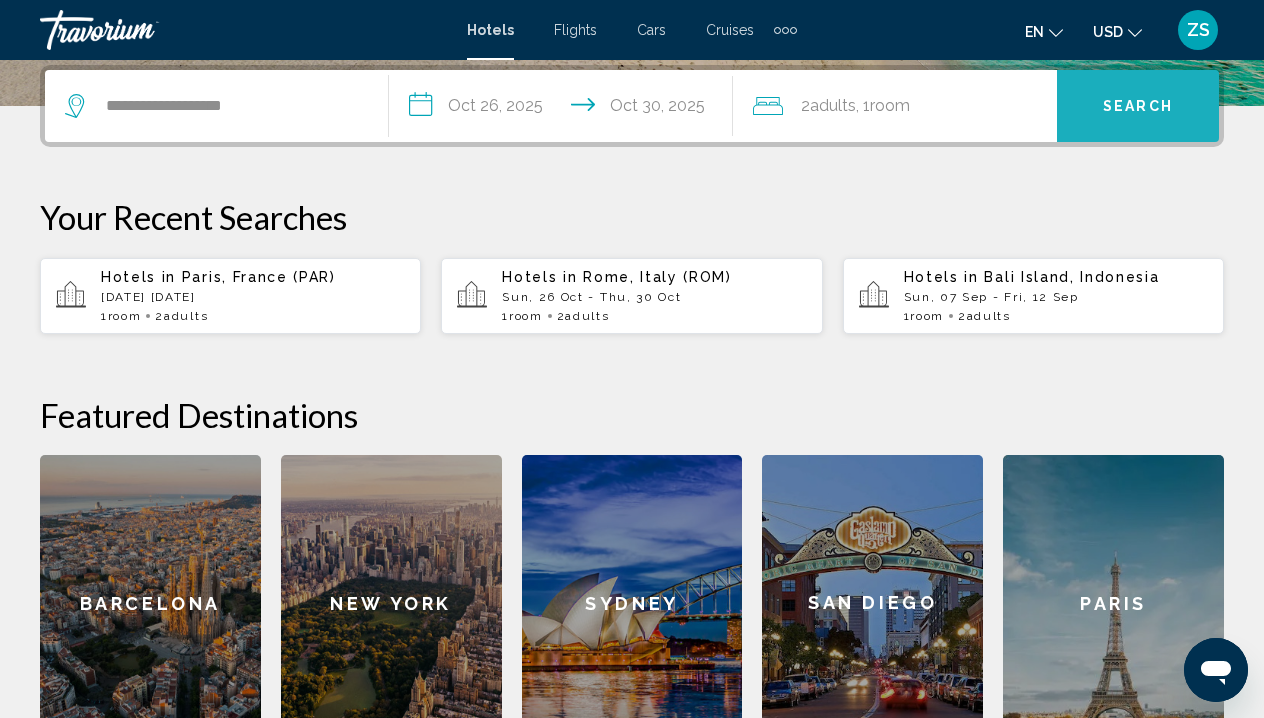 click on "Search" at bounding box center [1138, 106] 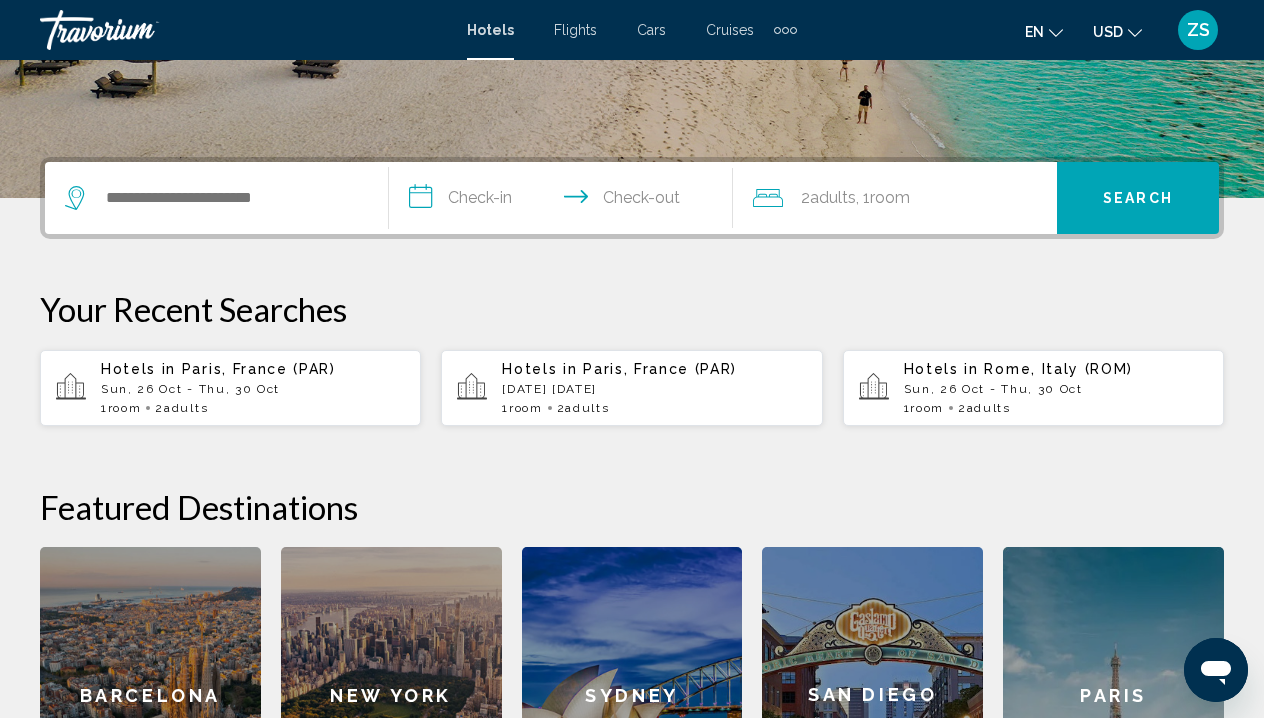 scroll, scrollTop: 447, scrollLeft: 0, axis: vertical 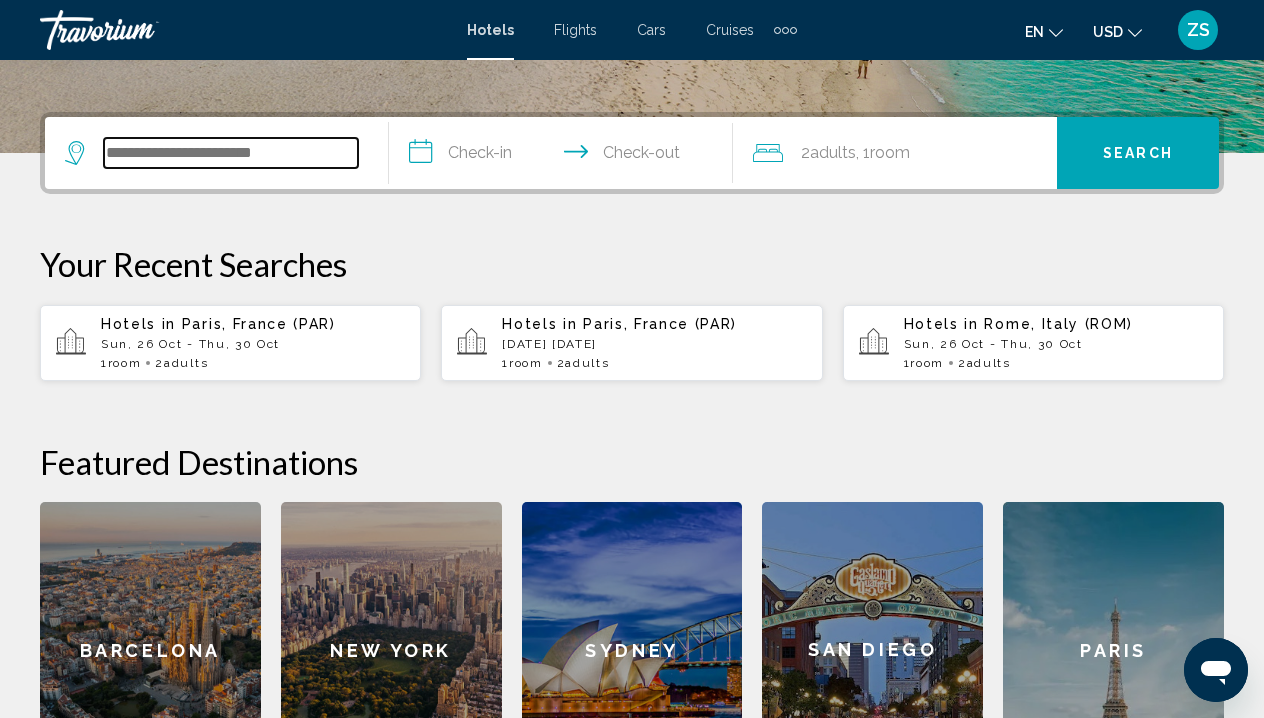 click at bounding box center (231, 153) 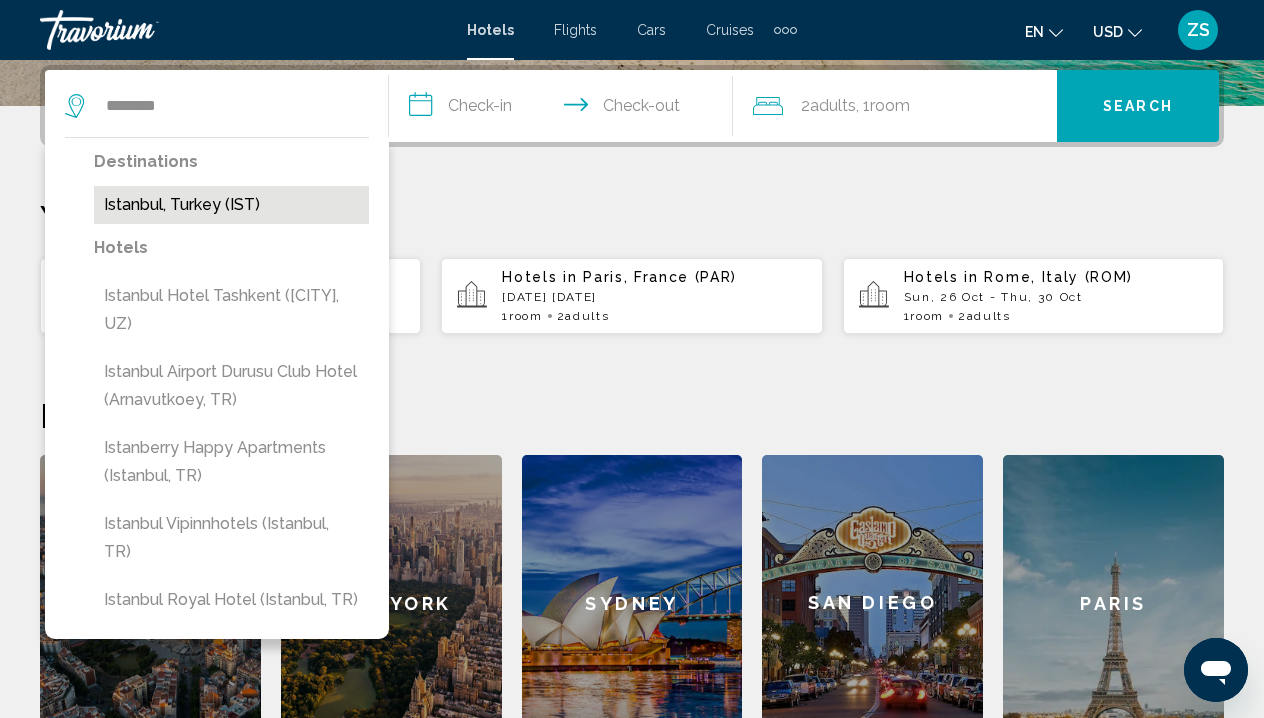 click on "Istanbul, Turkey (IST)" at bounding box center [231, 205] 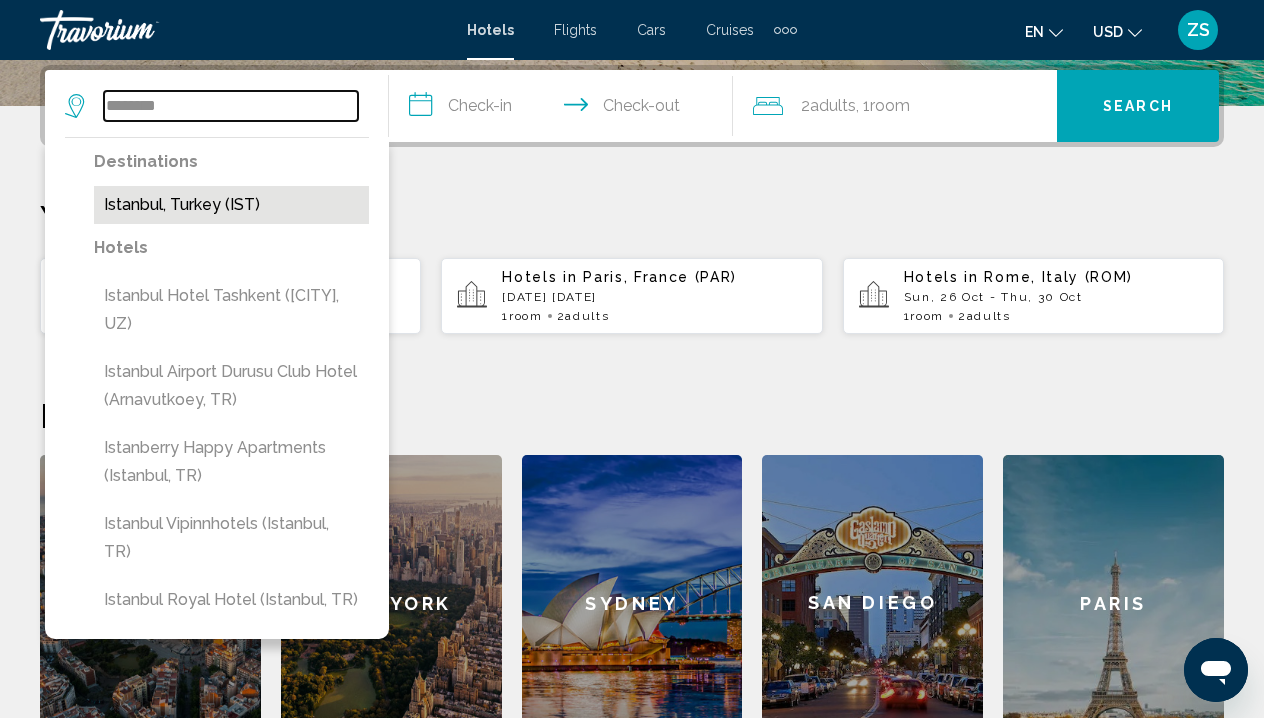 type on "**********" 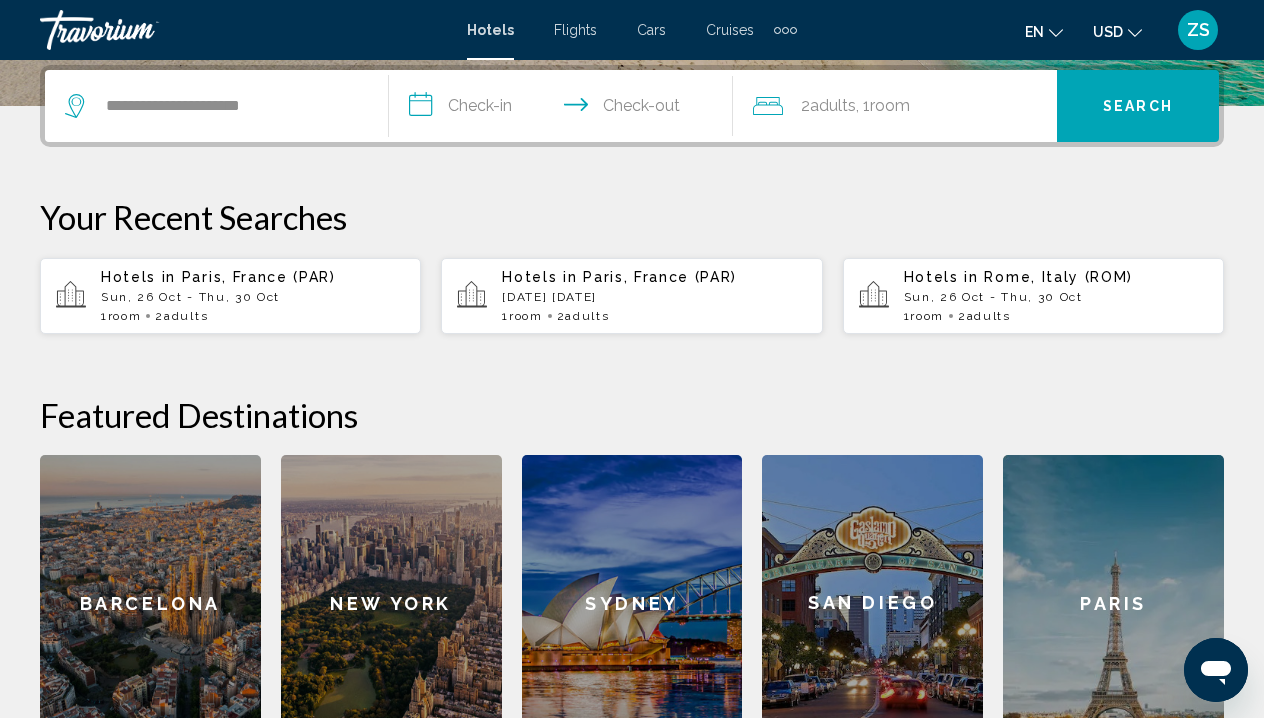 click on "**********" at bounding box center (565, 109) 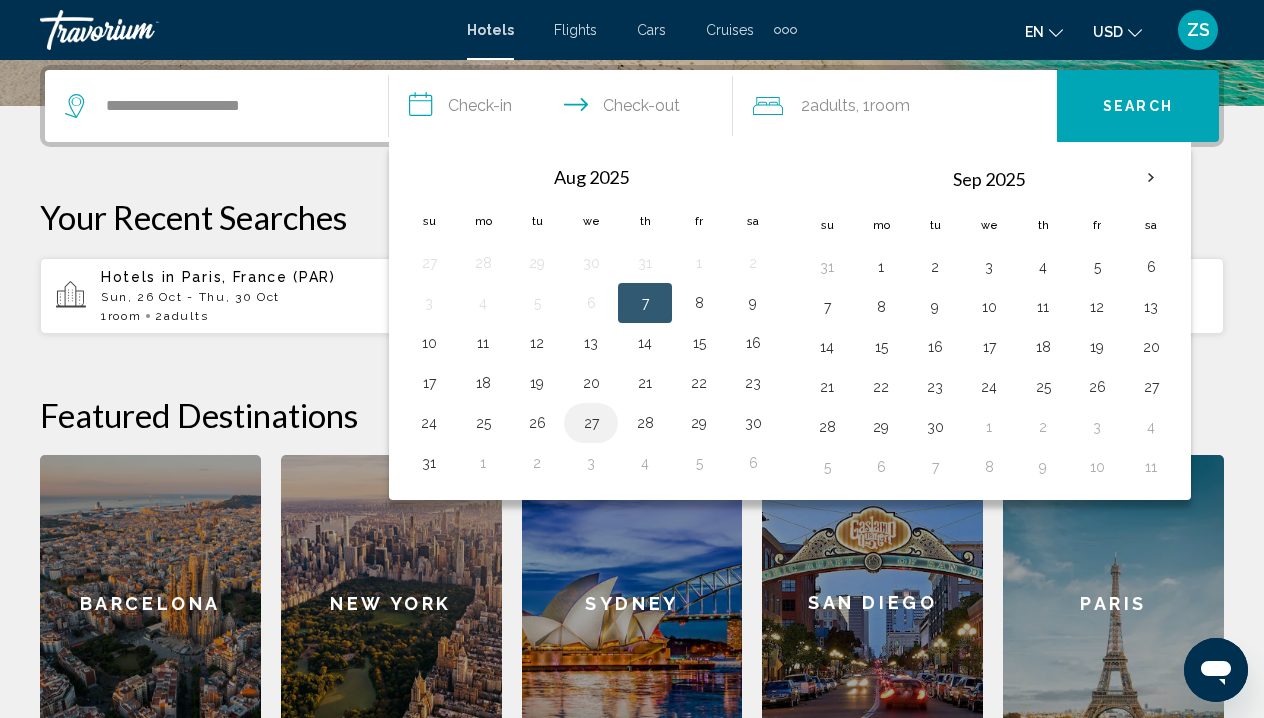 click on "27" at bounding box center (591, 423) 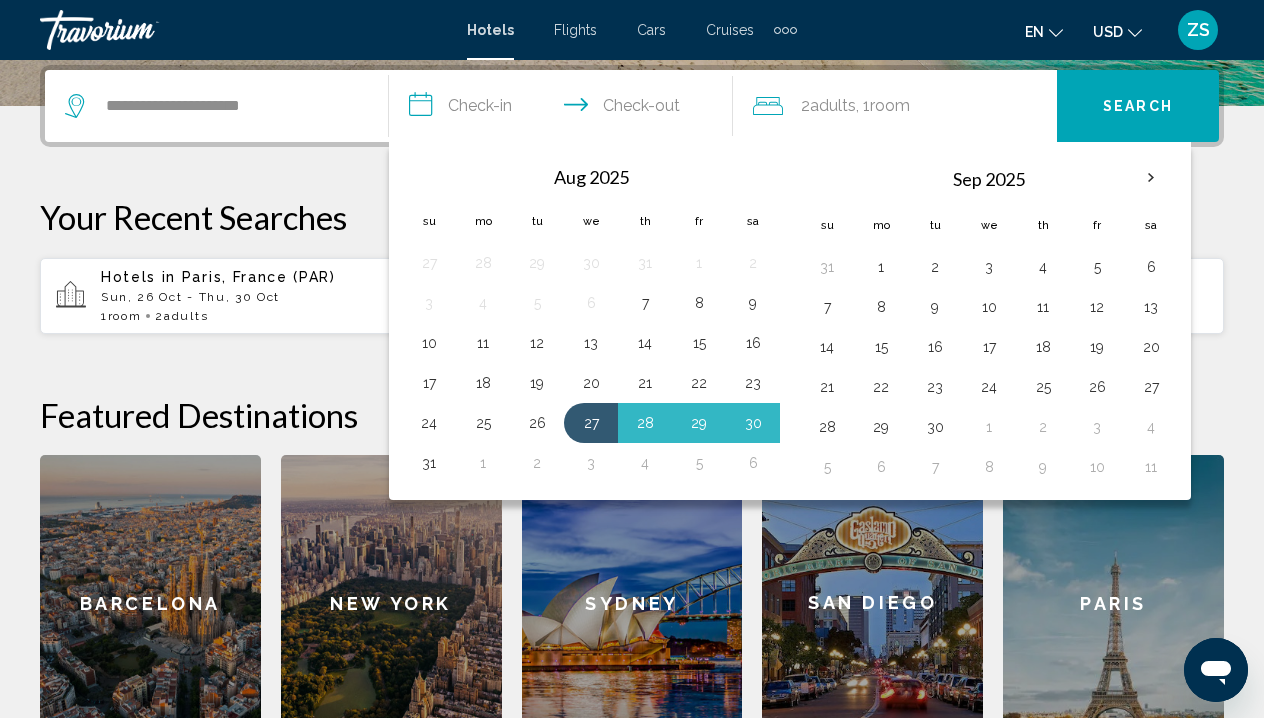 click on "31" at bounding box center [429, 463] 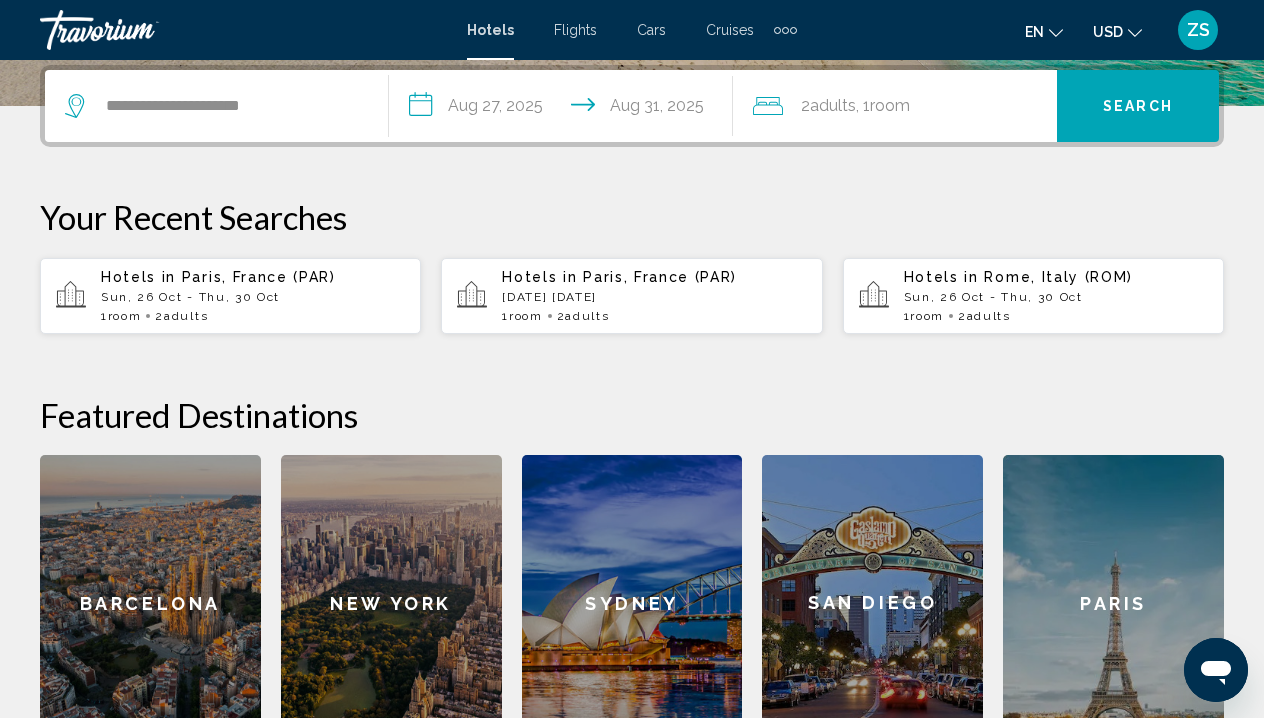 click on "Search" at bounding box center (1138, 107) 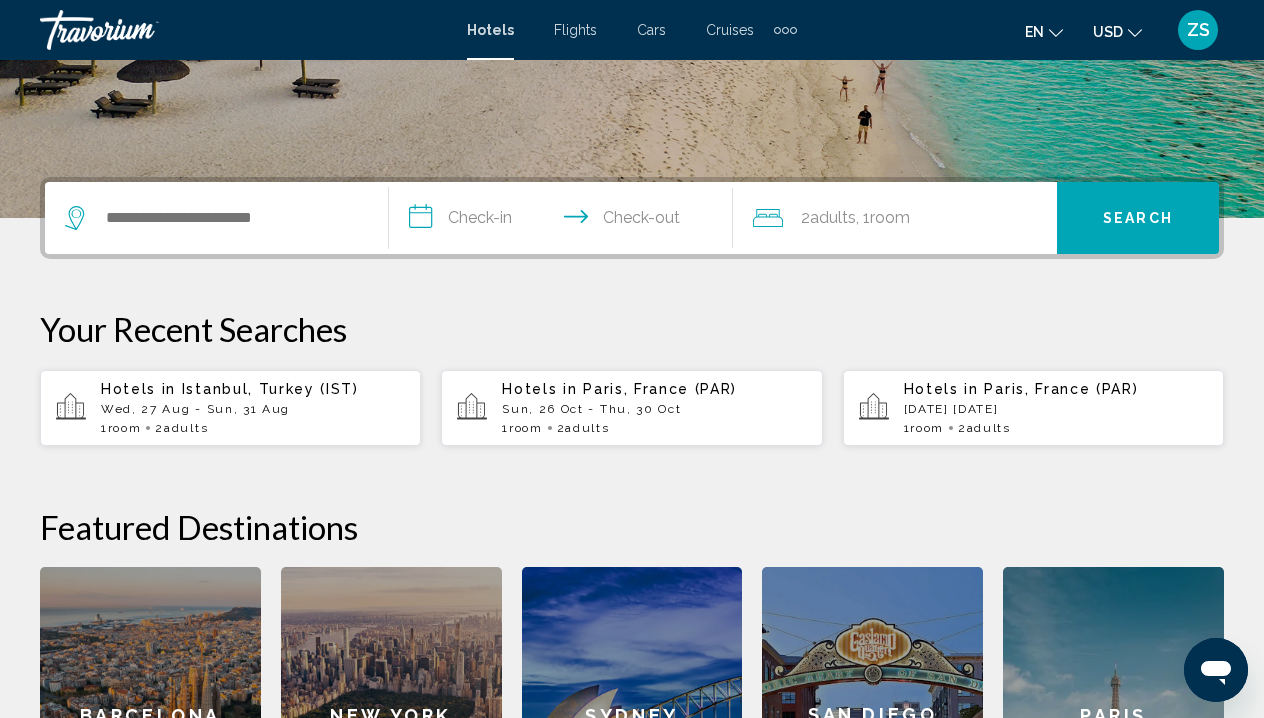 scroll, scrollTop: 354, scrollLeft: 0, axis: vertical 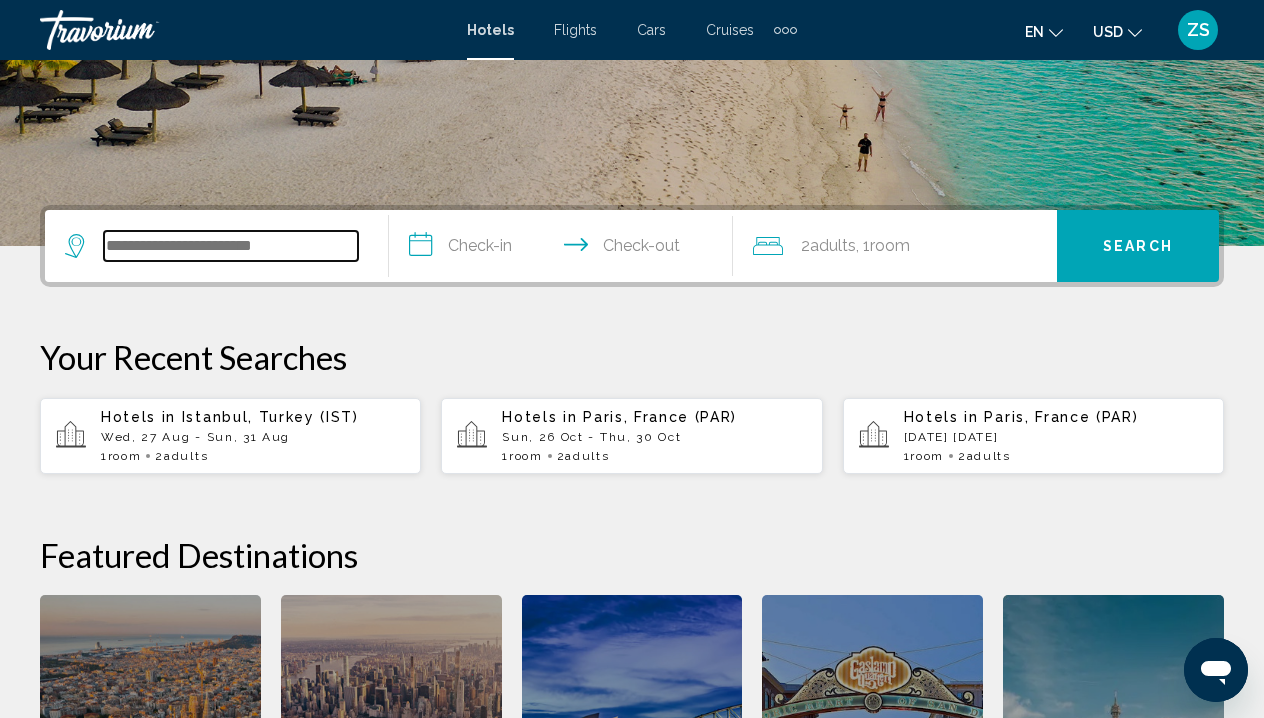 click at bounding box center [231, 246] 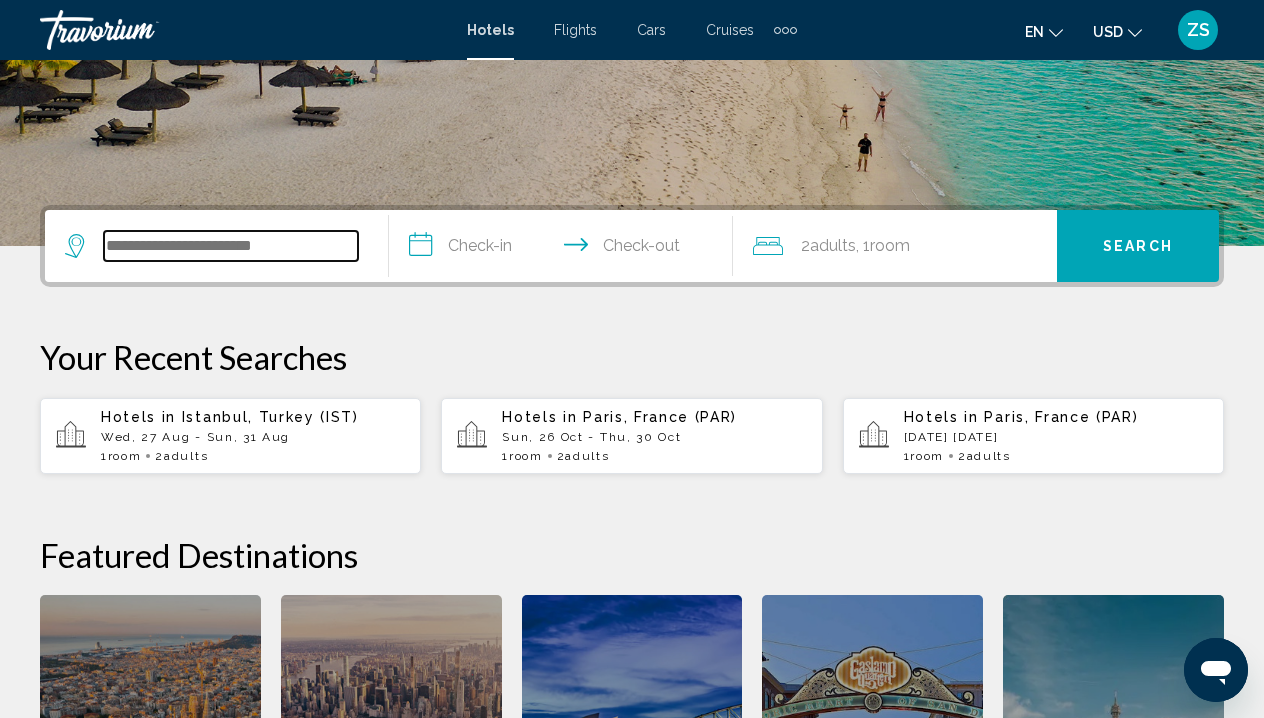 scroll, scrollTop: 494, scrollLeft: 0, axis: vertical 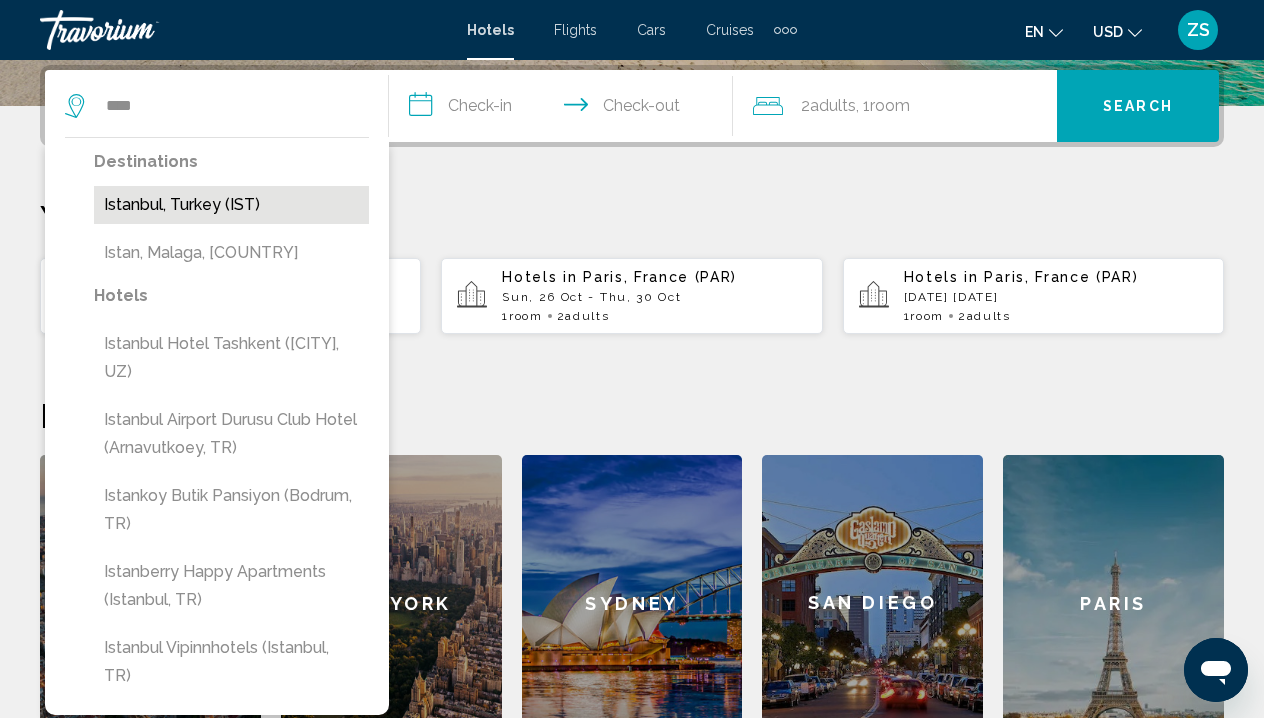 click on "Istanbul, Turkey (IST)" at bounding box center (231, 205) 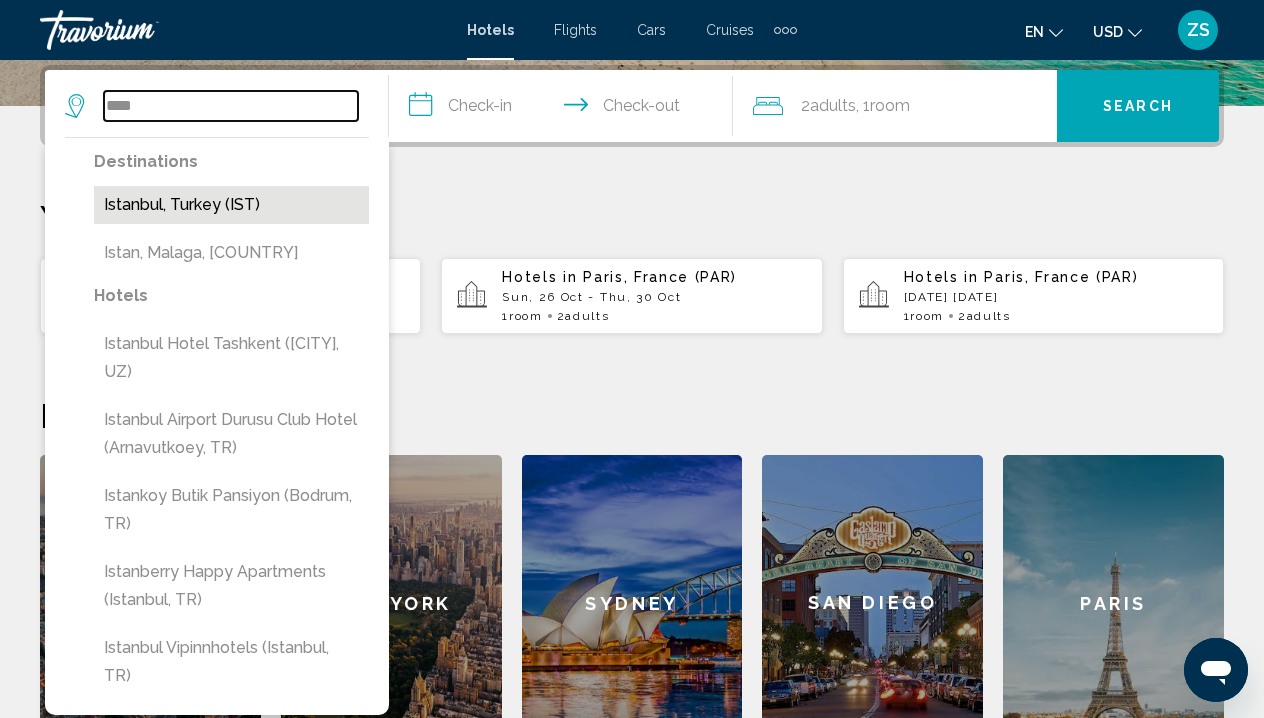 type on "**********" 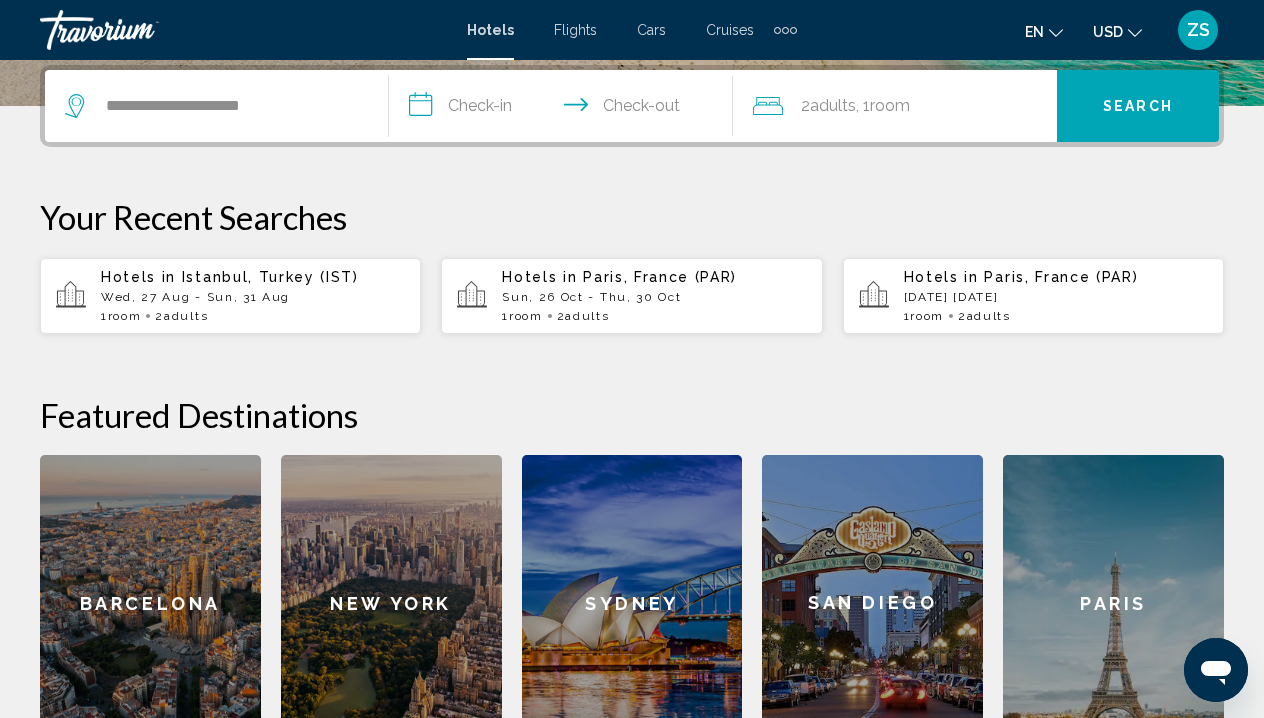 click on "**********" at bounding box center [565, 109] 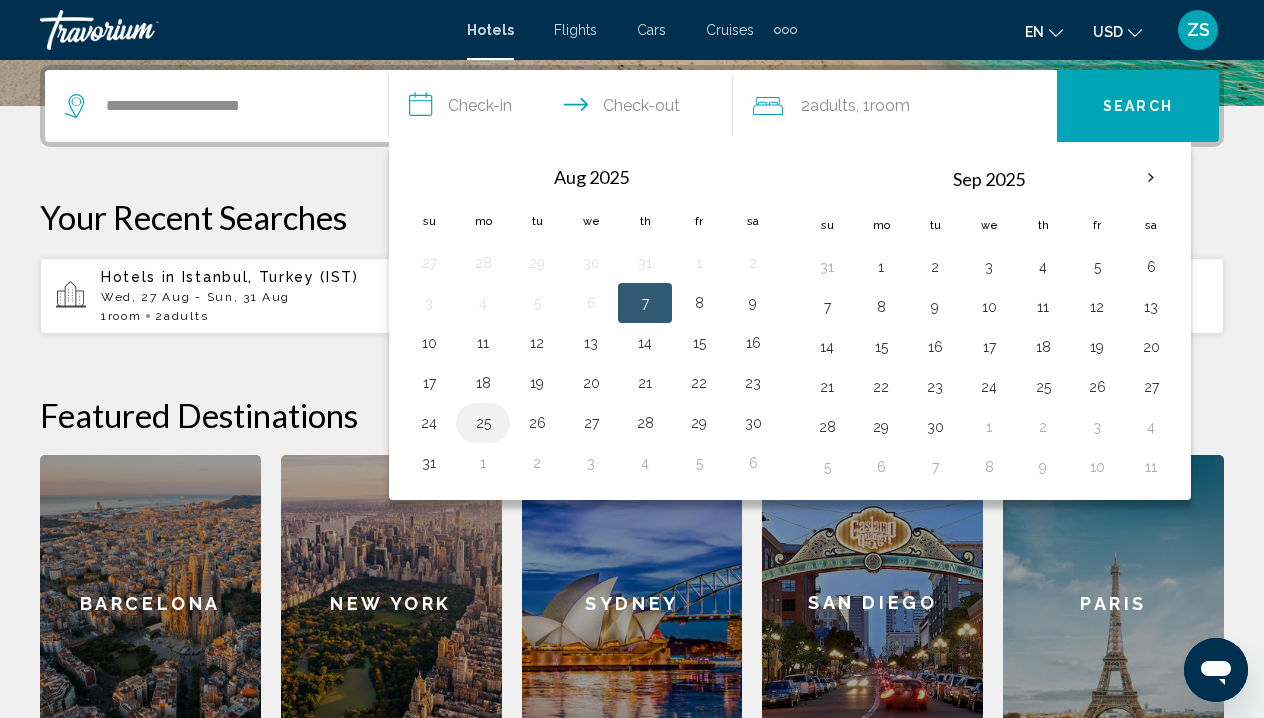 click on "25" at bounding box center [483, 423] 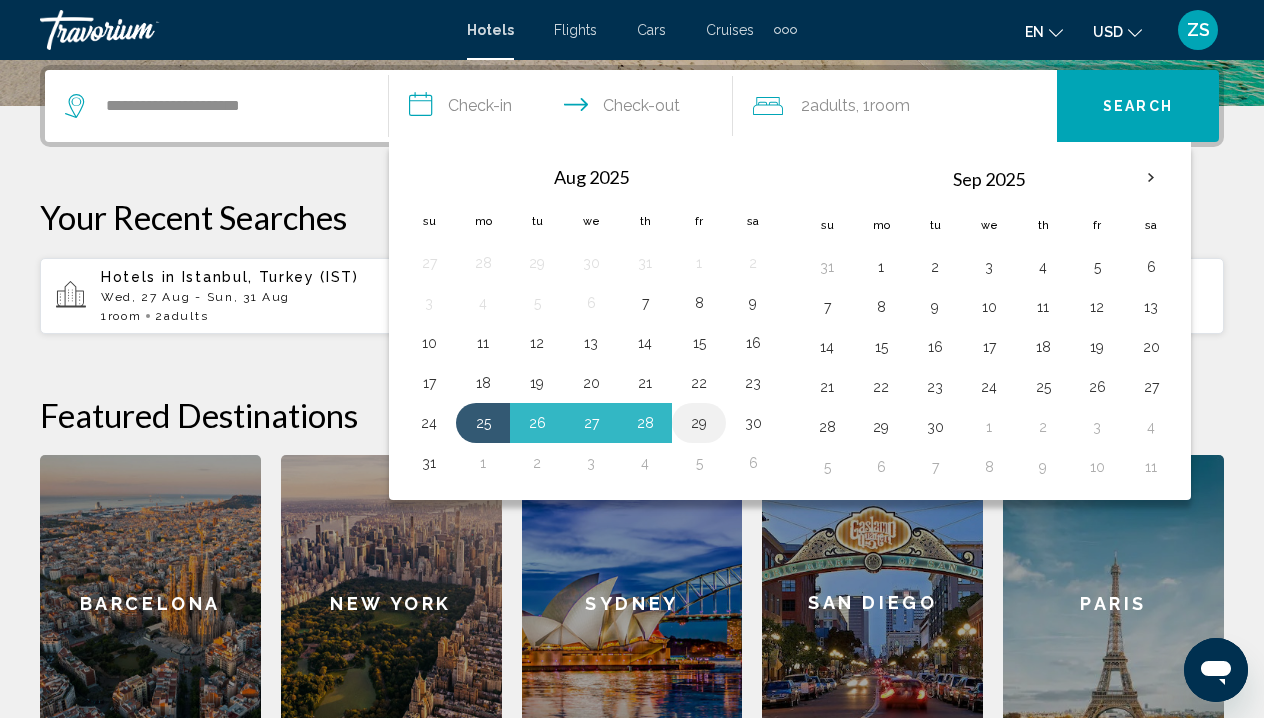 click on "29" at bounding box center (699, 423) 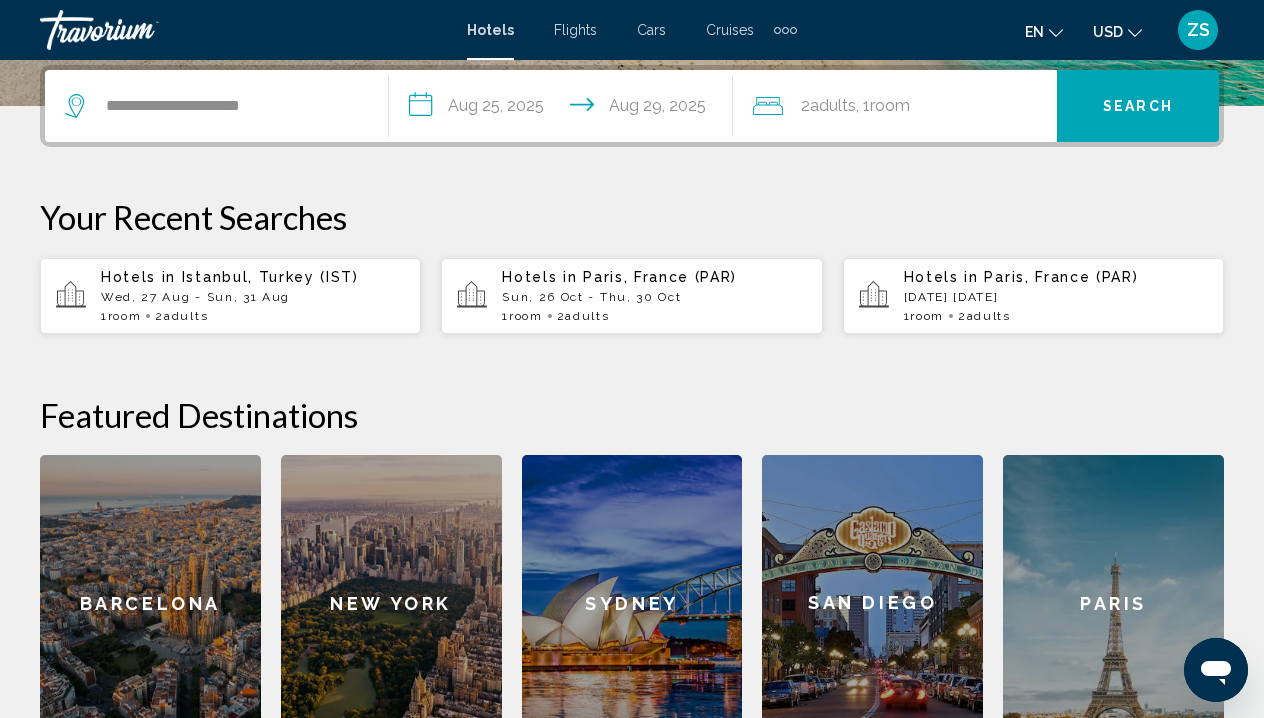 click on "Search" at bounding box center [1138, 106] 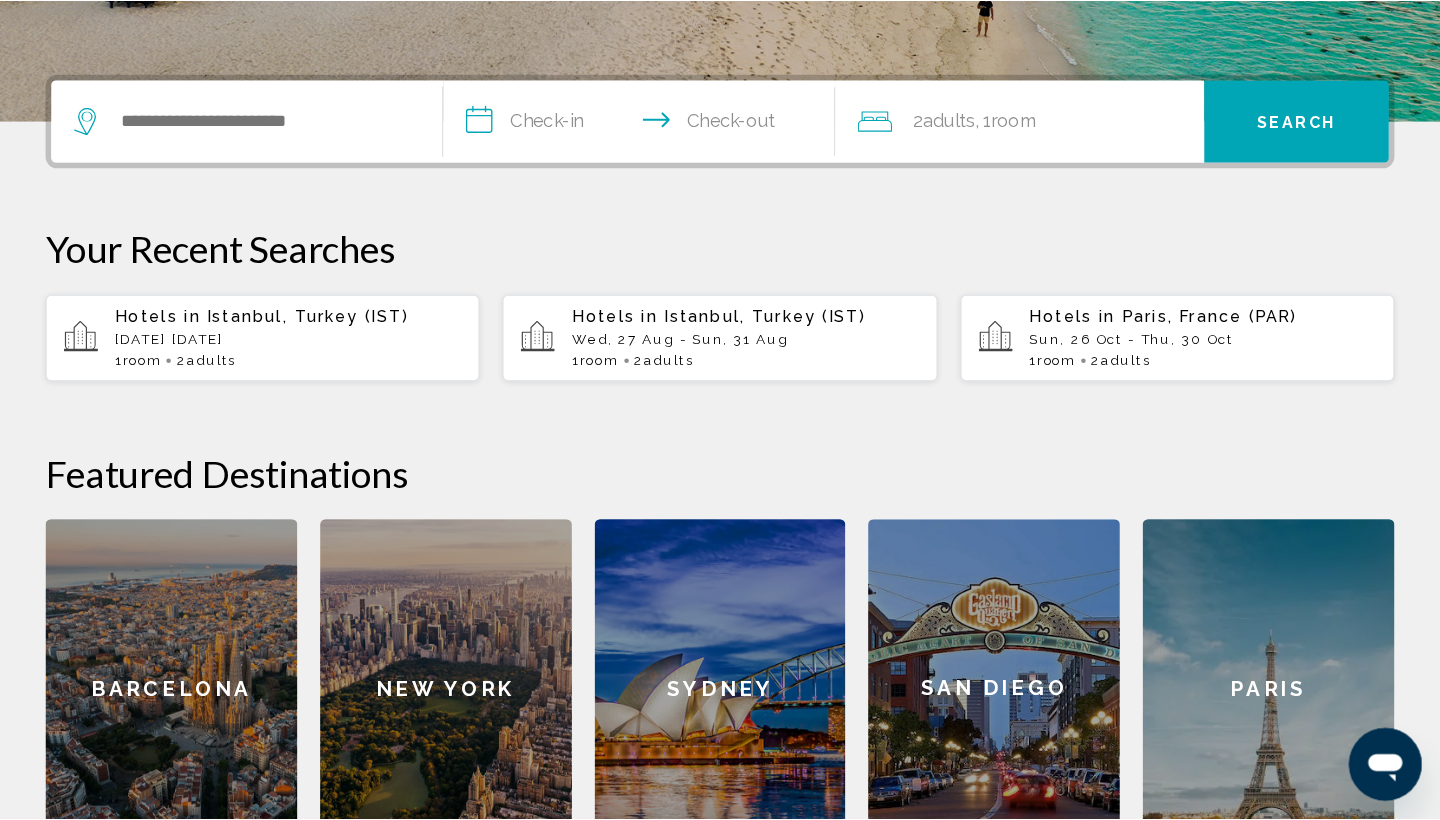 scroll, scrollTop: 0, scrollLeft: 0, axis: both 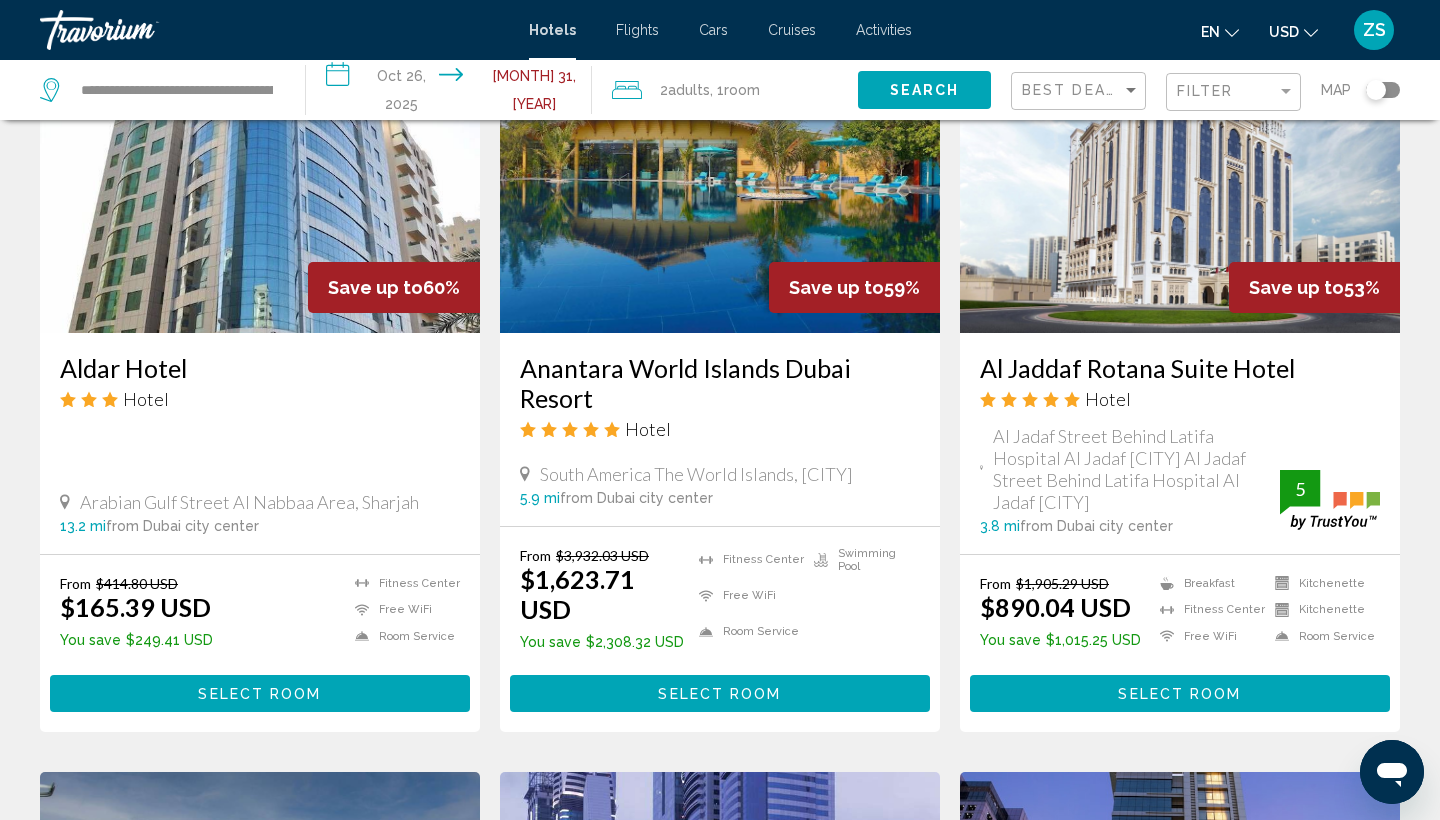 click on "Select Room" at bounding box center (719, 694) 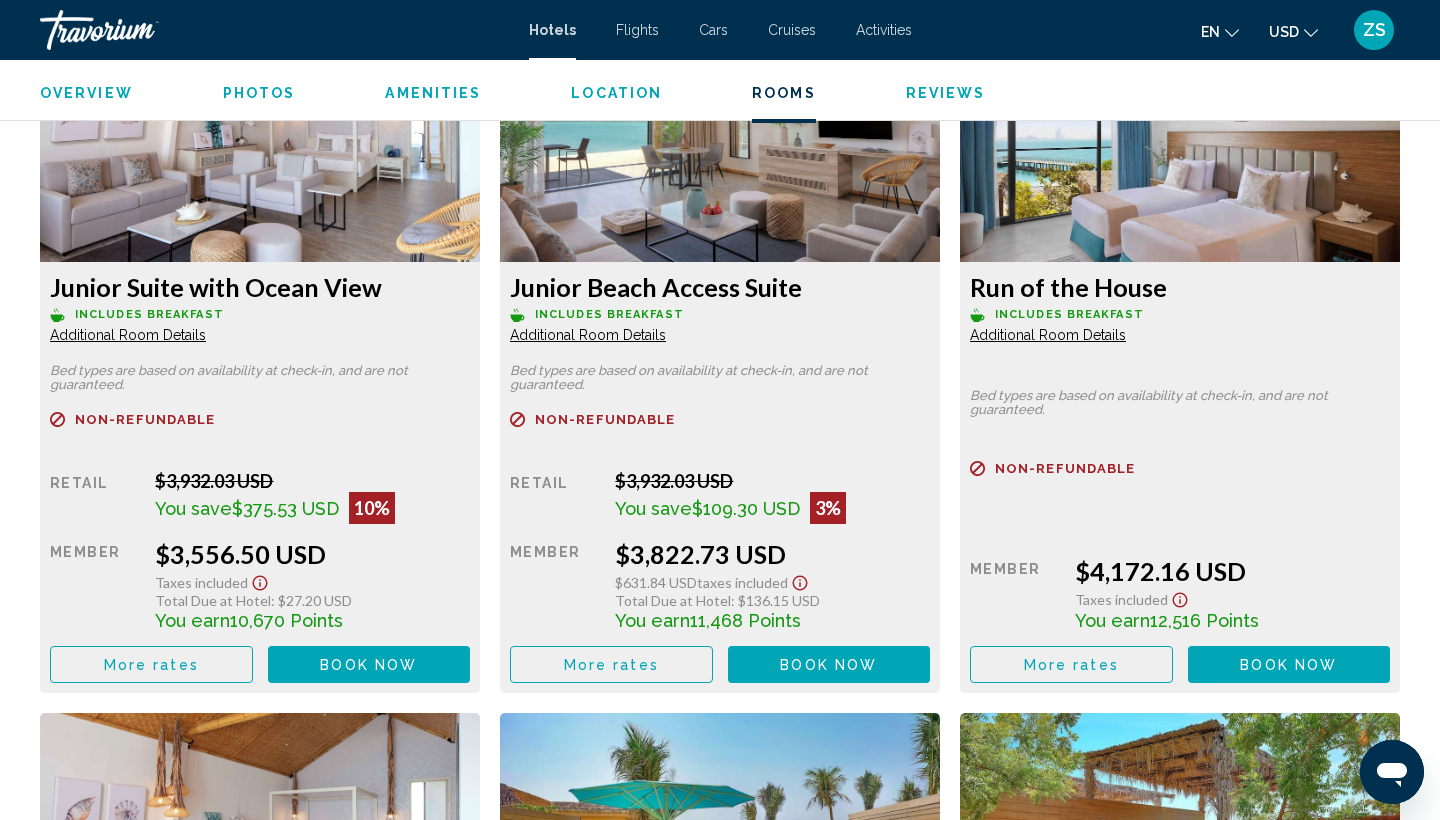 scroll, scrollTop: 2820, scrollLeft: 0, axis: vertical 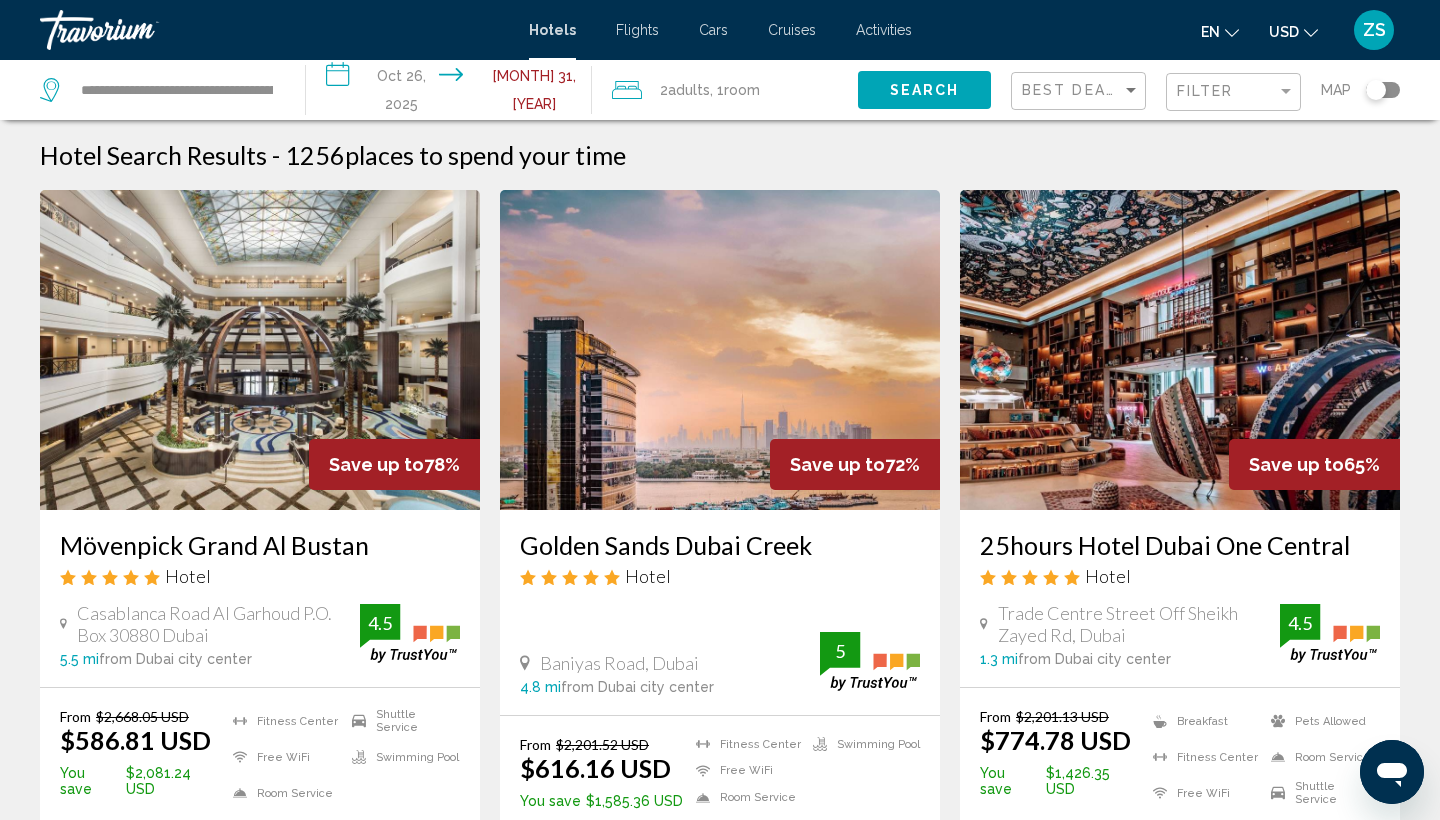 click at bounding box center (260, 350) 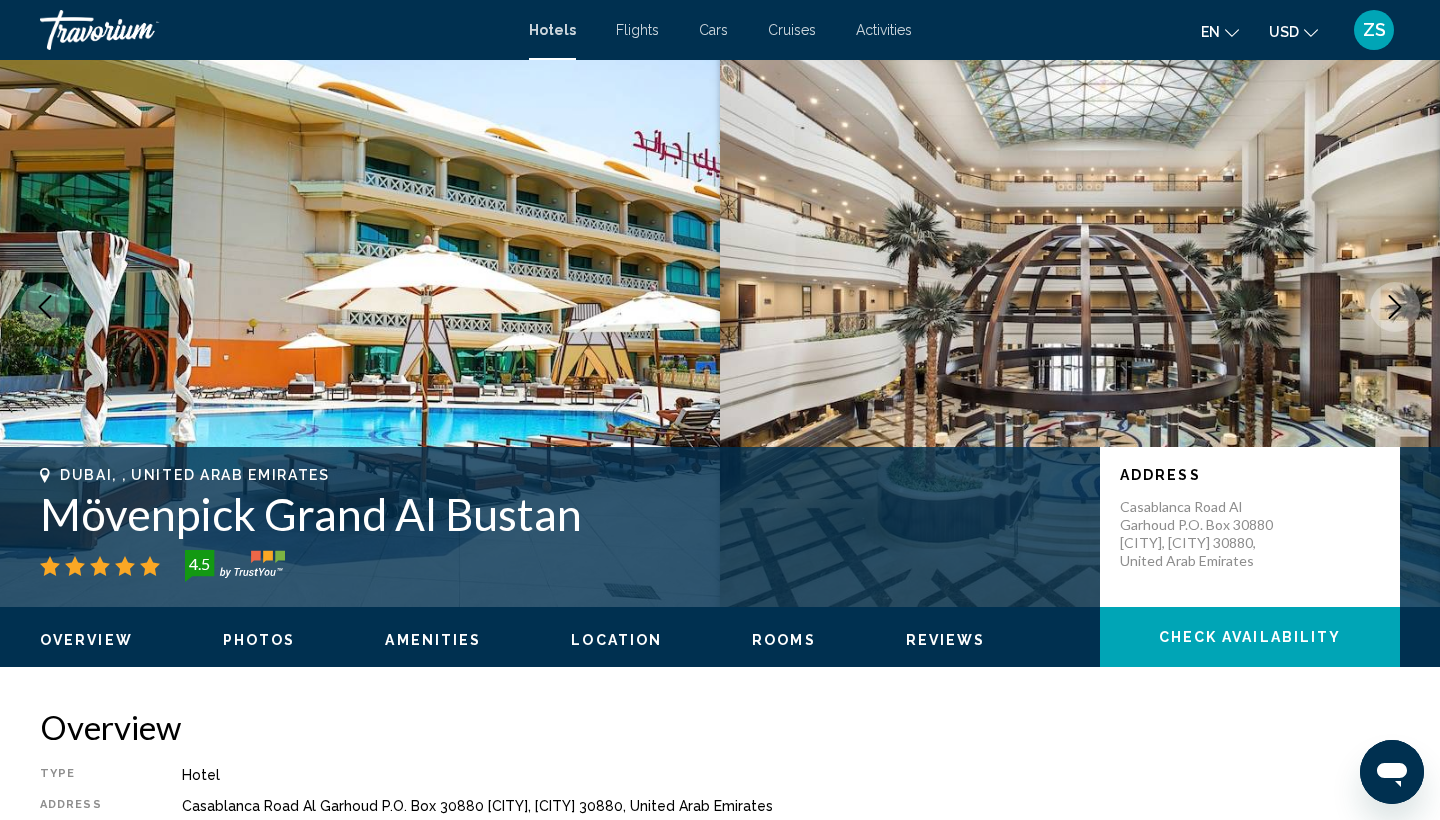 scroll, scrollTop: 64, scrollLeft: 0, axis: vertical 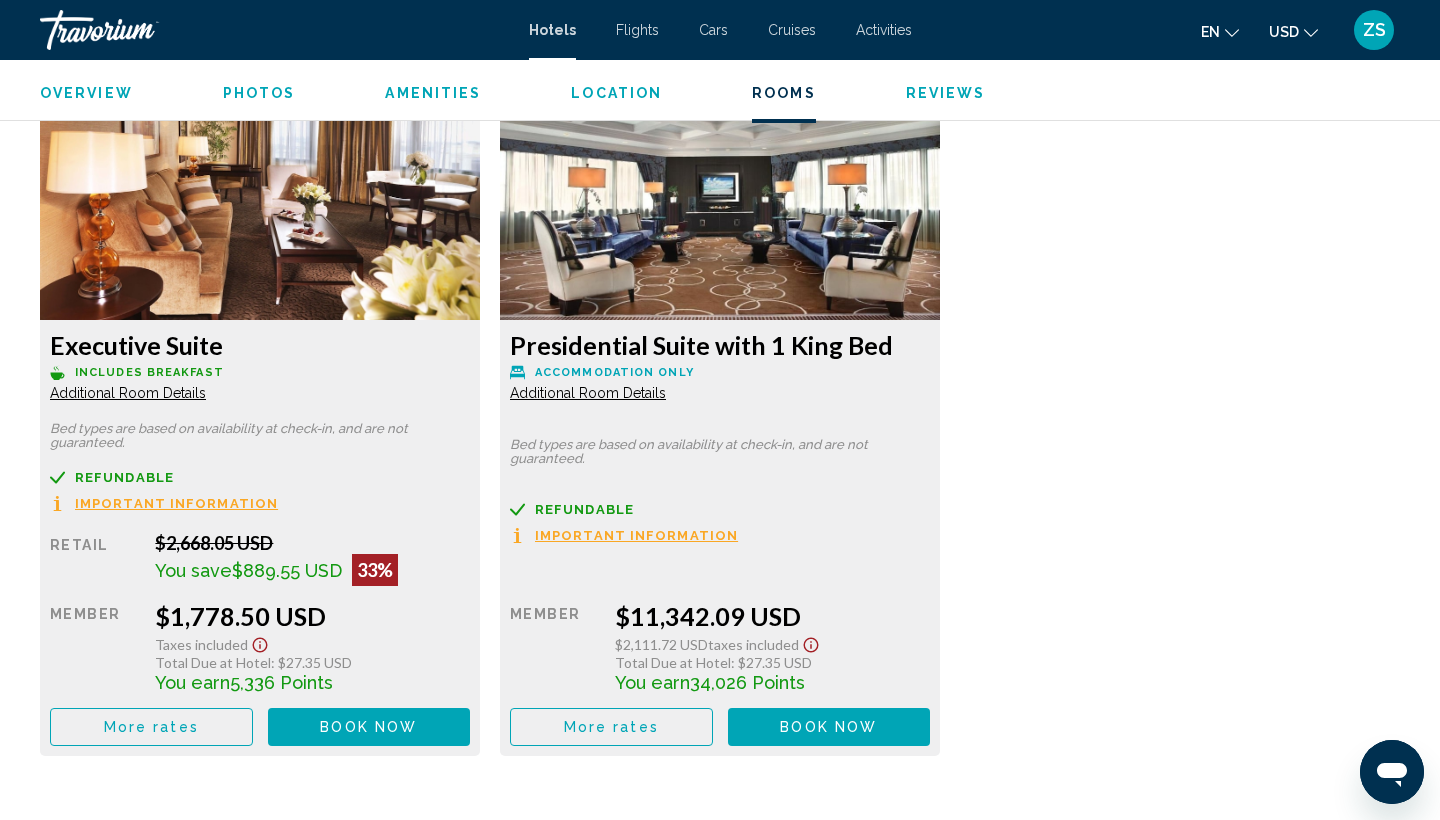 click on "Additional Room Details" at bounding box center (128, -3850) 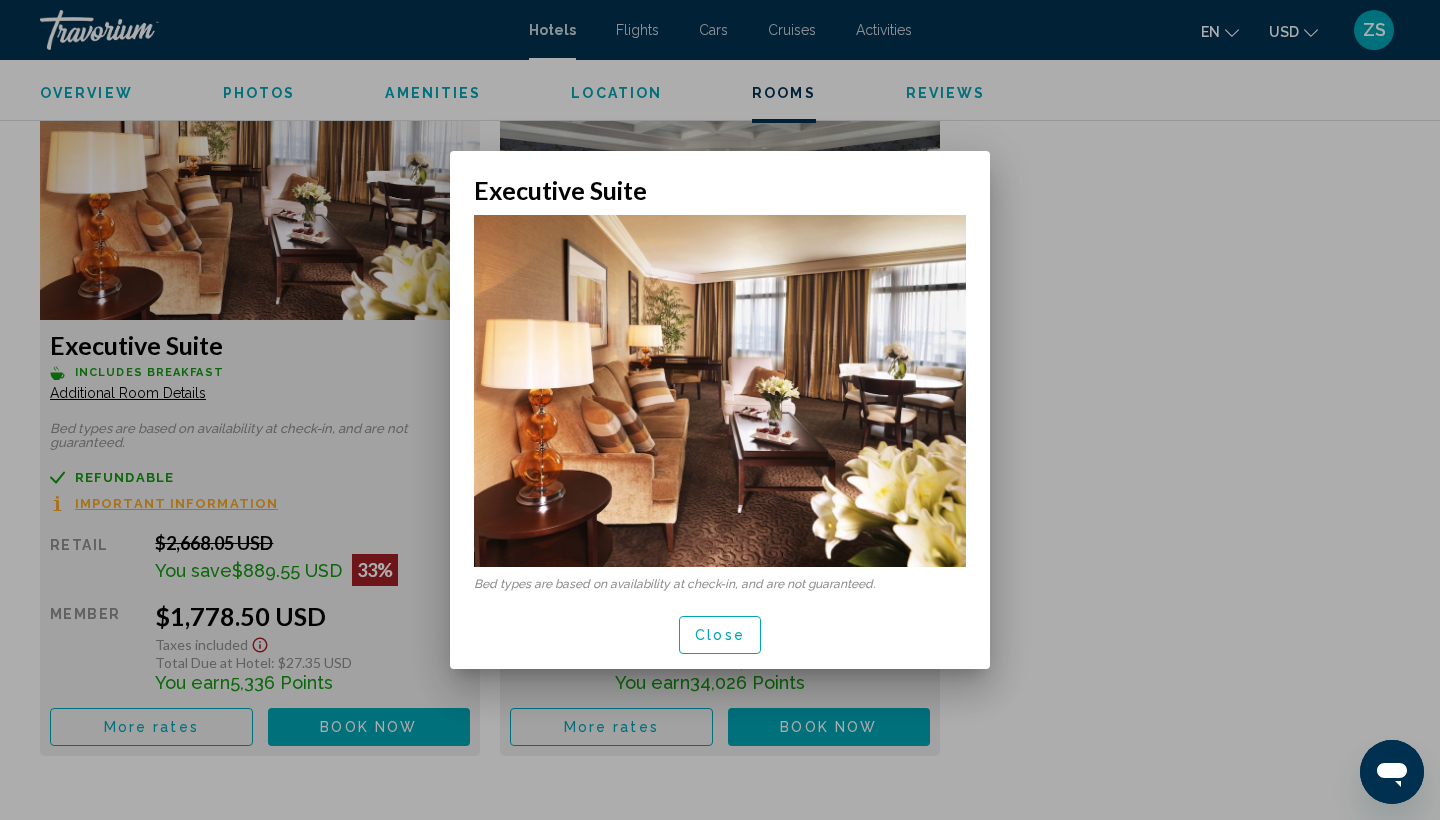 click on "Close" at bounding box center [720, 636] 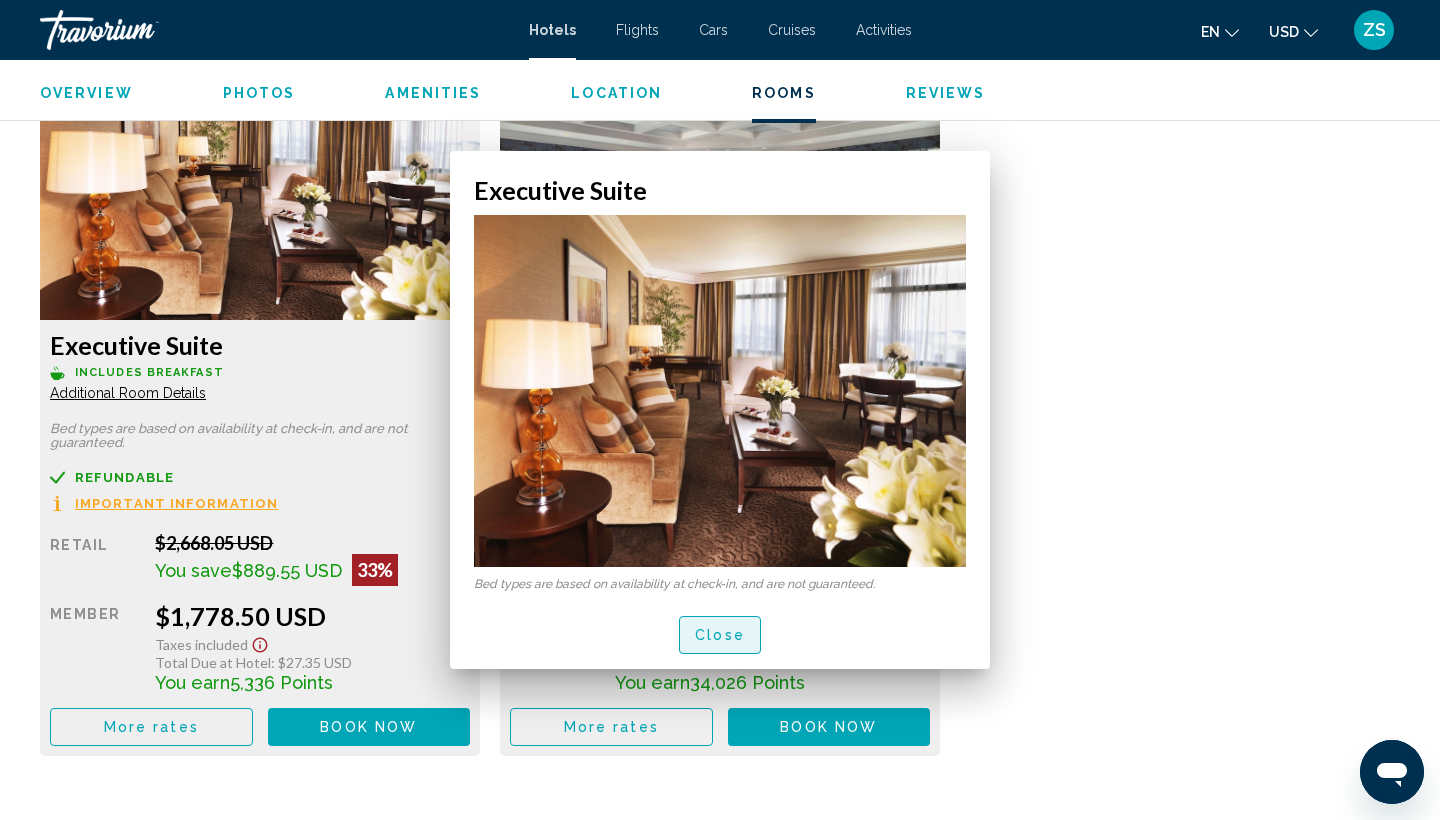 scroll, scrollTop: 7005, scrollLeft: 0, axis: vertical 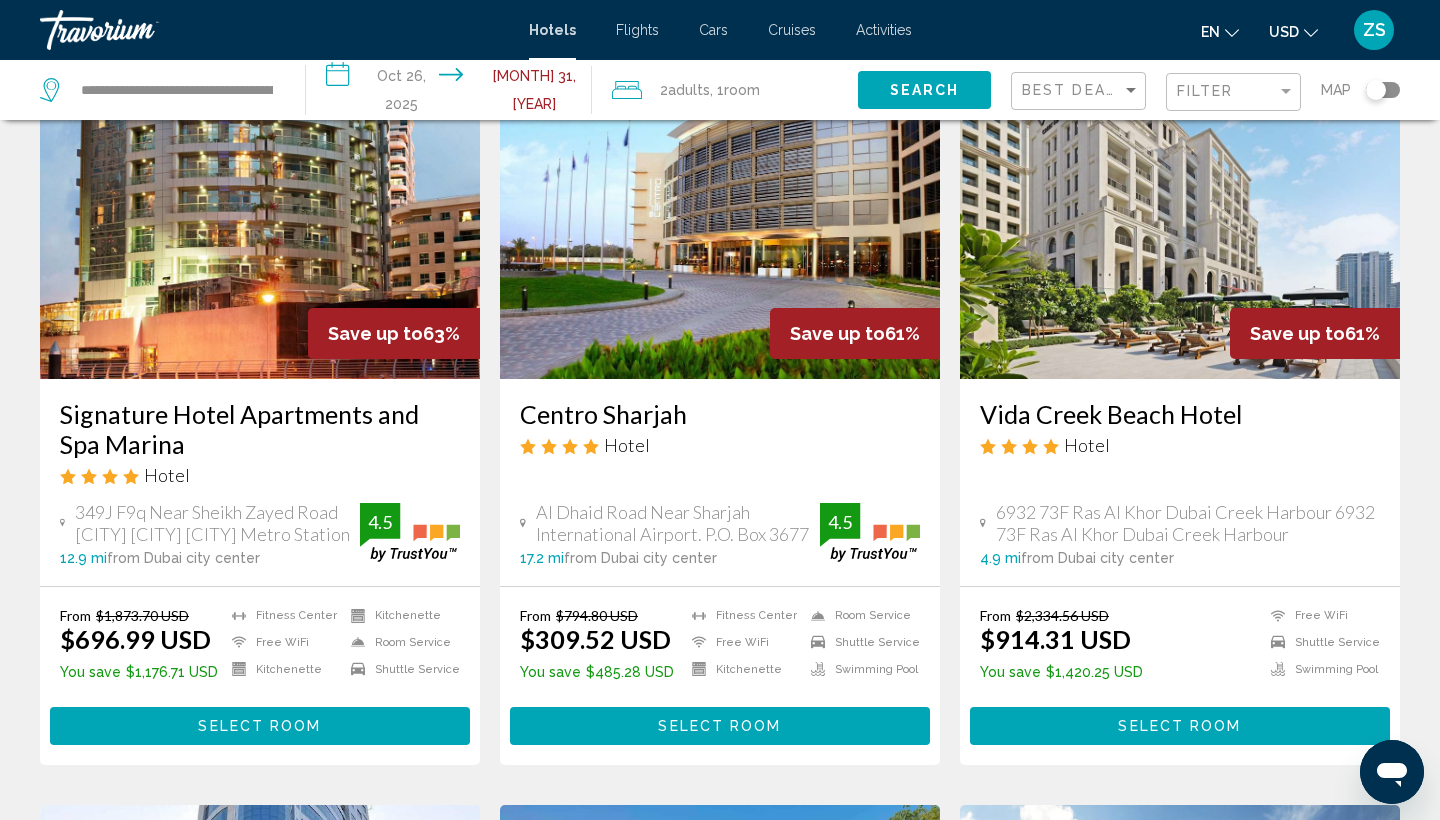 click at bounding box center (1180, 219) 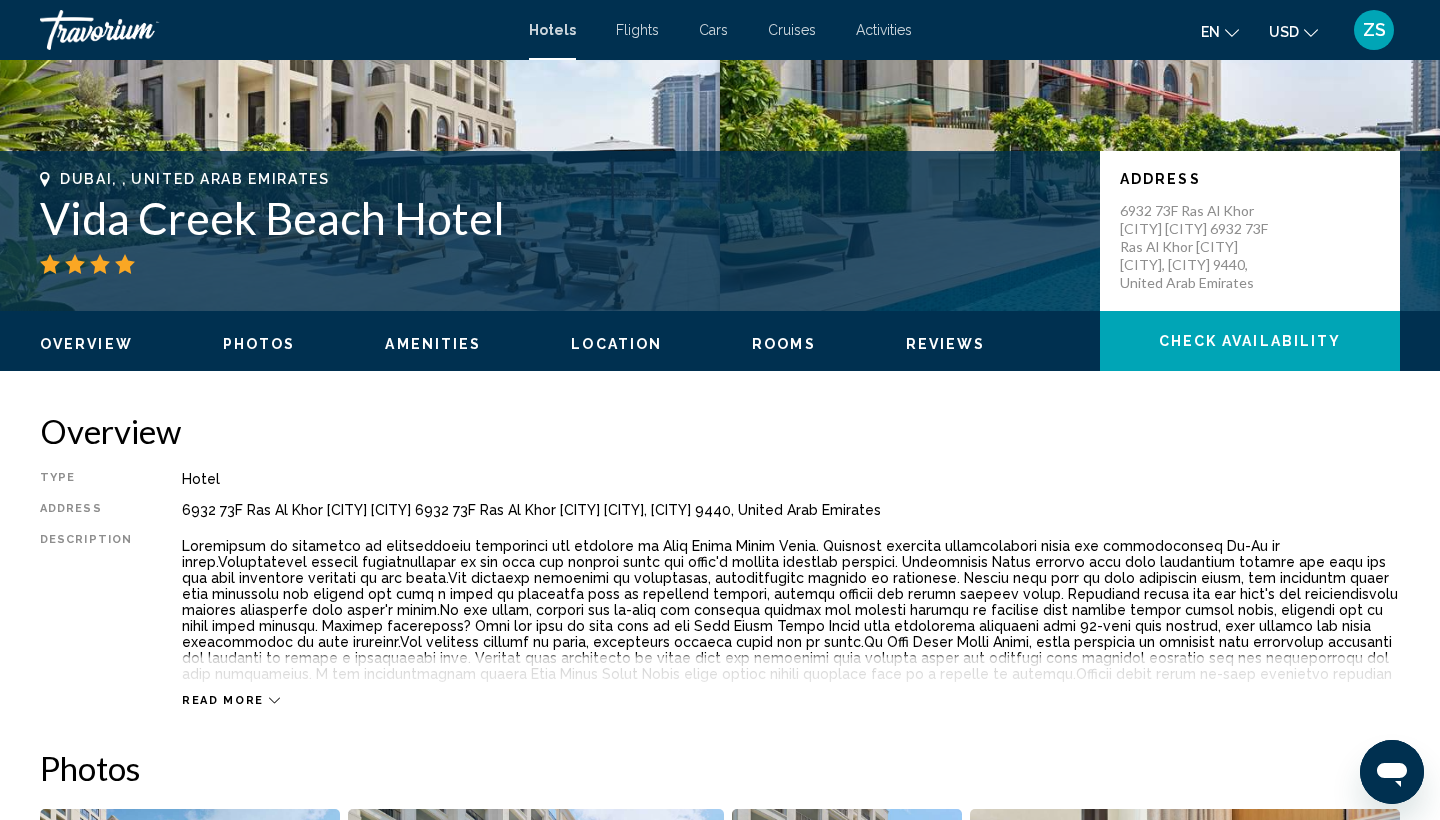 scroll, scrollTop: 340, scrollLeft: 0, axis: vertical 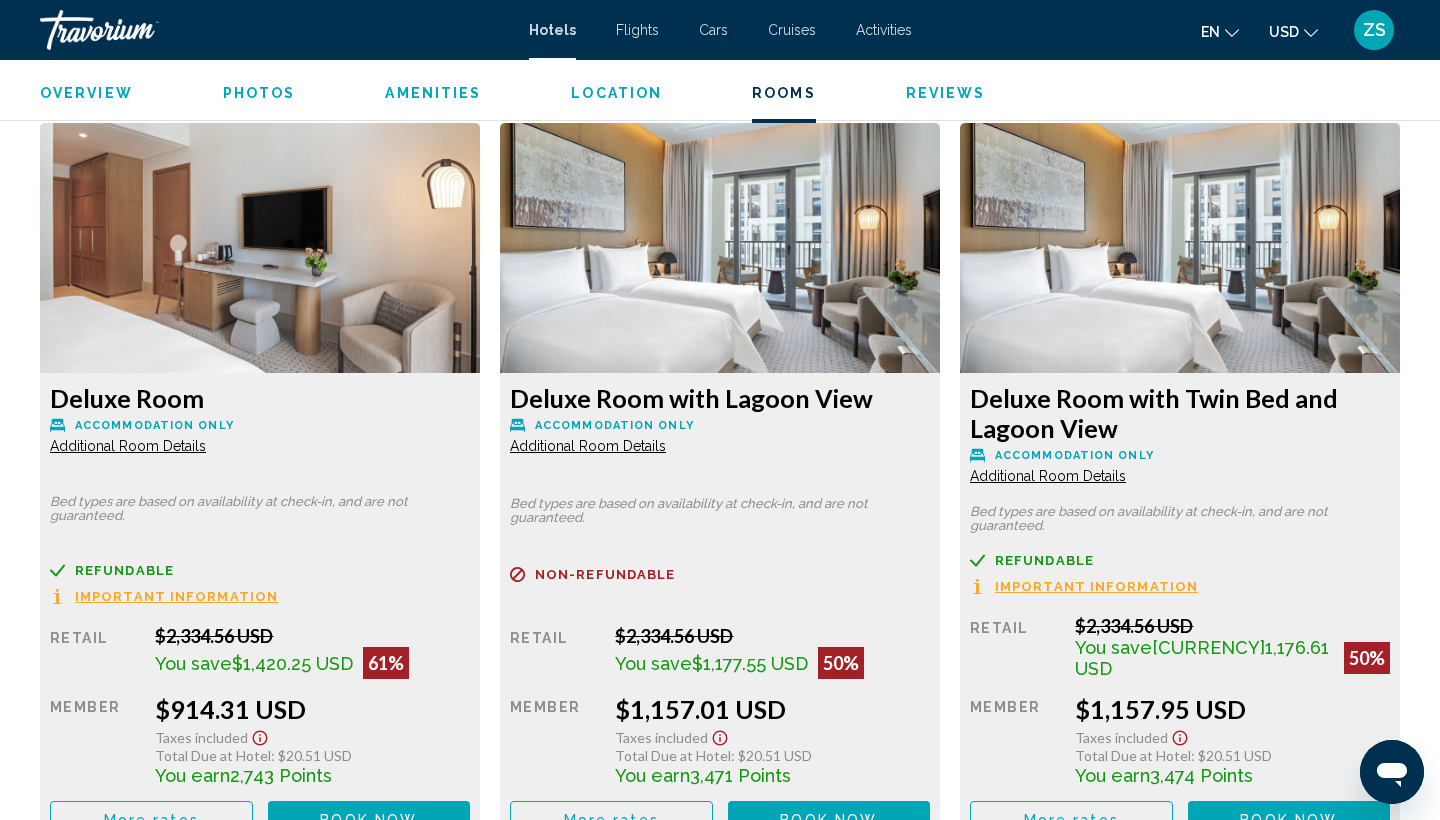 type 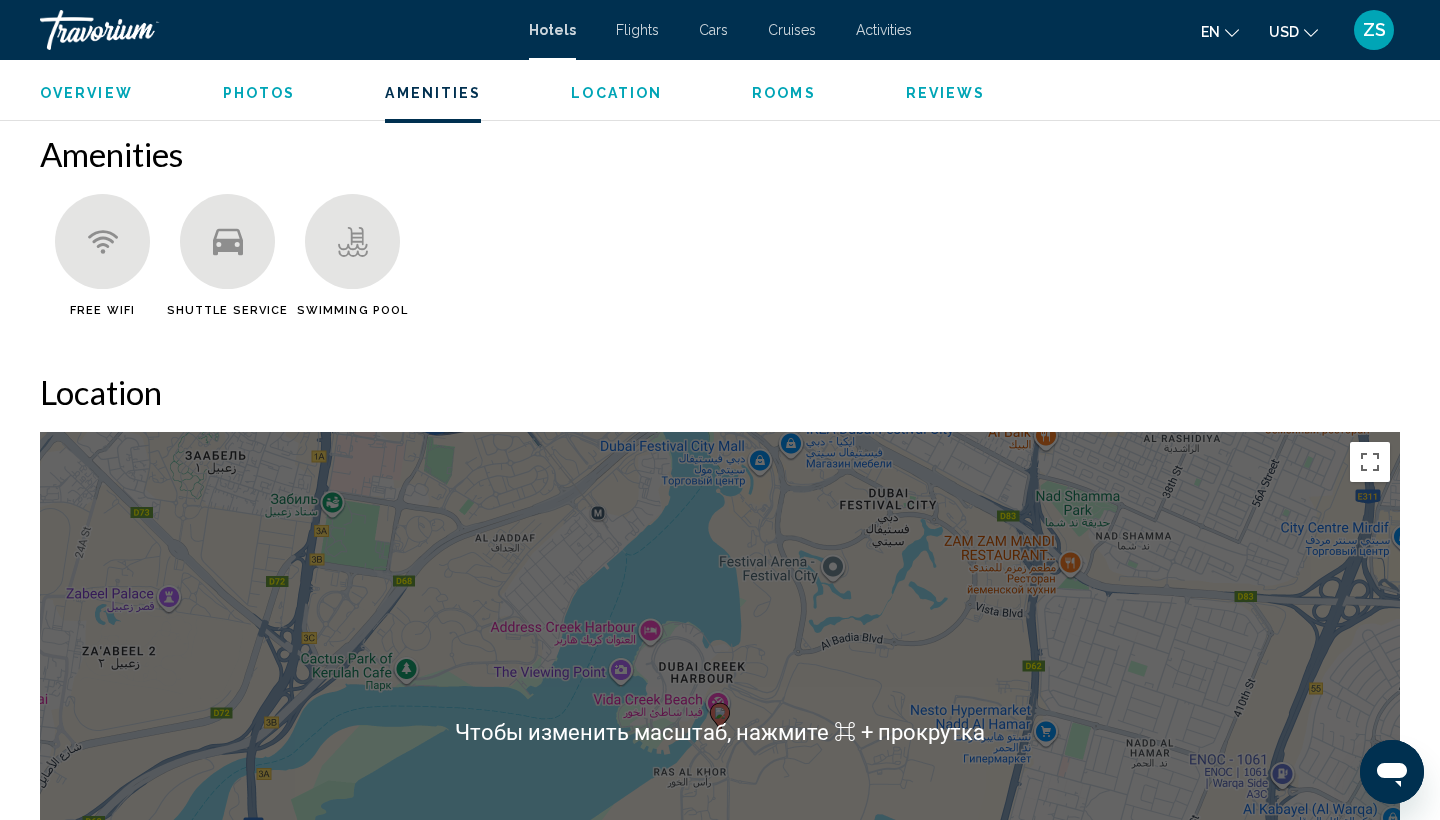 scroll, scrollTop: 1576, scrollLeft: 0, axis: vertical 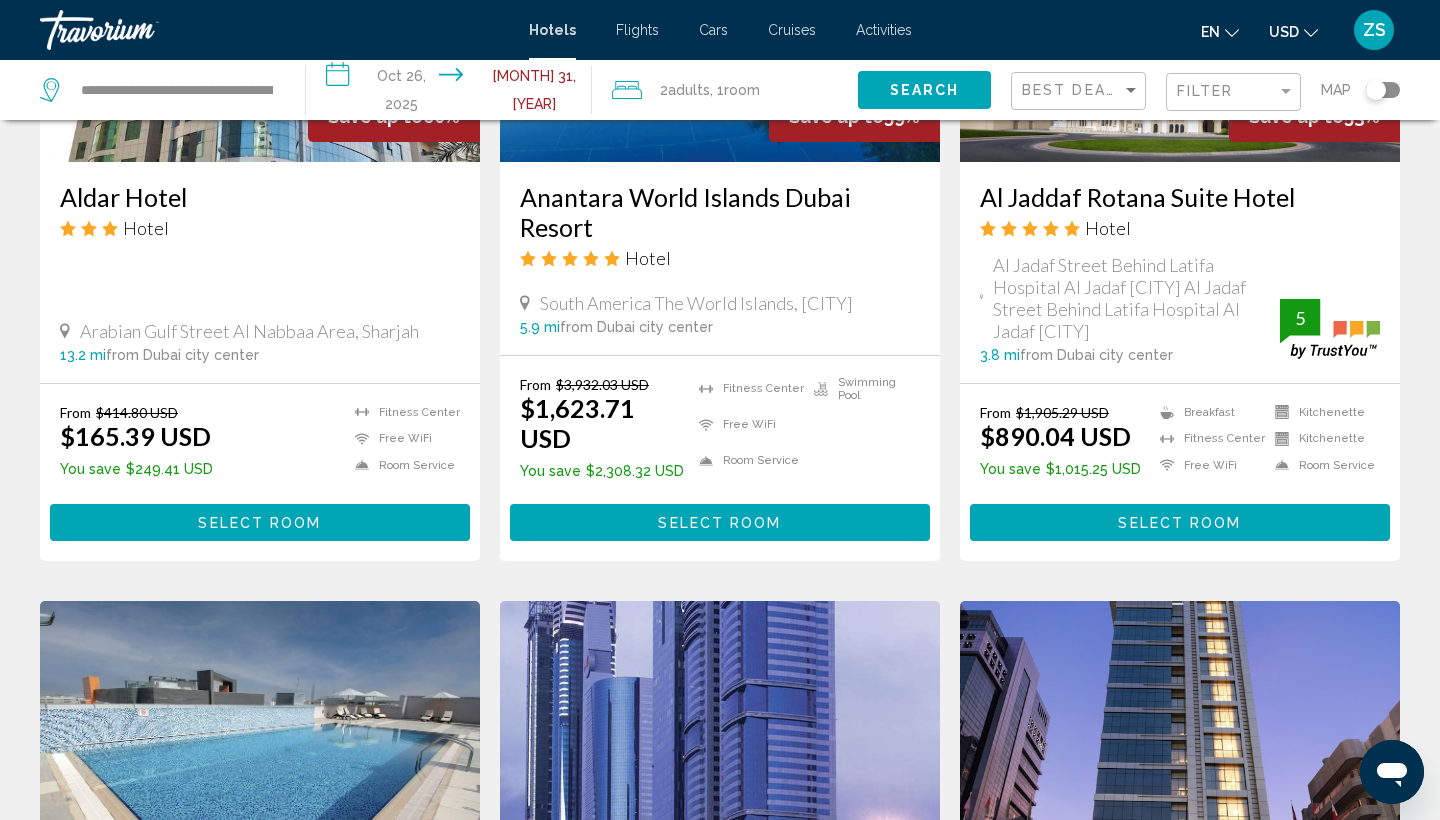 click on "Select Room" at bounding box center (719, 523) 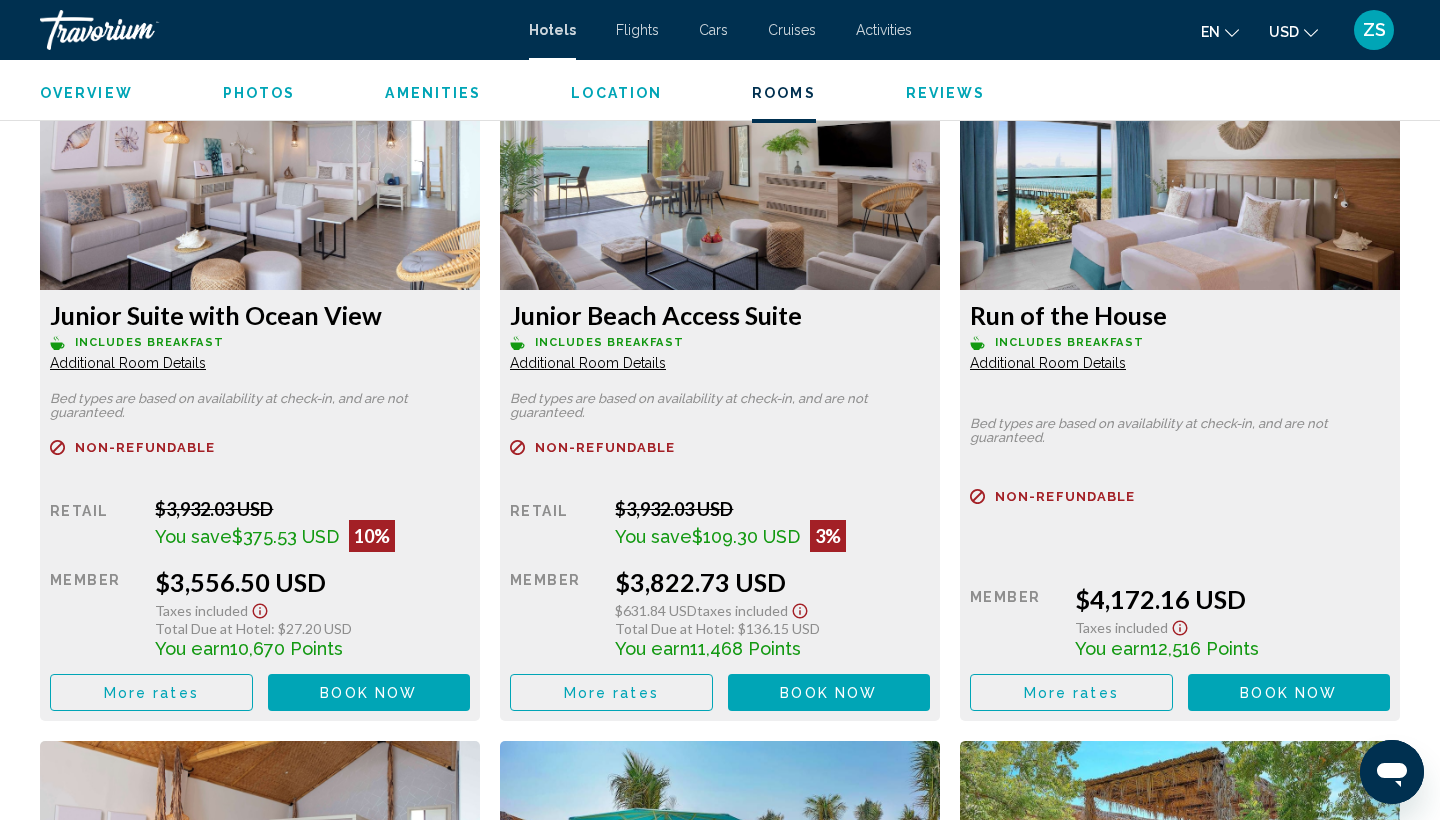 scroll, scrollTop: 2335, scrollLeft: 0, axis: vertical 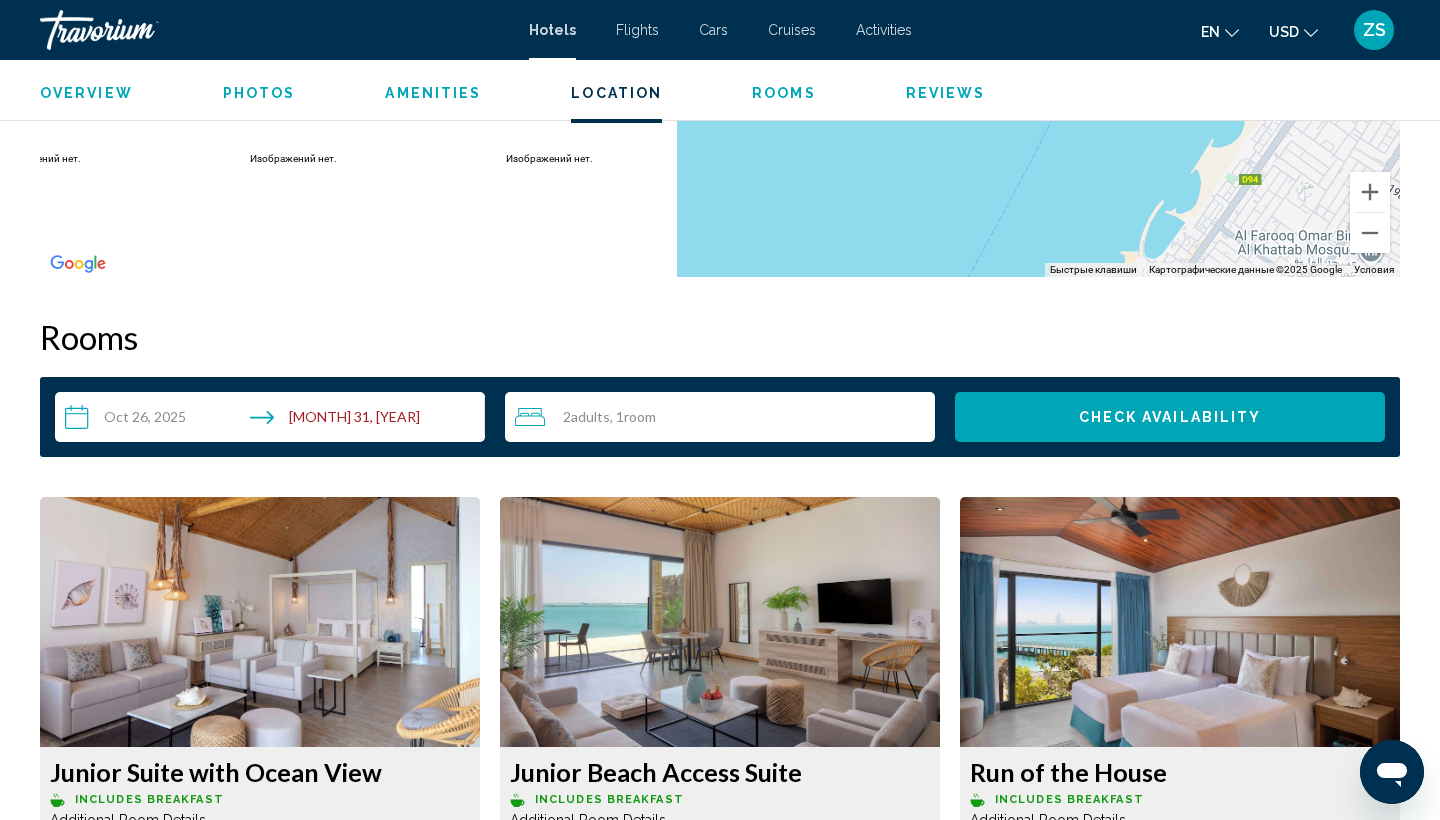 click on "**********" at bounding box center (274, 420) 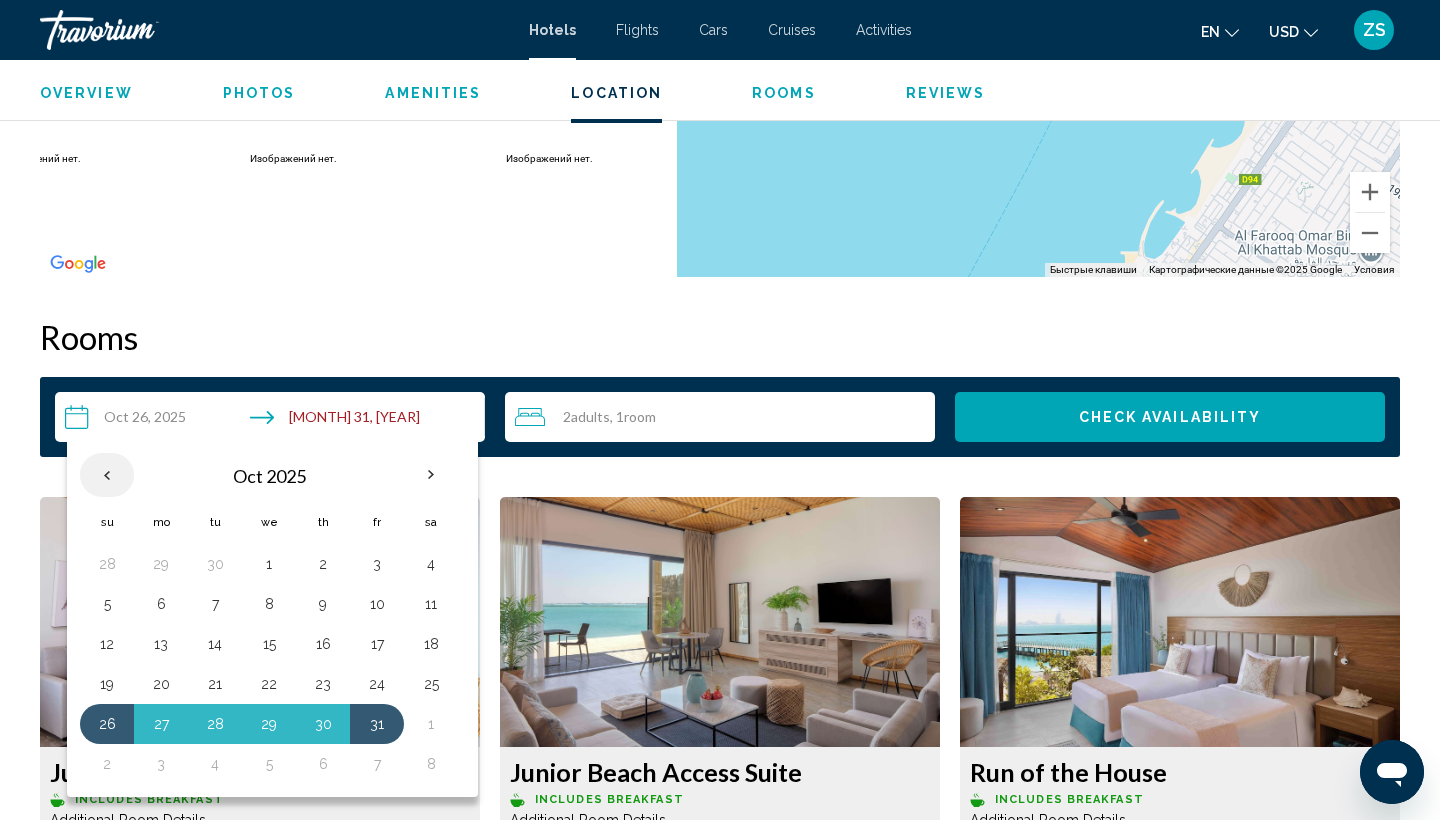click at bounding box center (107, 475) 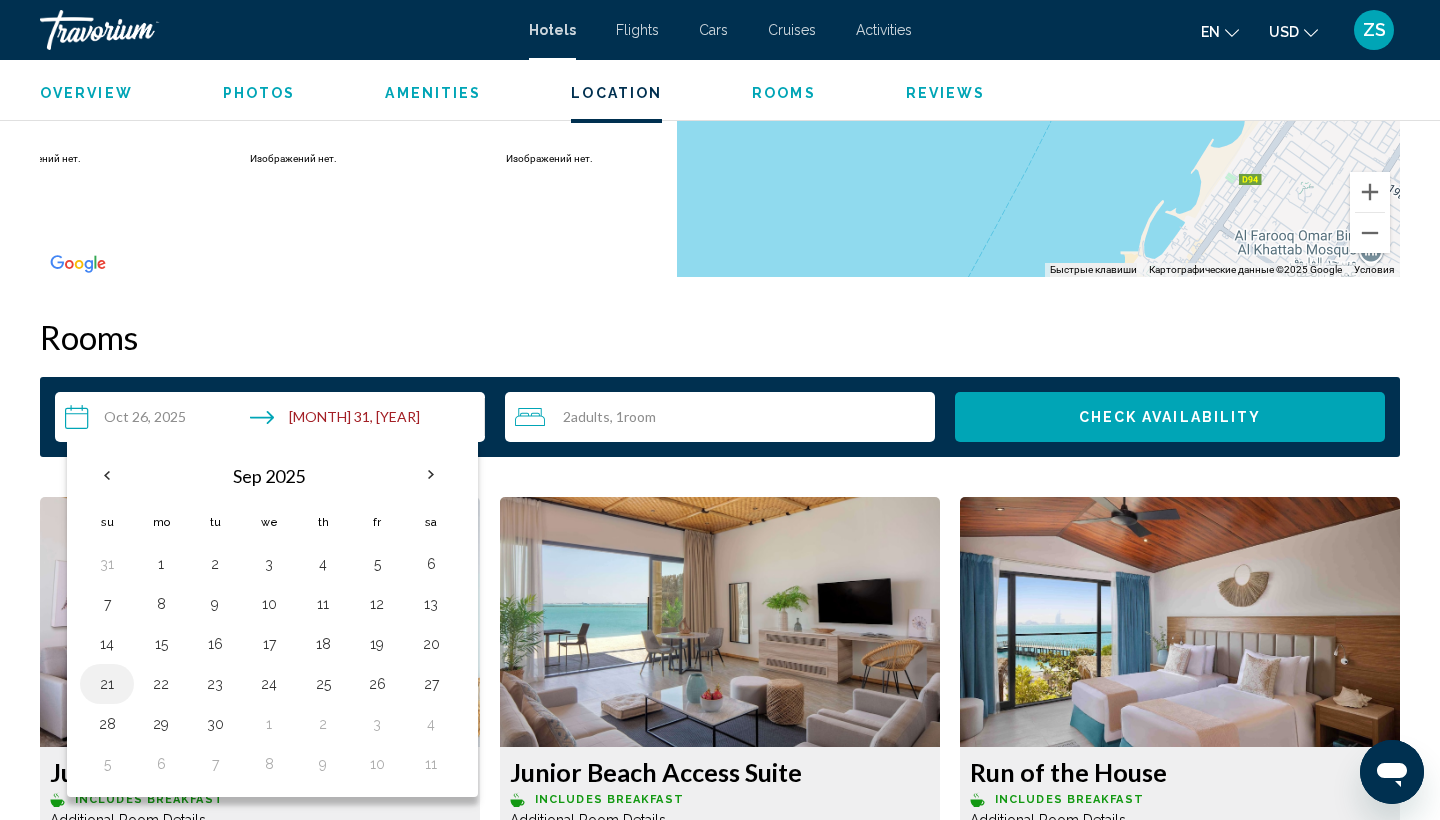 click on "21" at bounding box center [107, 684] 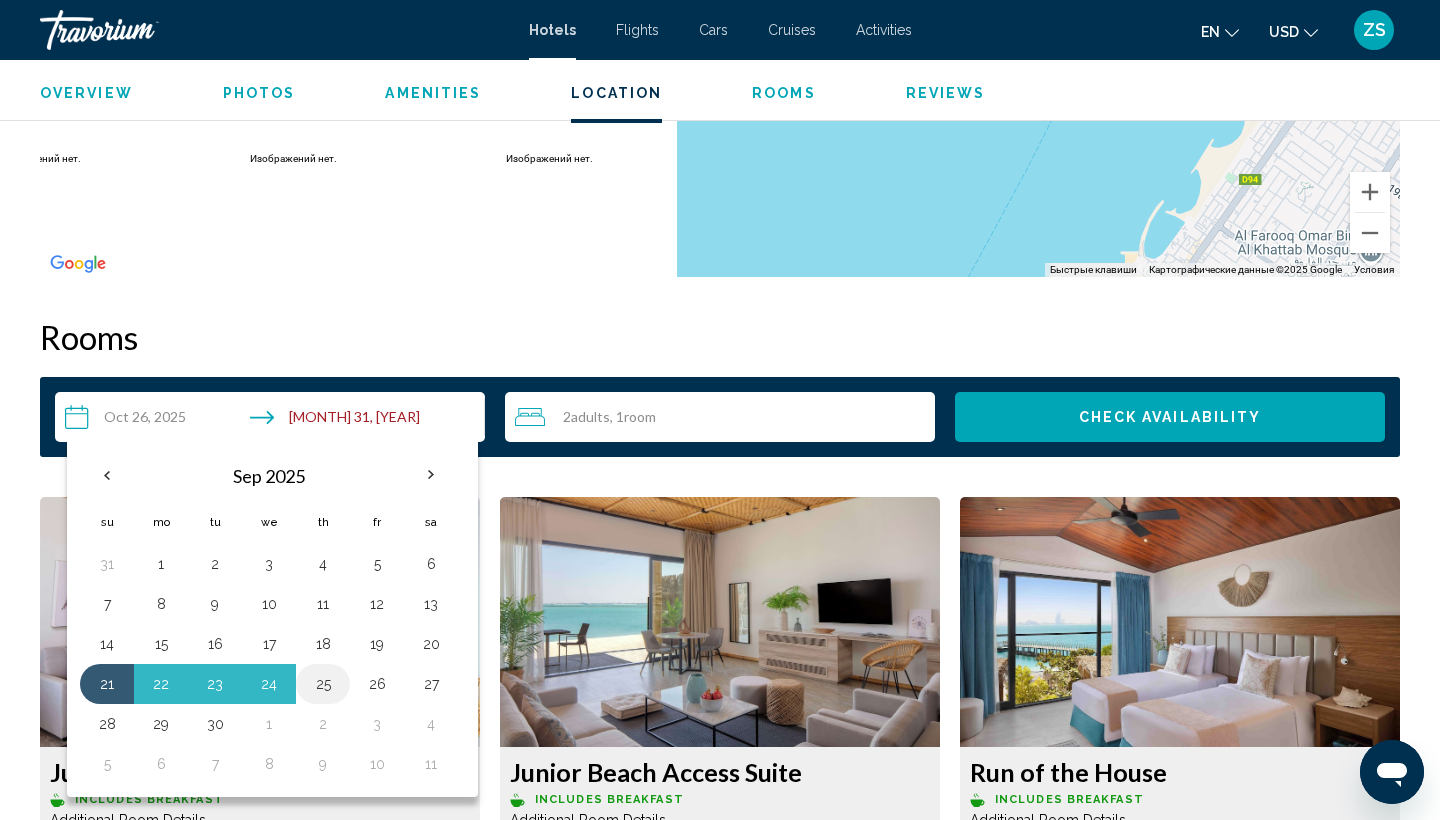click on "25" at bounding box center [323, 684] 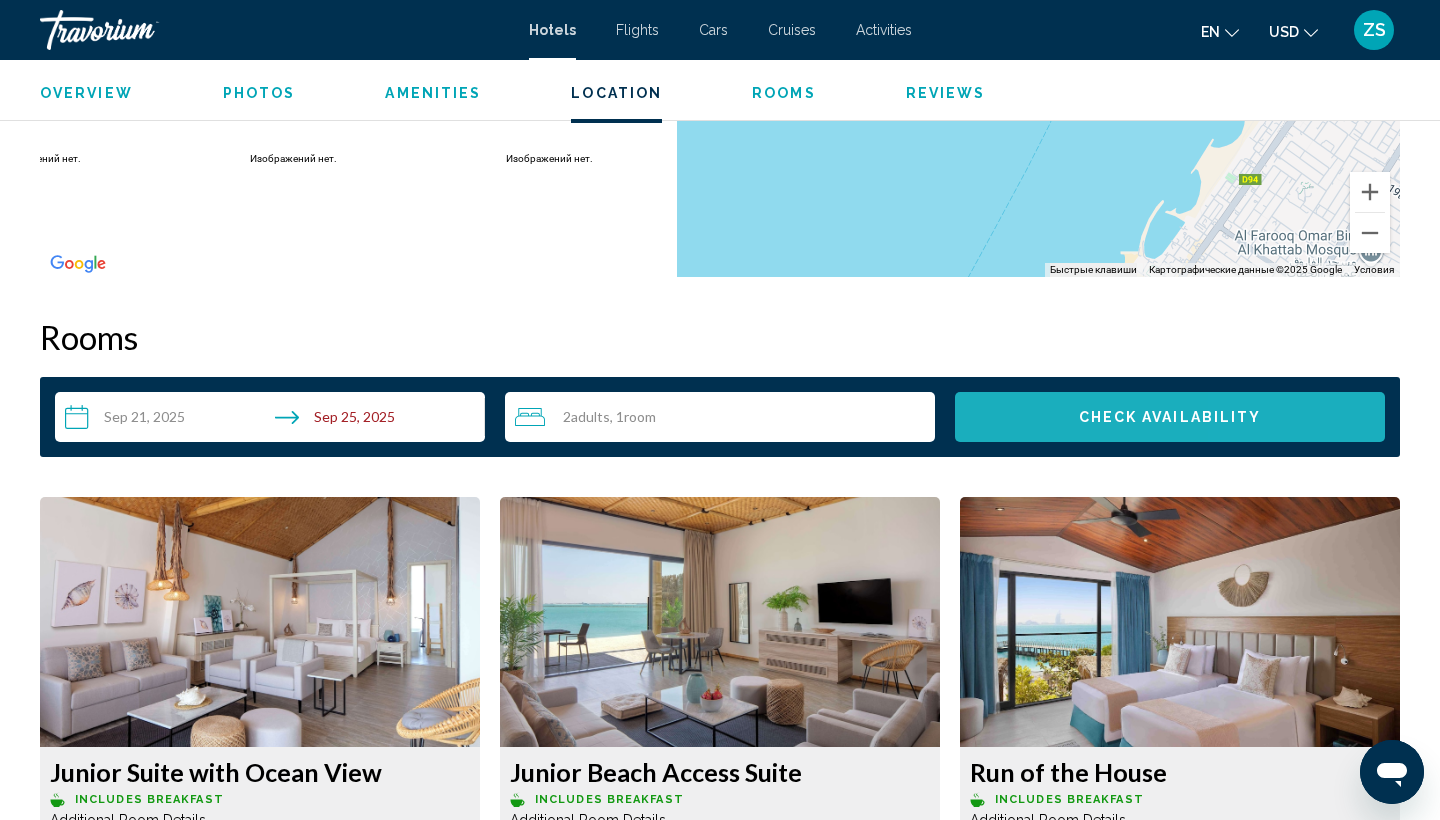 click on "Check Availability" at bounding box center [1170, 417] 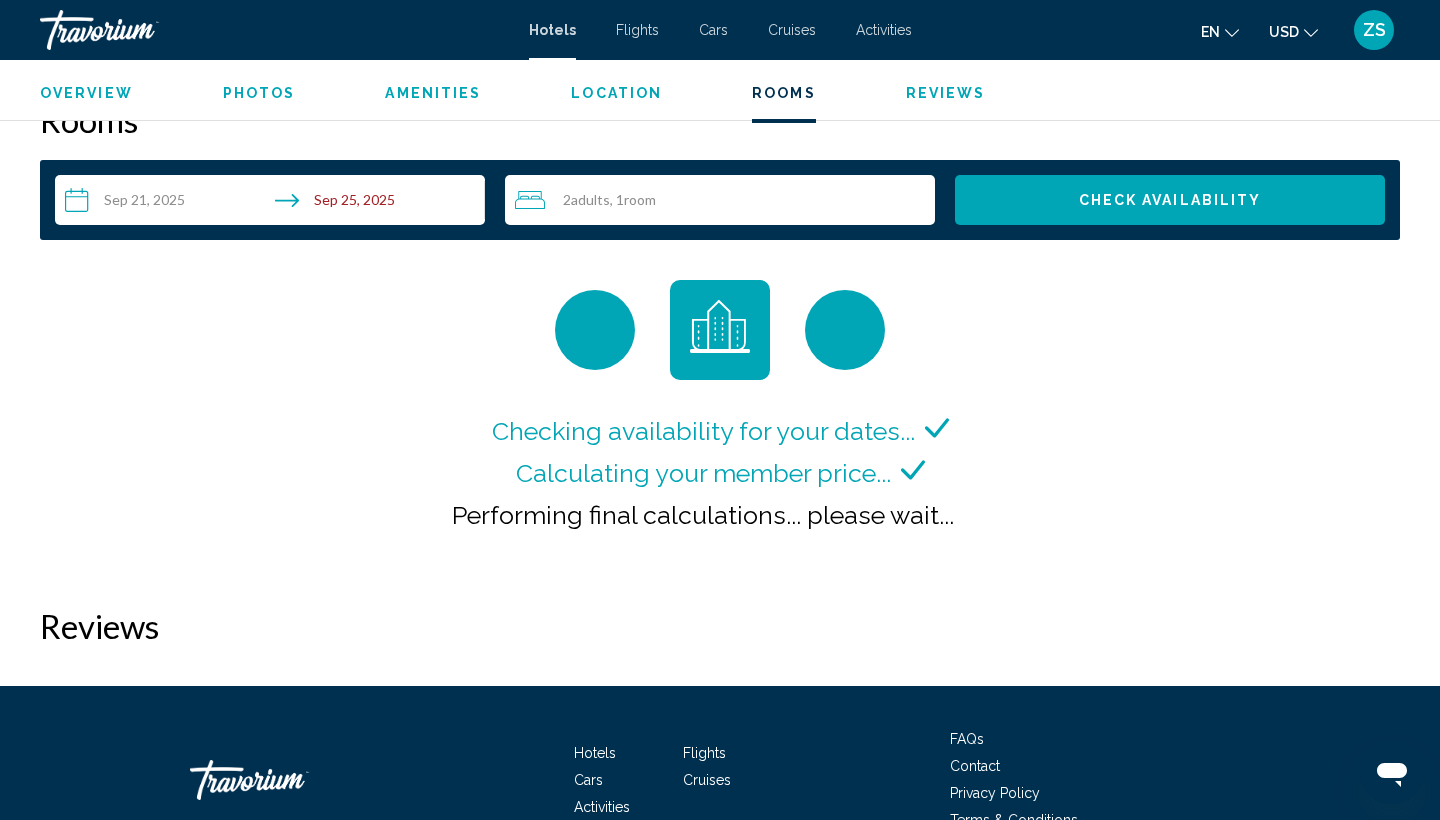 scroll, scrollTop: 2553, scrollLeft: 0, axis: vertical 